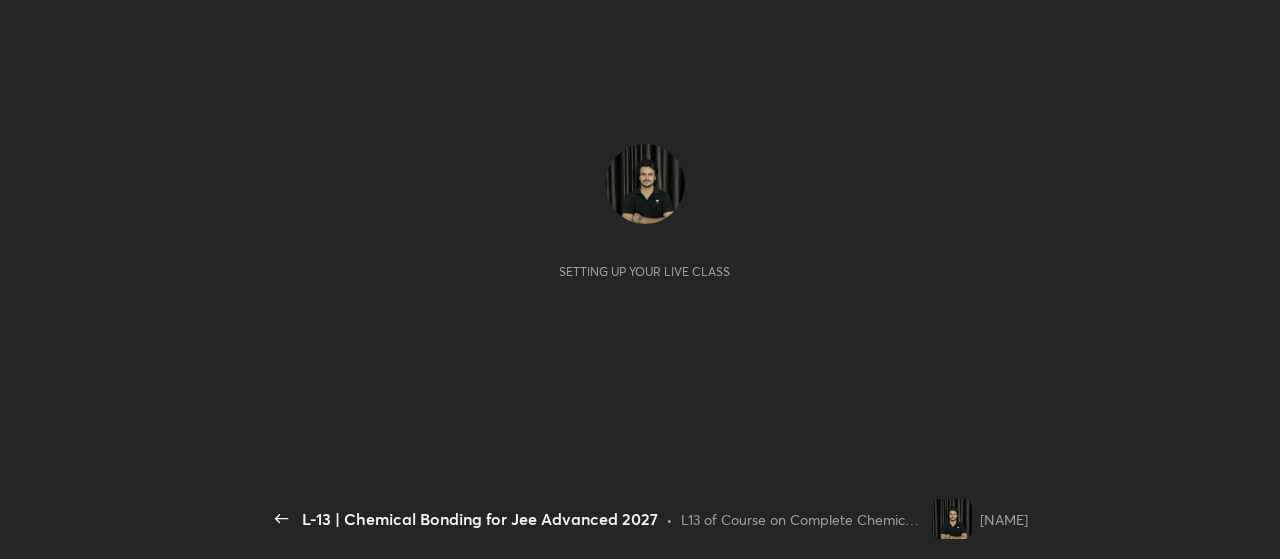 scroll, scrollTop: 0, scrollLeft: 0, axis: both 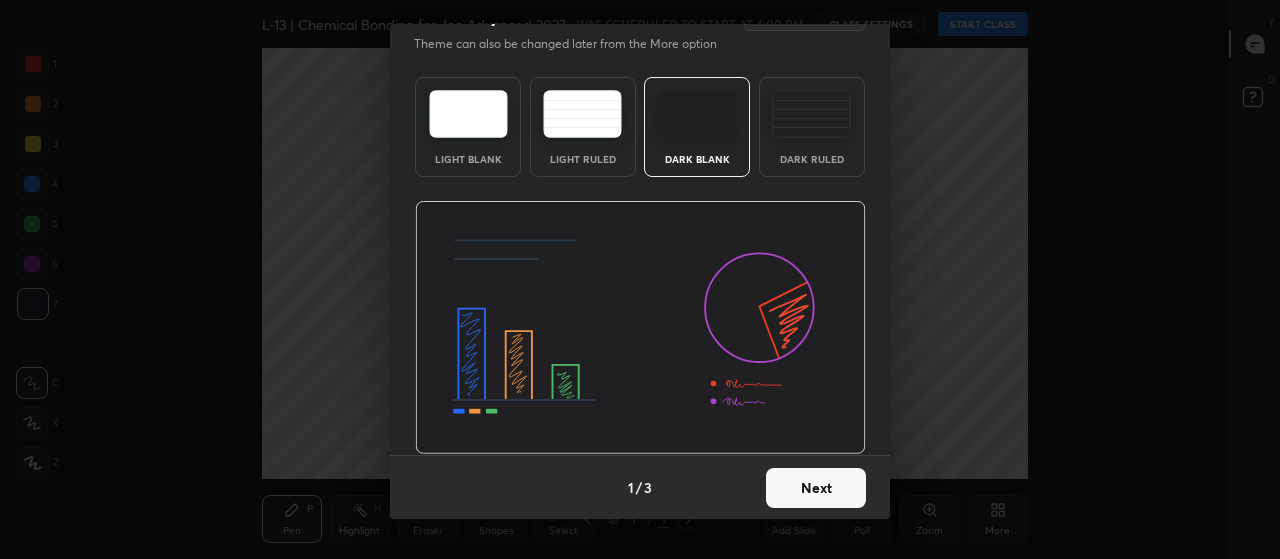click on "Next" at bounding box center (816, 488) 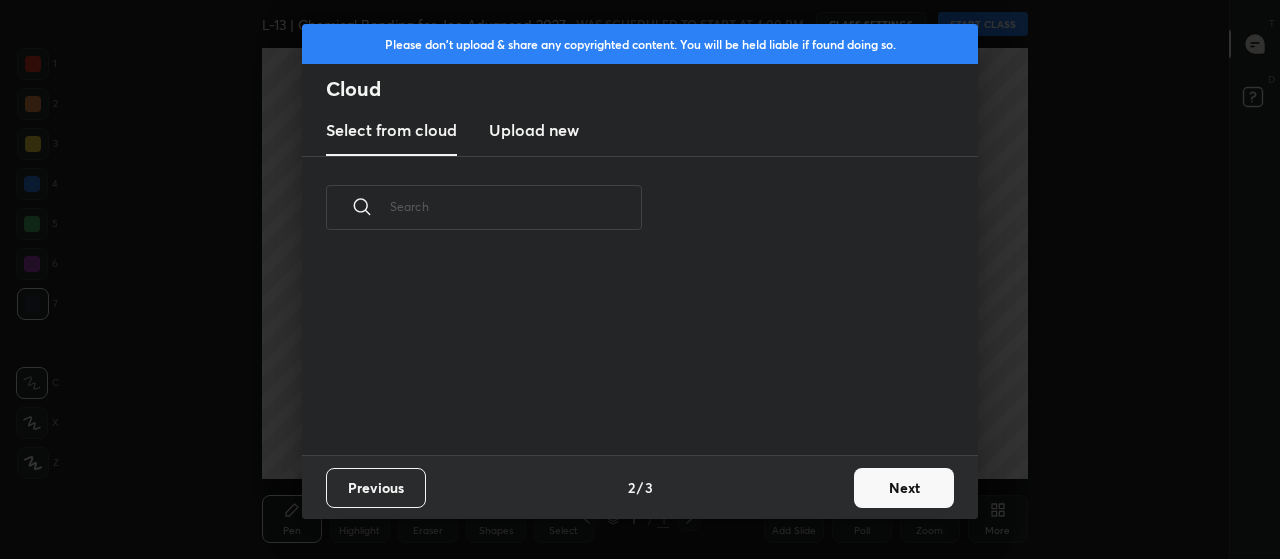 scroll, scrollTop: 0, scrollLeft: 0, axis: both 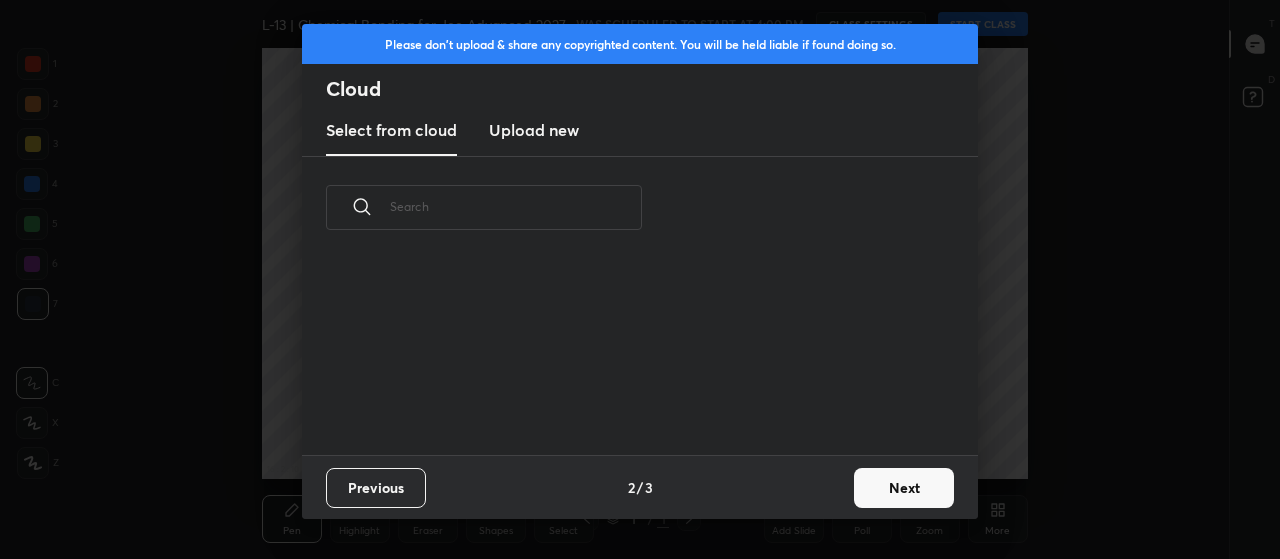 click on "Next" at bounding box center [904, 488] 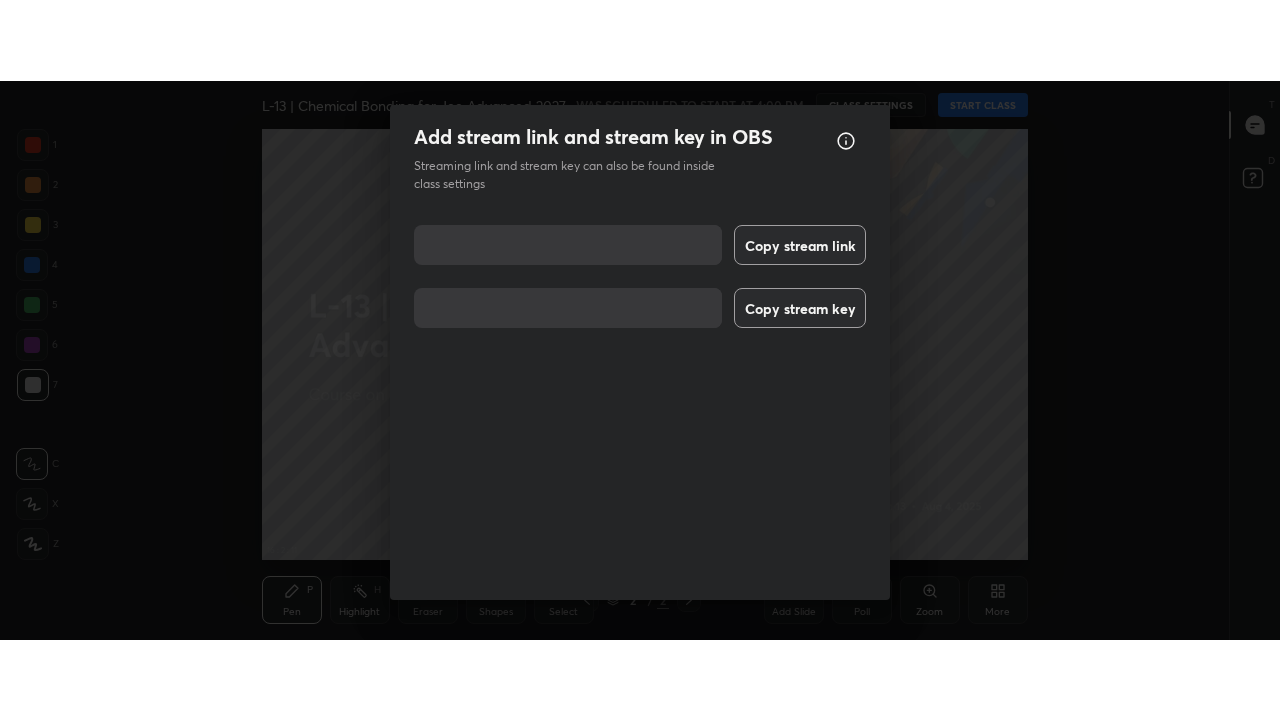 scroll, scrollTop: 98, scrollLeft: 0, axis: vertical 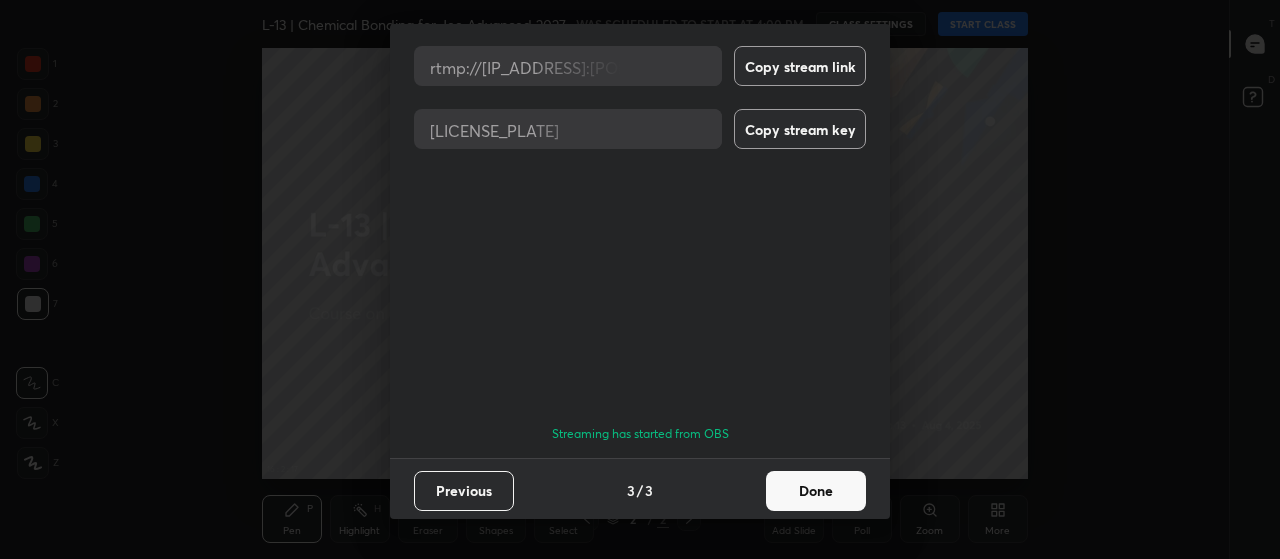 click on "Done" at bounding box center (816, 491) 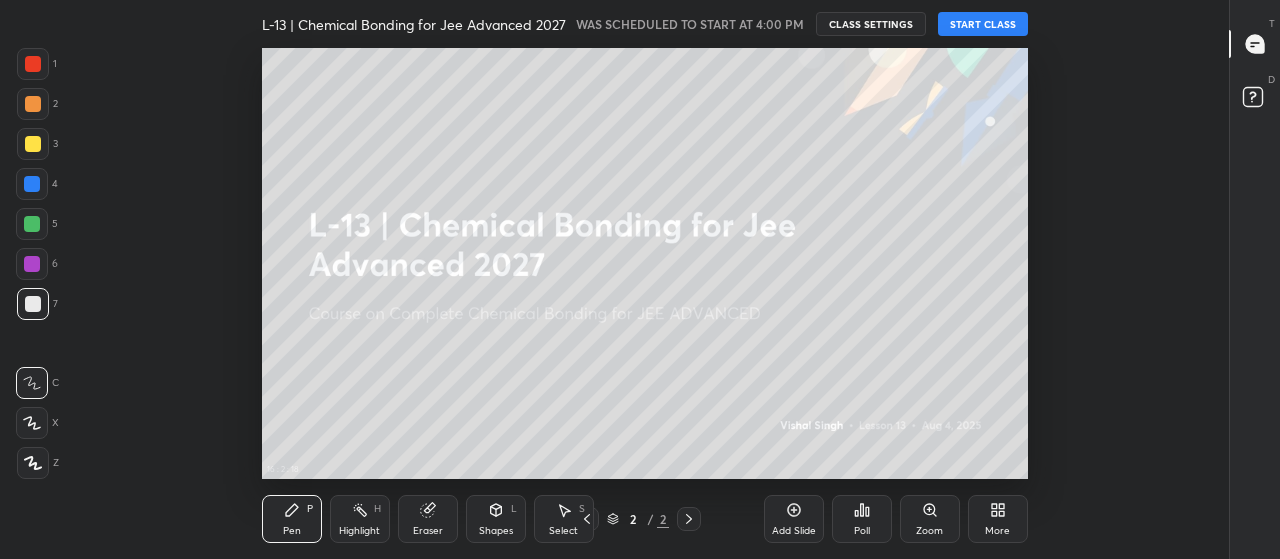 click 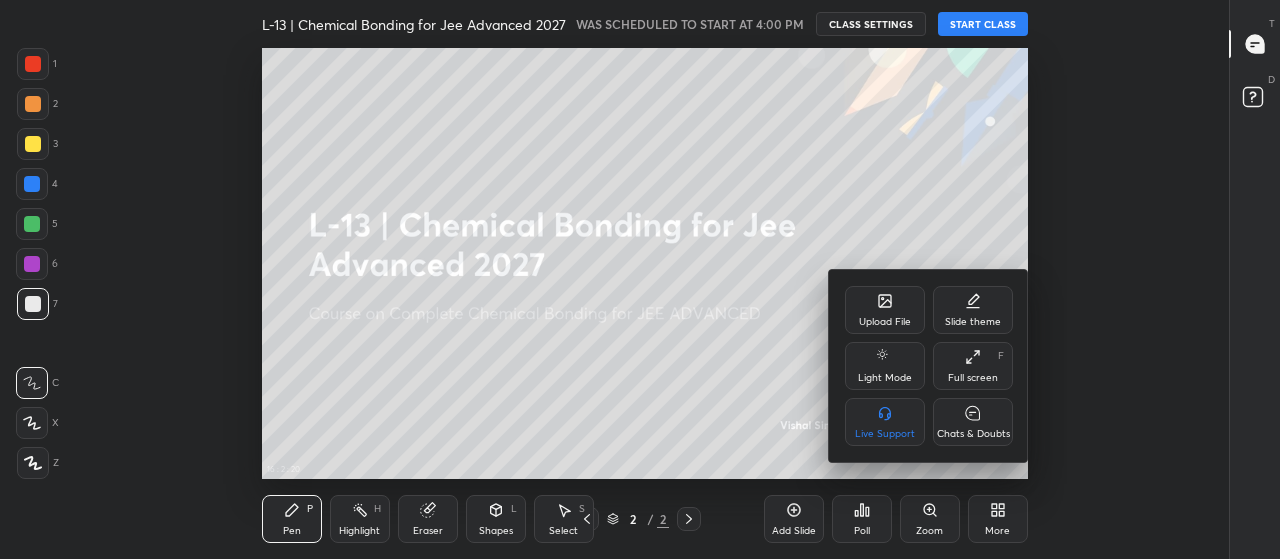 click on "Full screen" at bounding box center [973, 378] 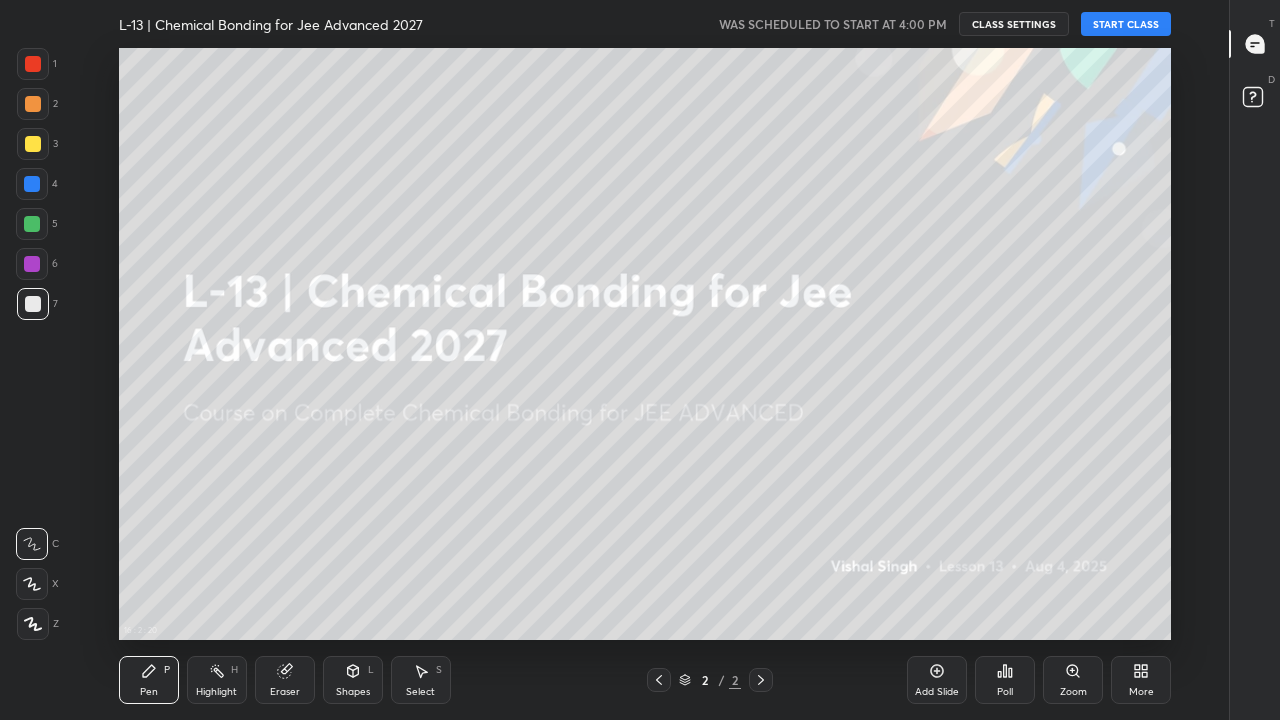 scroll, scrollTop: 99408, scrollLeft: 98838, axis: both 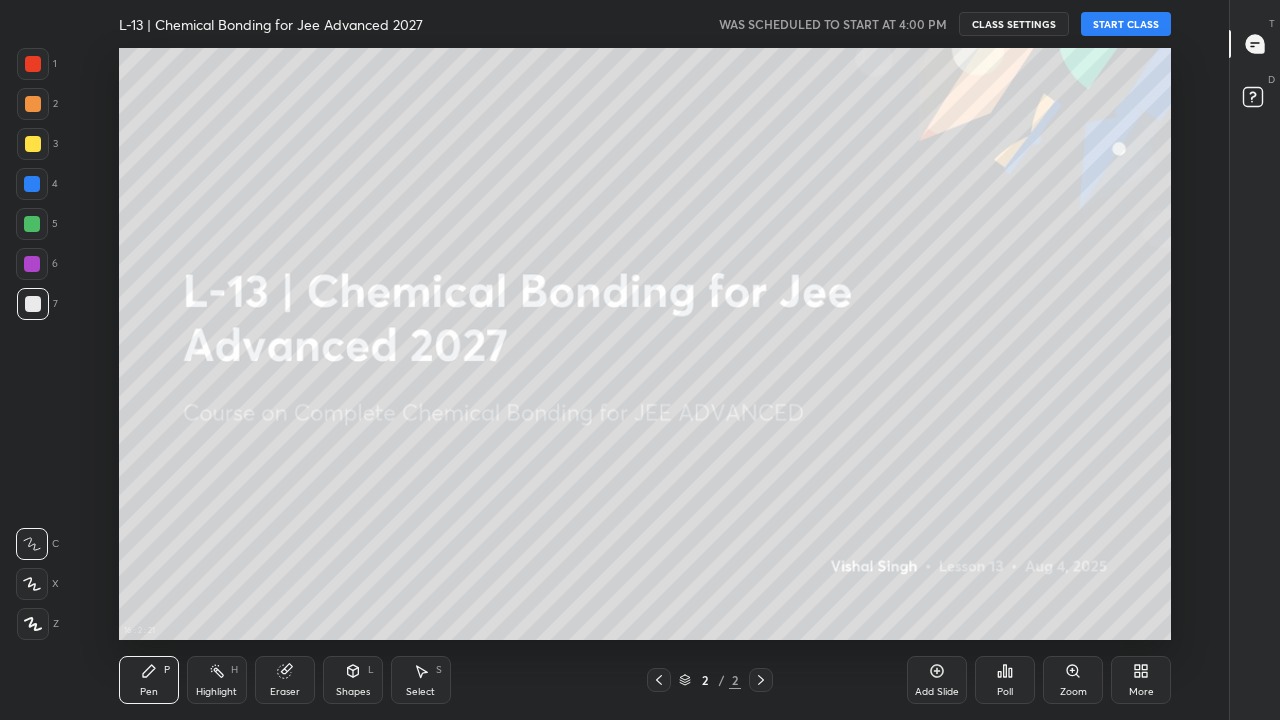 click on "START CLASS" at bounding box center (1126, 24) 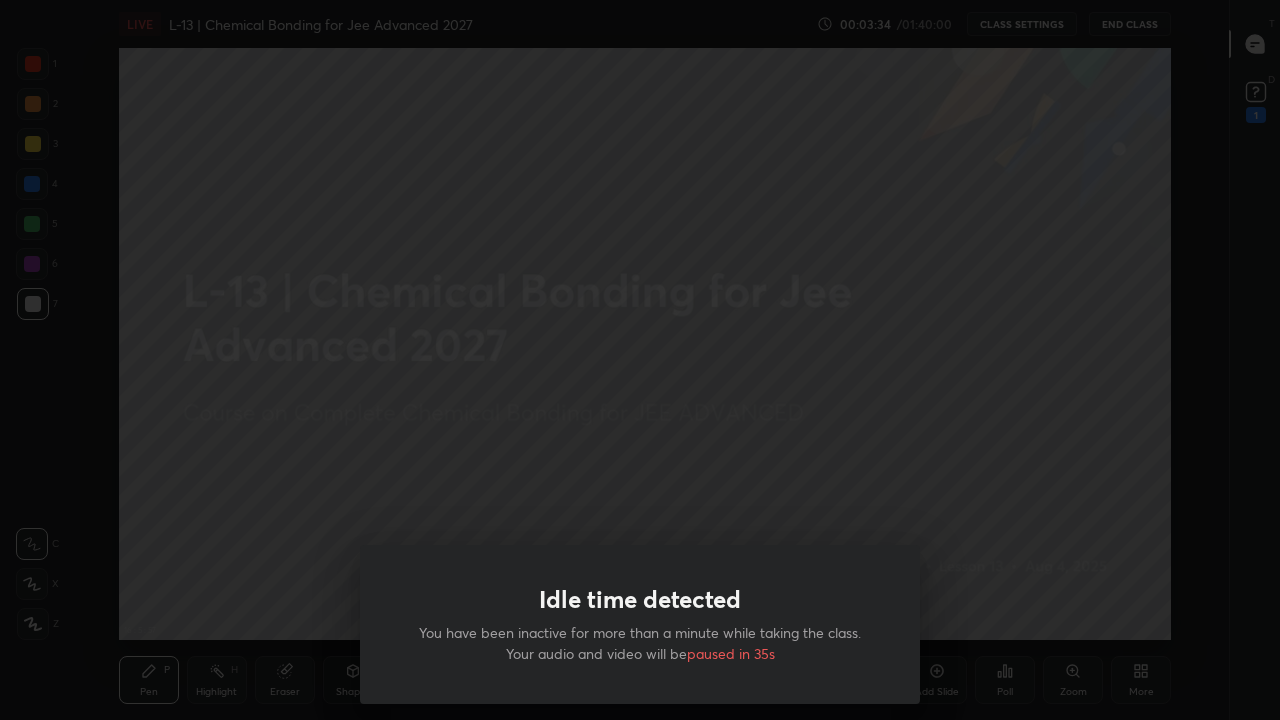 click on "Idle time detected You have been inactive for more than a minute while taking the class. Your audio and video will be  paused in 35s" at bounding box center (640, 360) 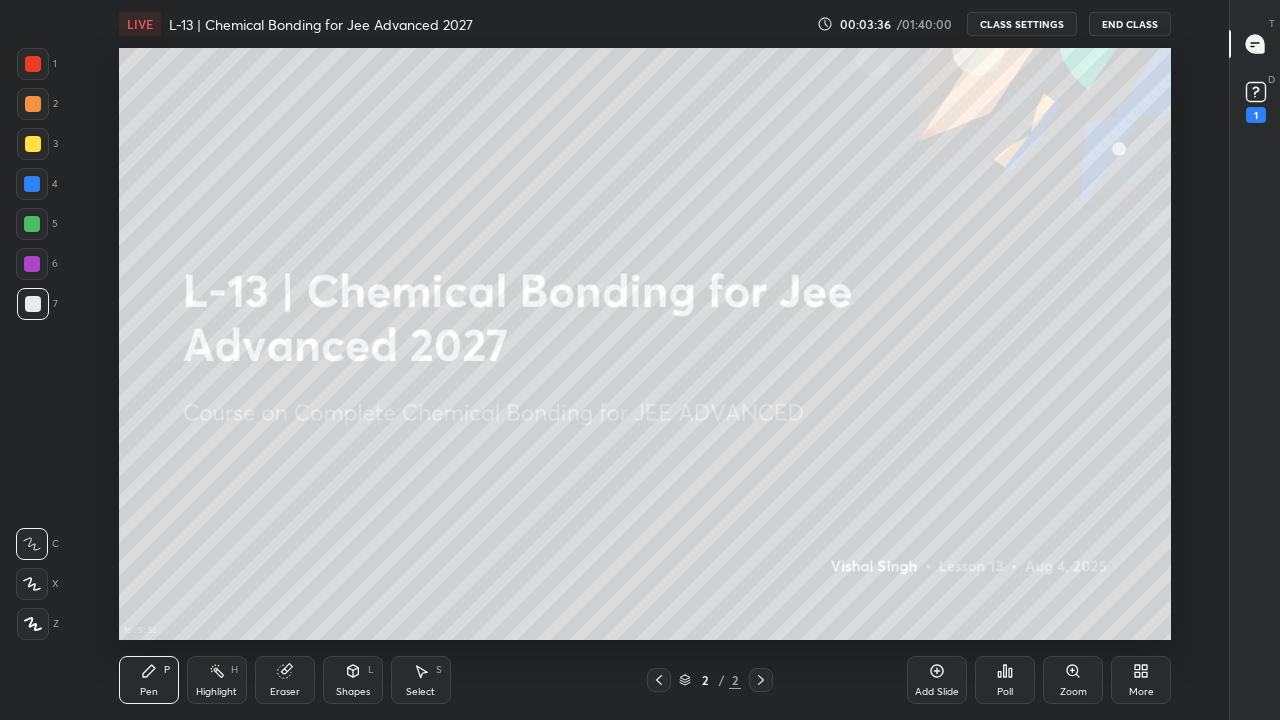click on "Add Slide" at bounding box center [937, 680] 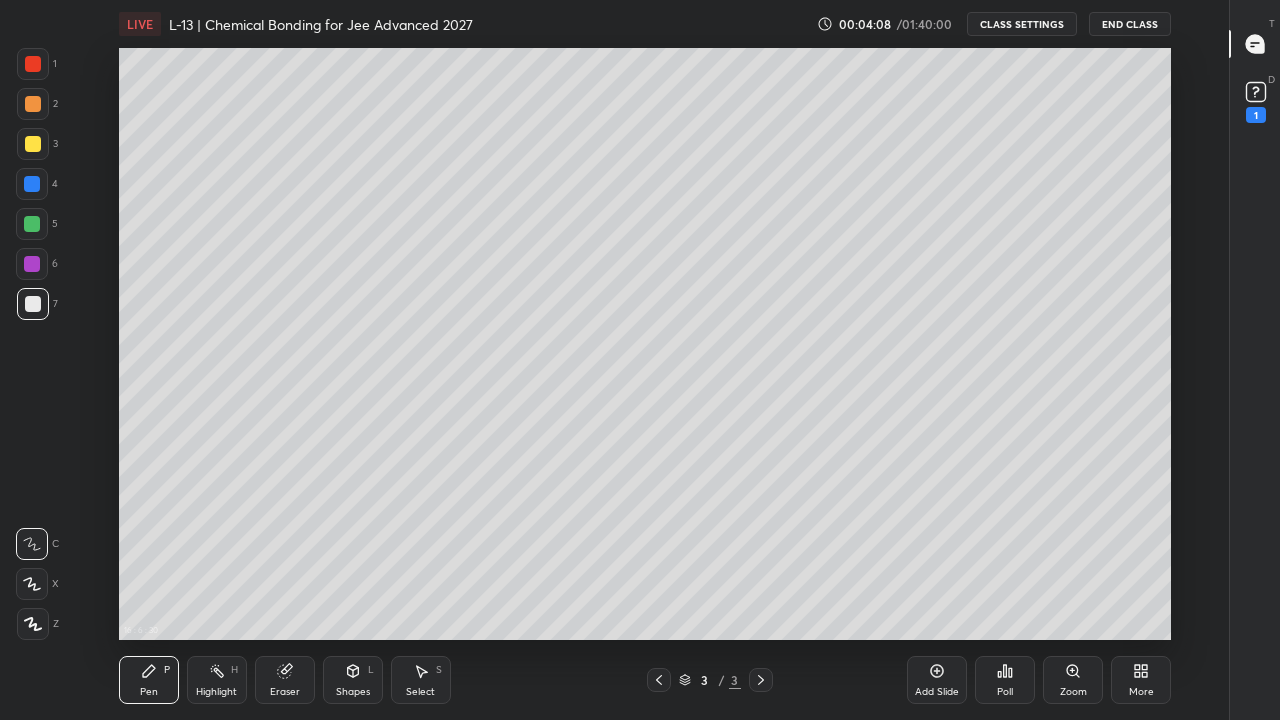 click at bounding box center (32, 224) 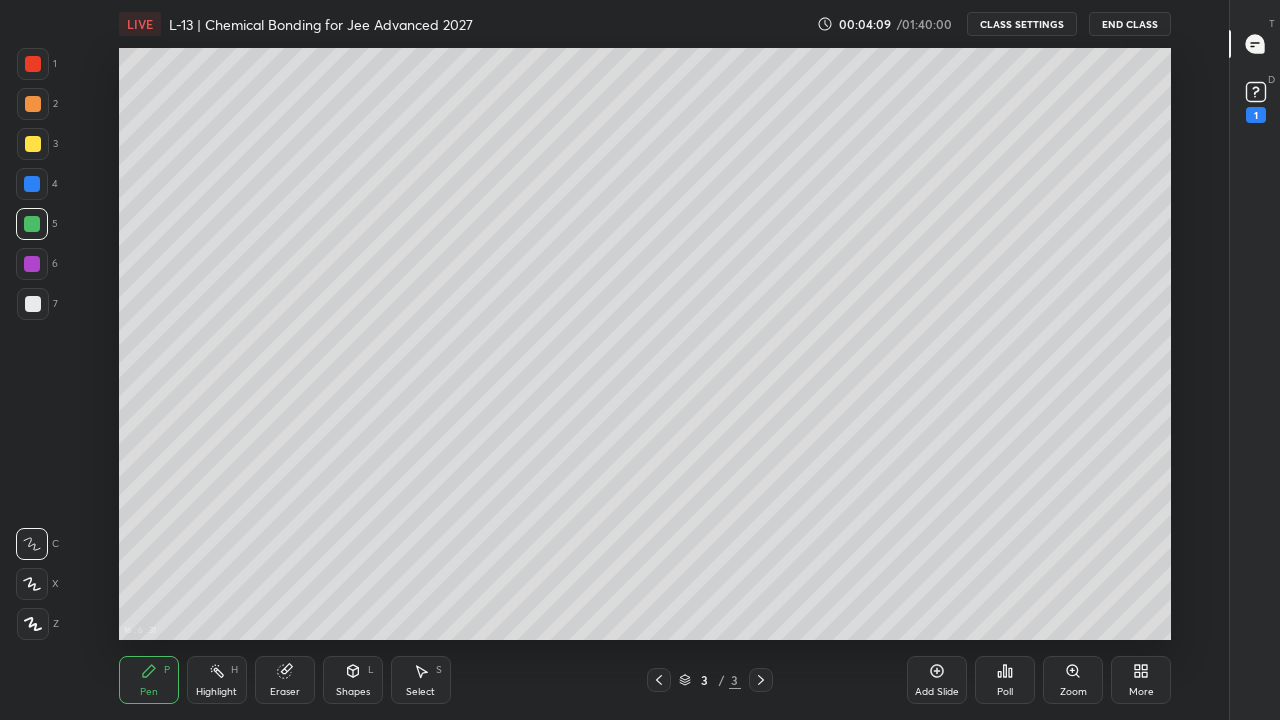 click at bounding box center (33, 144) 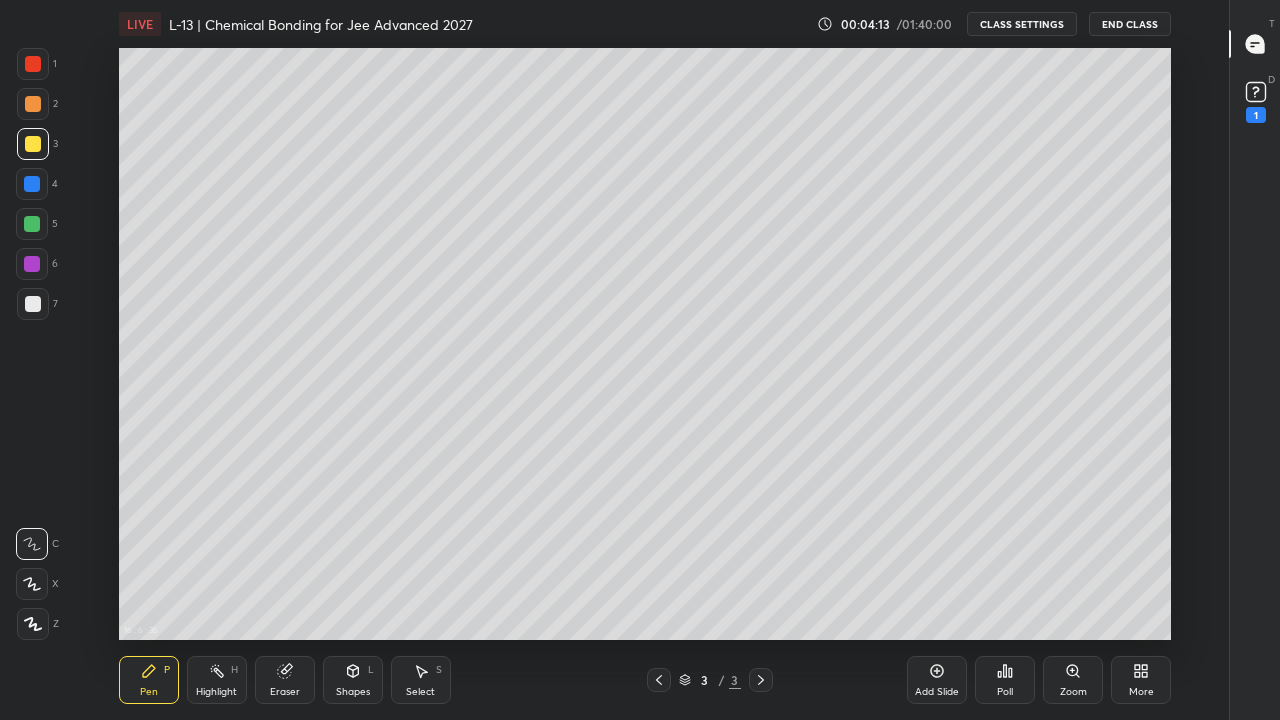 click on "Pen P" at bounding box center (149, 680) 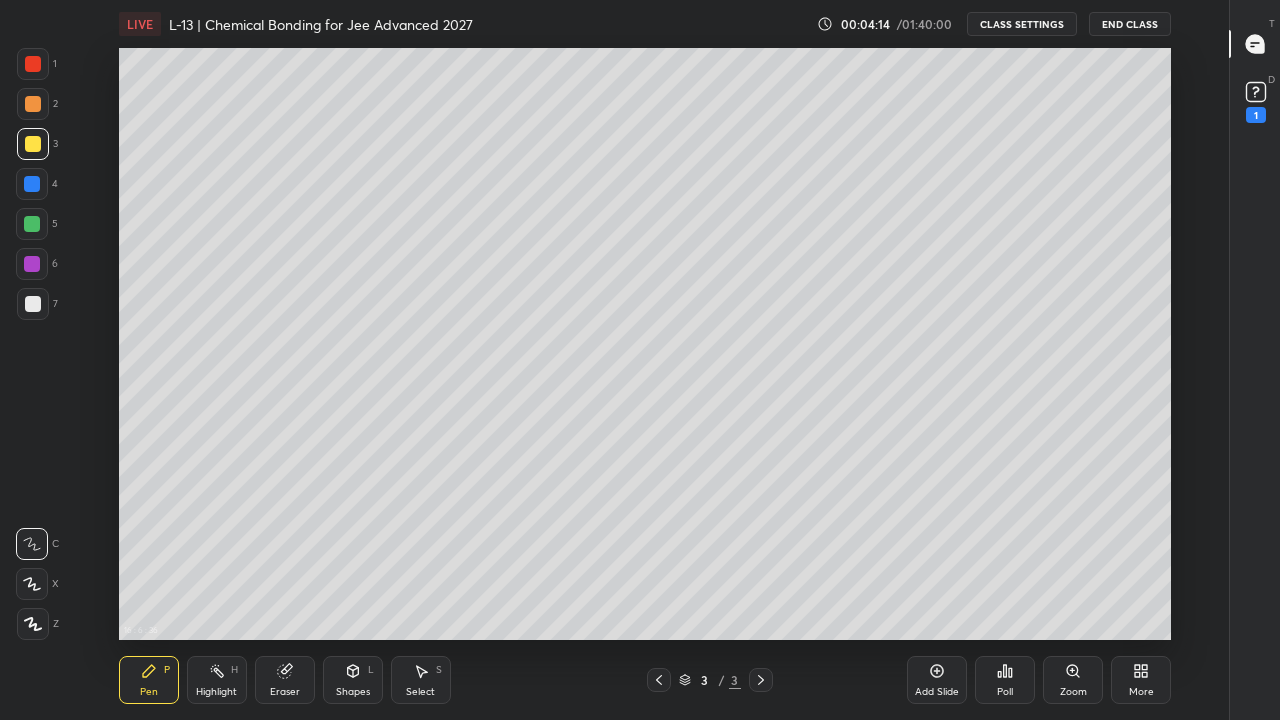 click 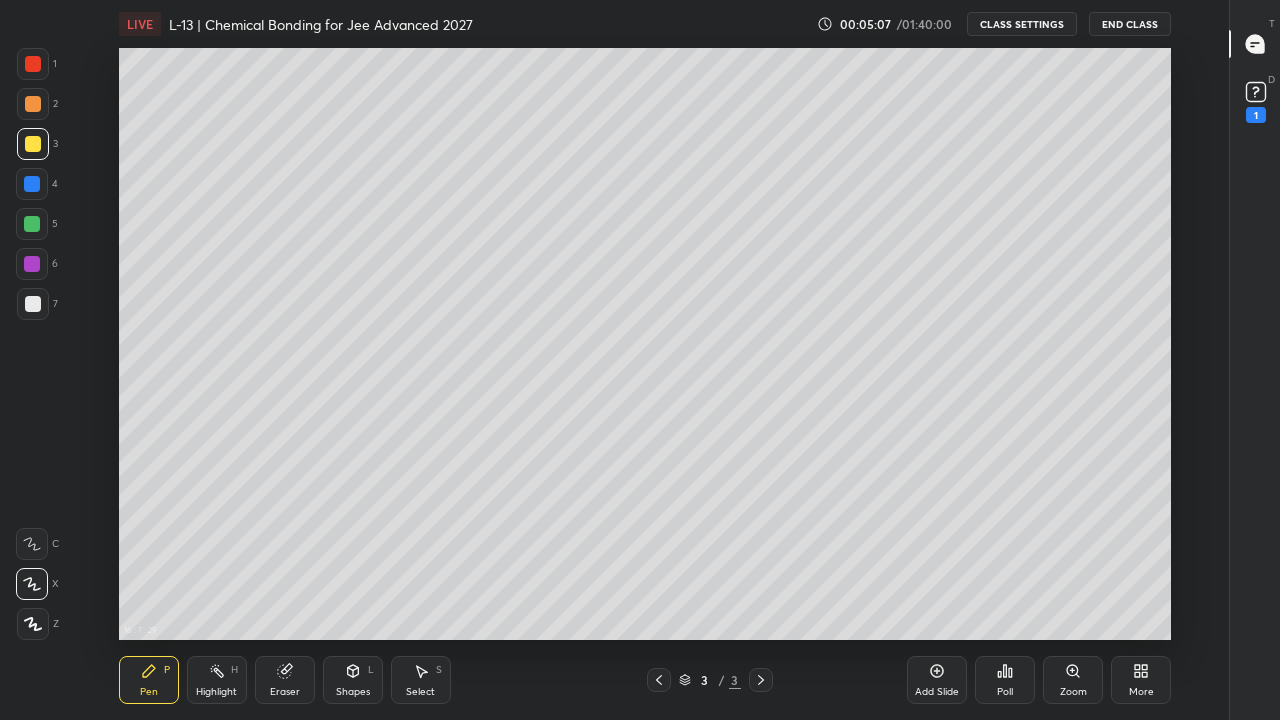 click at bounding box center [32, 224] 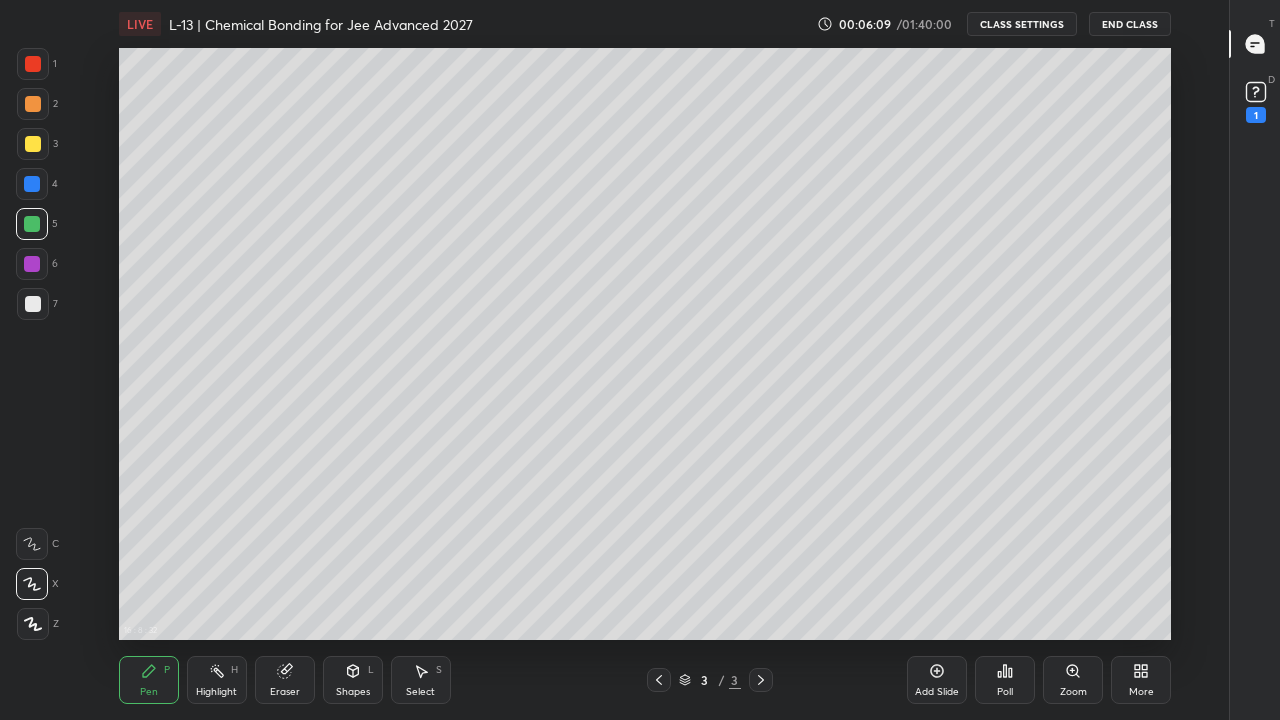 click at bounding box center (32, 184) 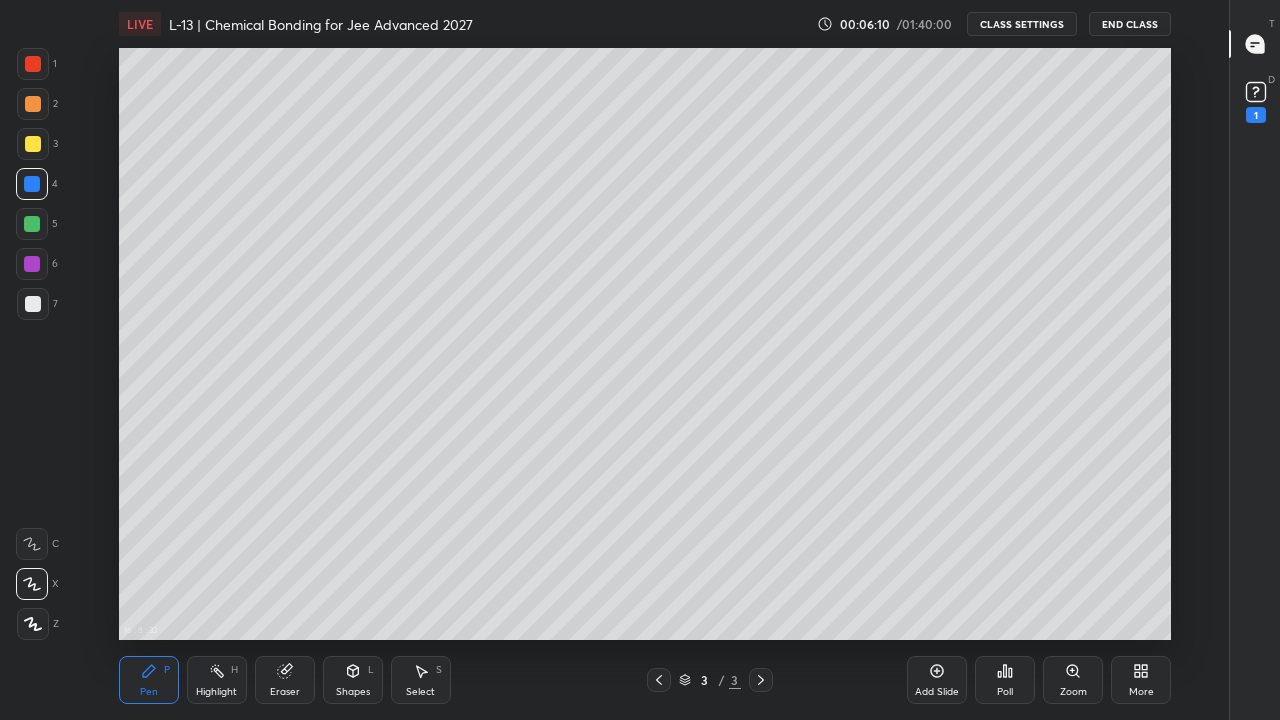 click at bounding box center [32, 264] 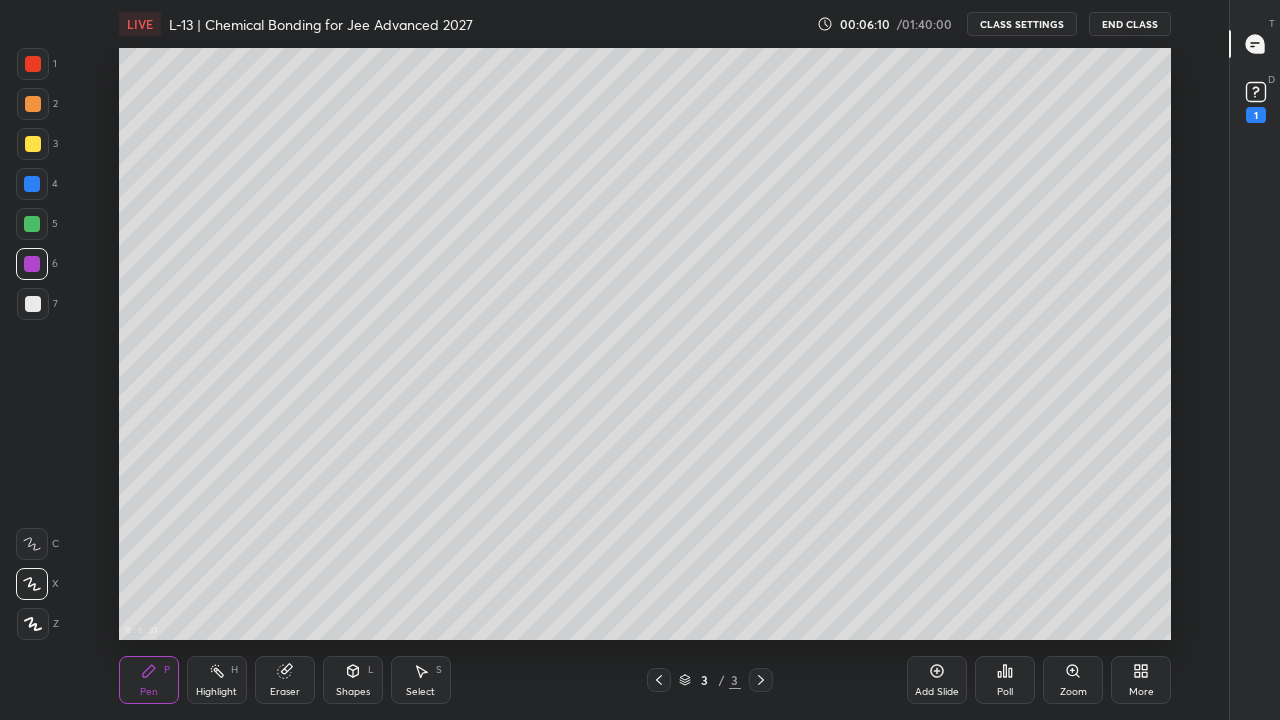 click at bounding box center [33, 144] 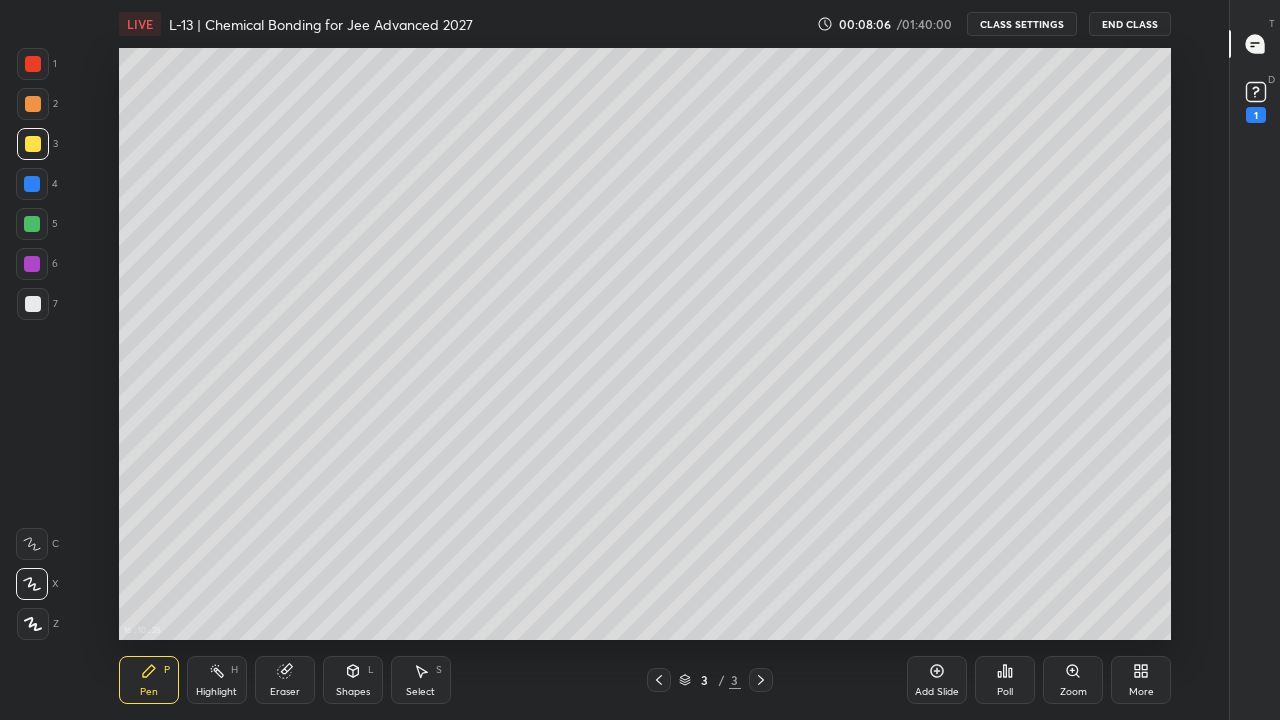 click on "Highlight" at bounding box center [216, 692] 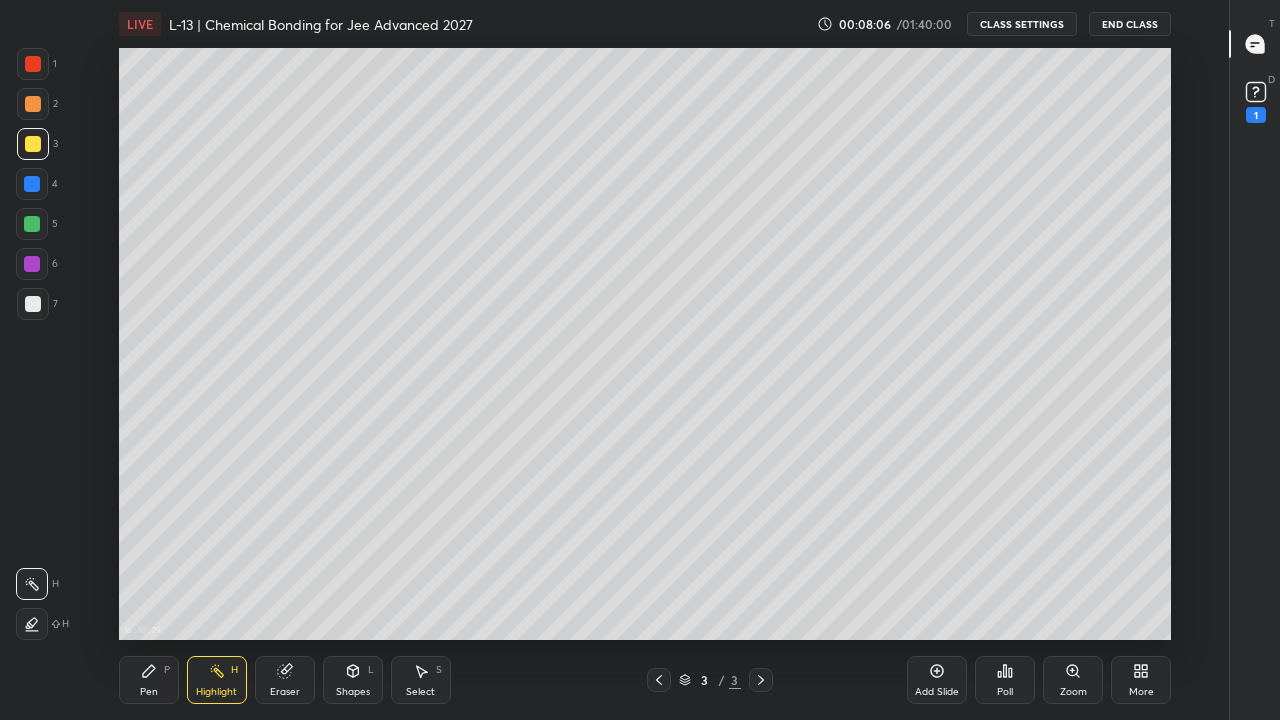 click on "Highlight H" at bounding box center [217, 680] 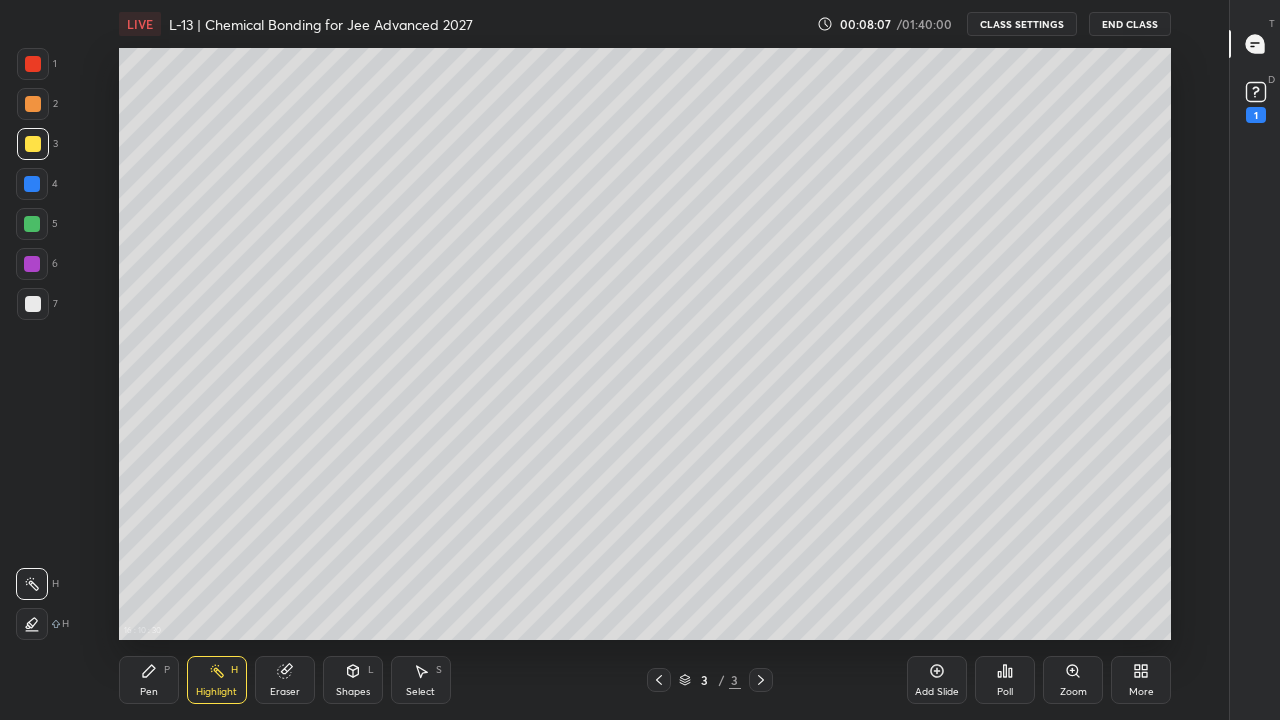 click at bounding box center [32, 624] 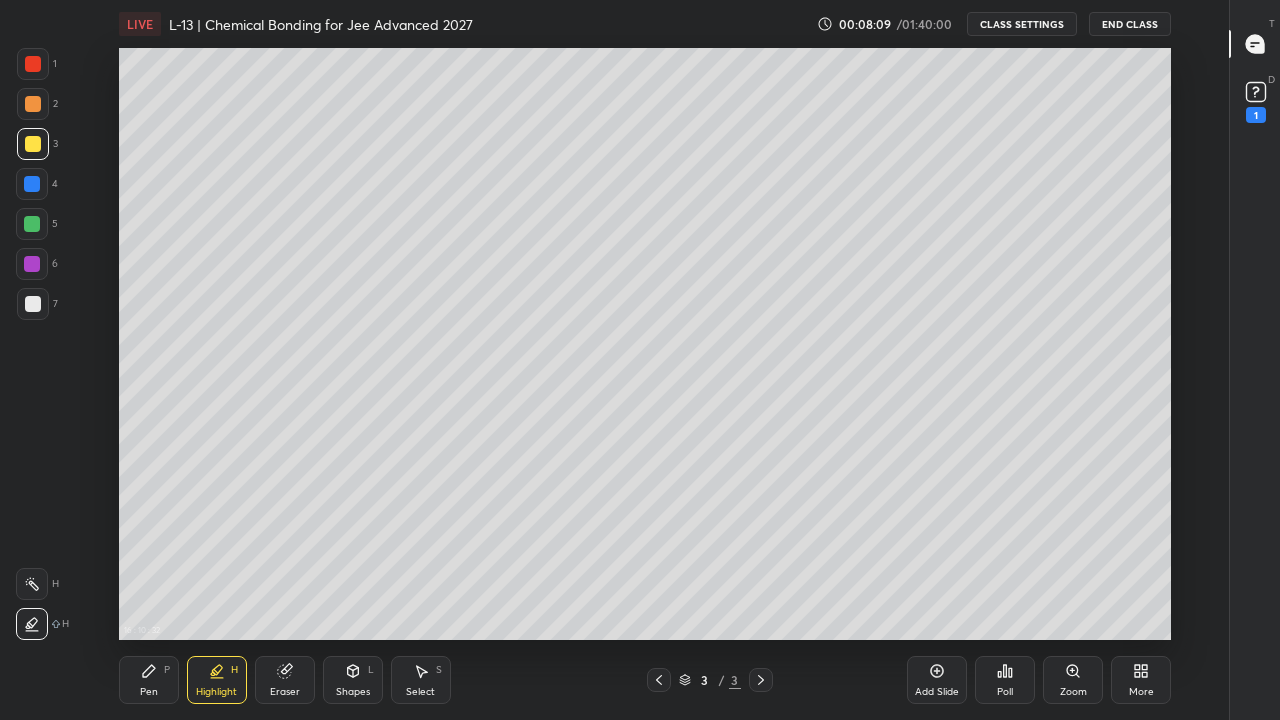 click at bounding box center [32, 224] 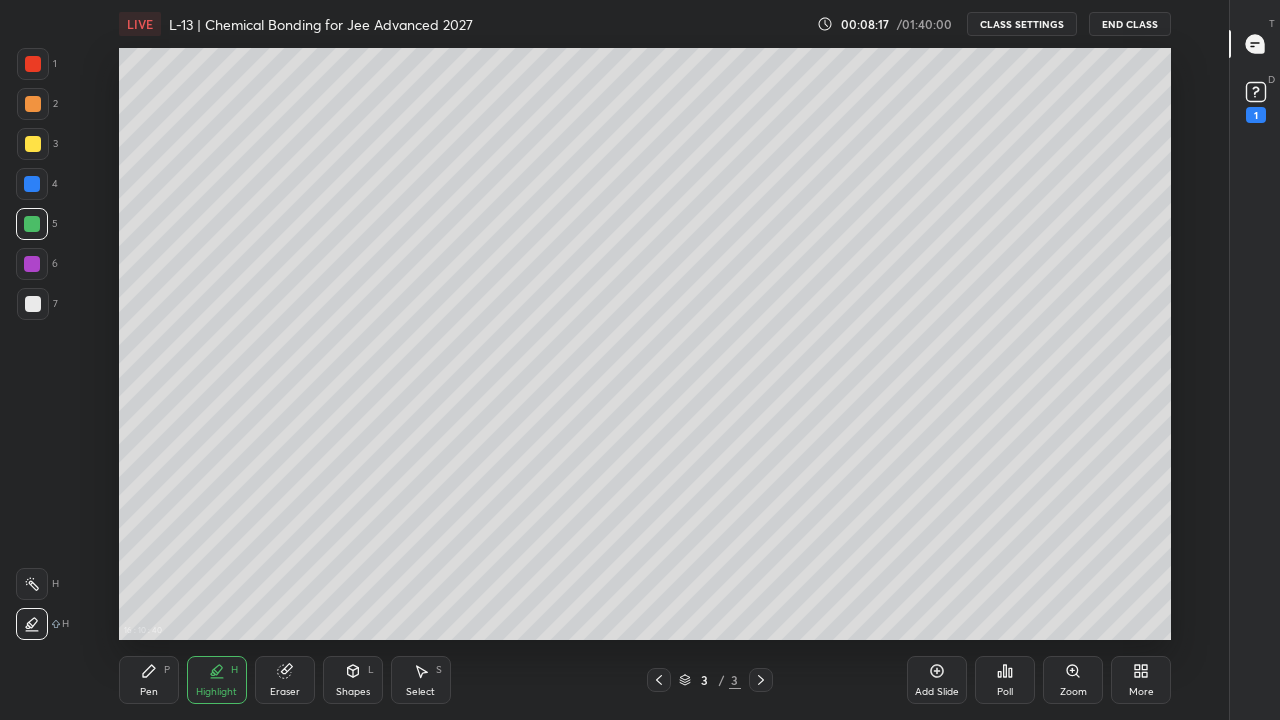 click on "Pen P" at bounding box center [149, 680] 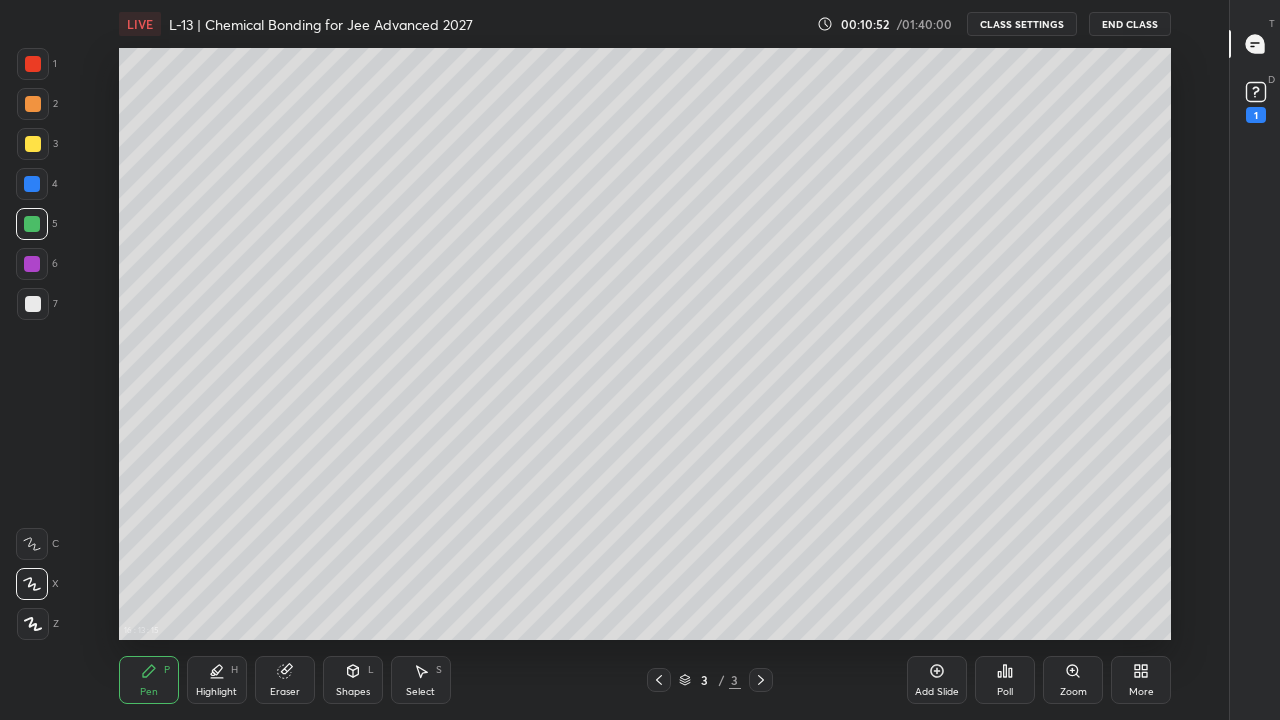 click on "Pen P" at bounding box center [149, 680] 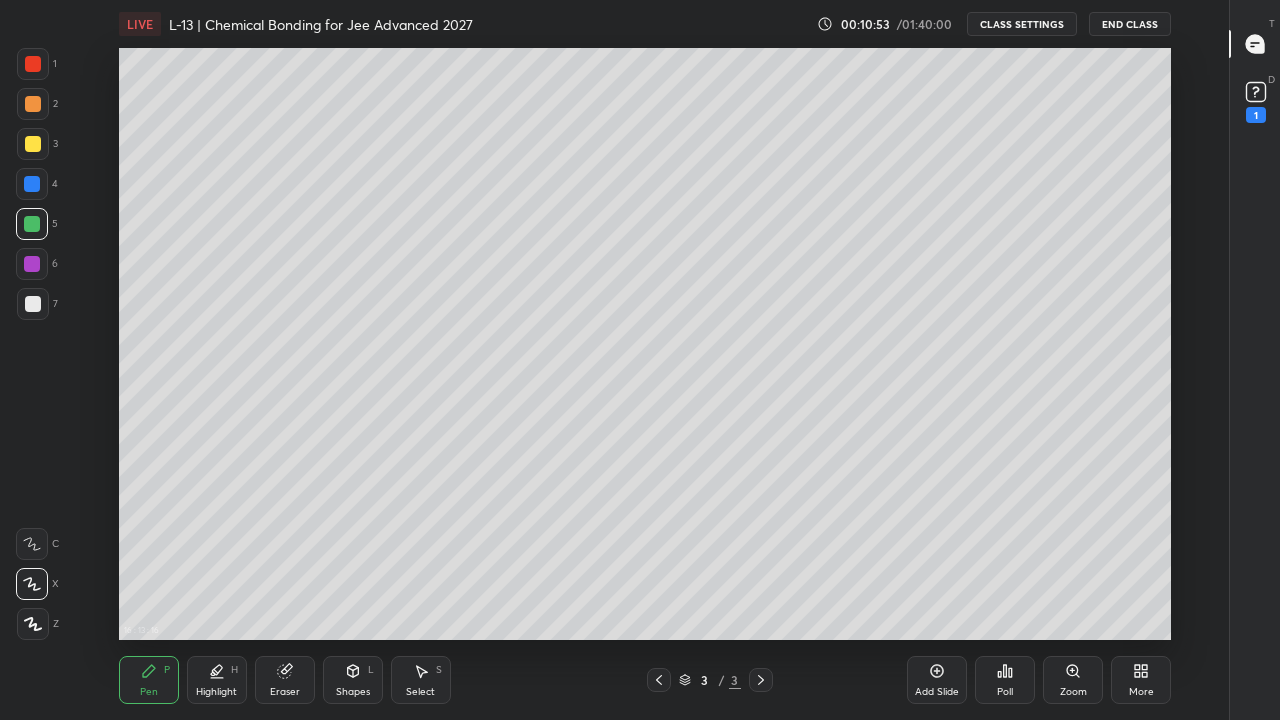click at bounding box center (32, 264) 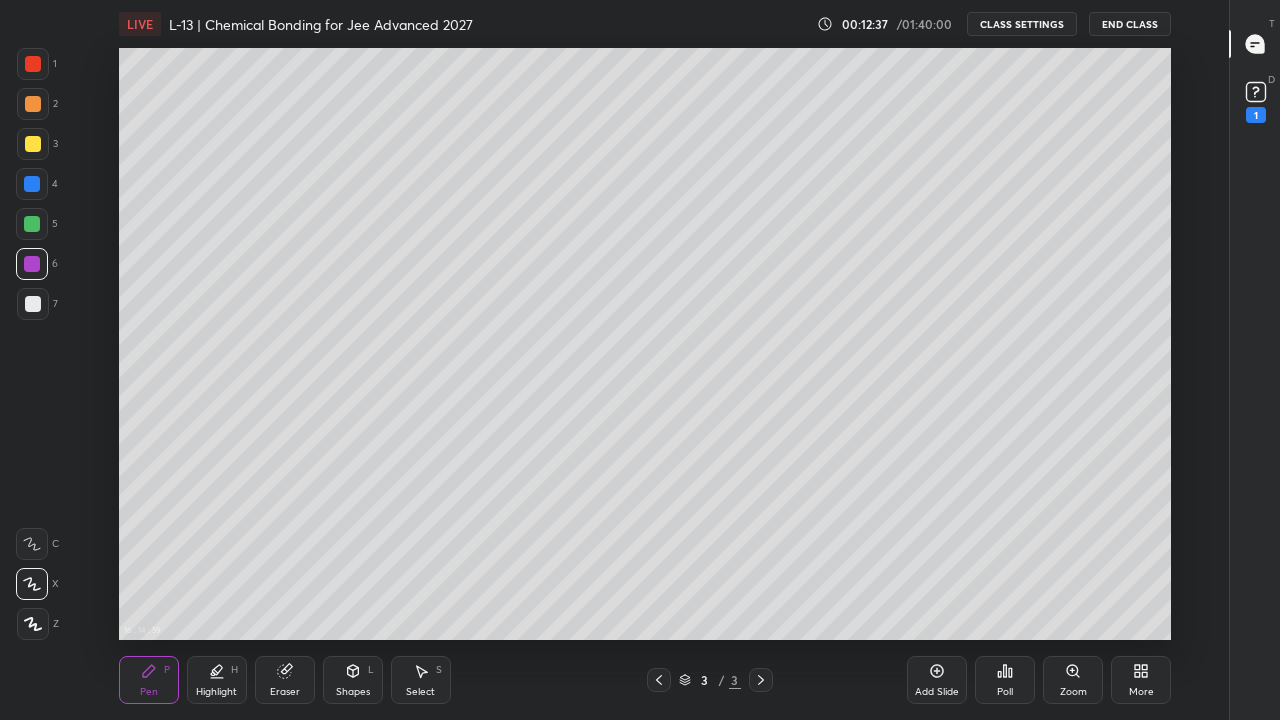 click on "Add Slide" at bounding box center (937, 692) 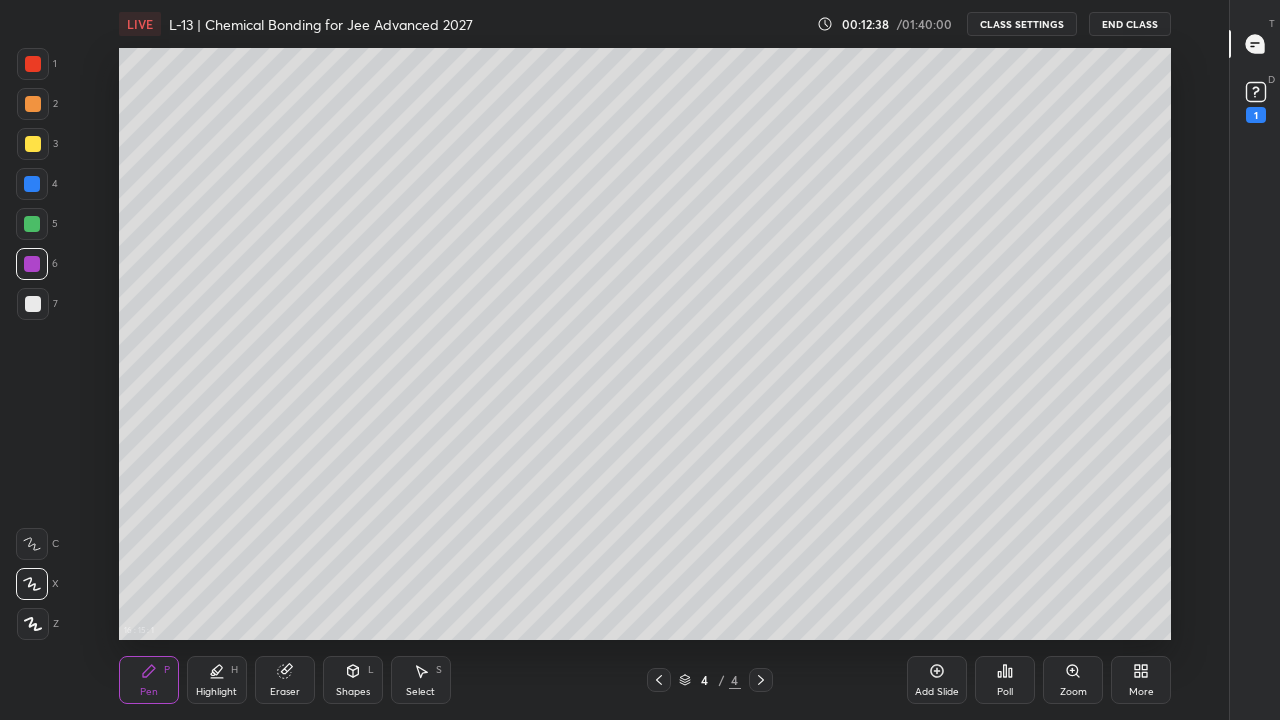 click at bounding box center [33, 144] 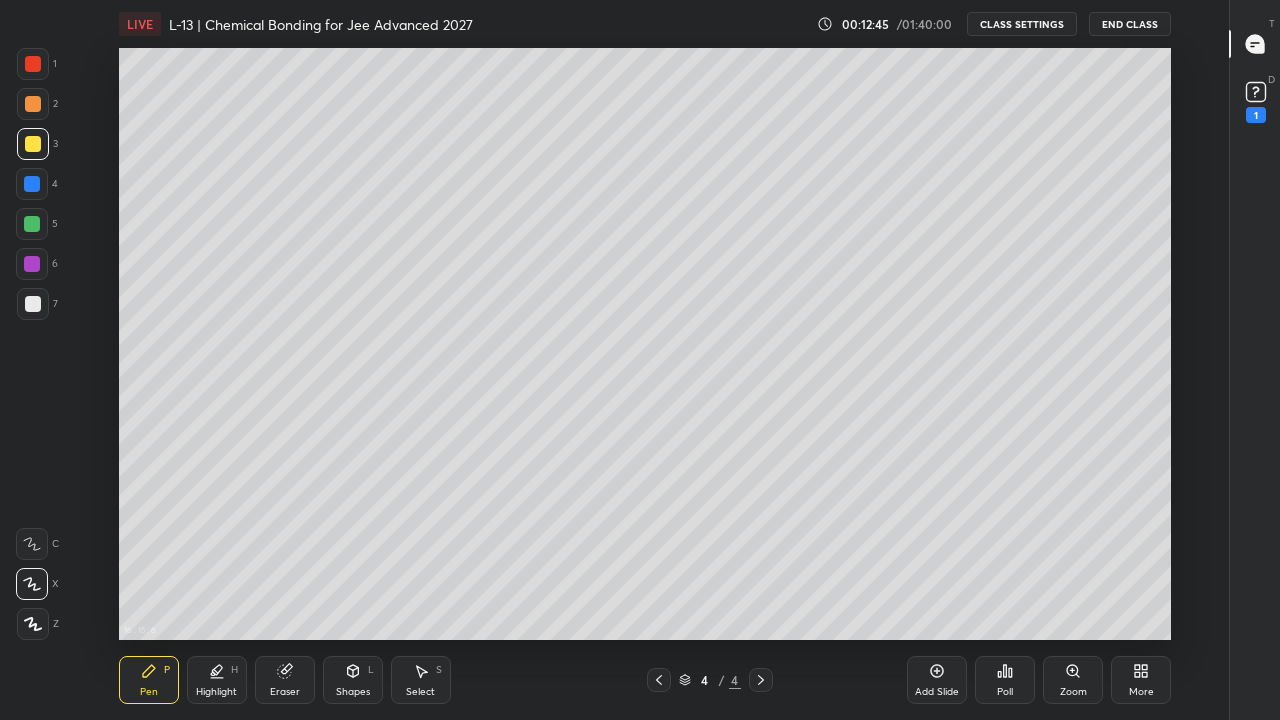 click at bounding box center (33, 64) 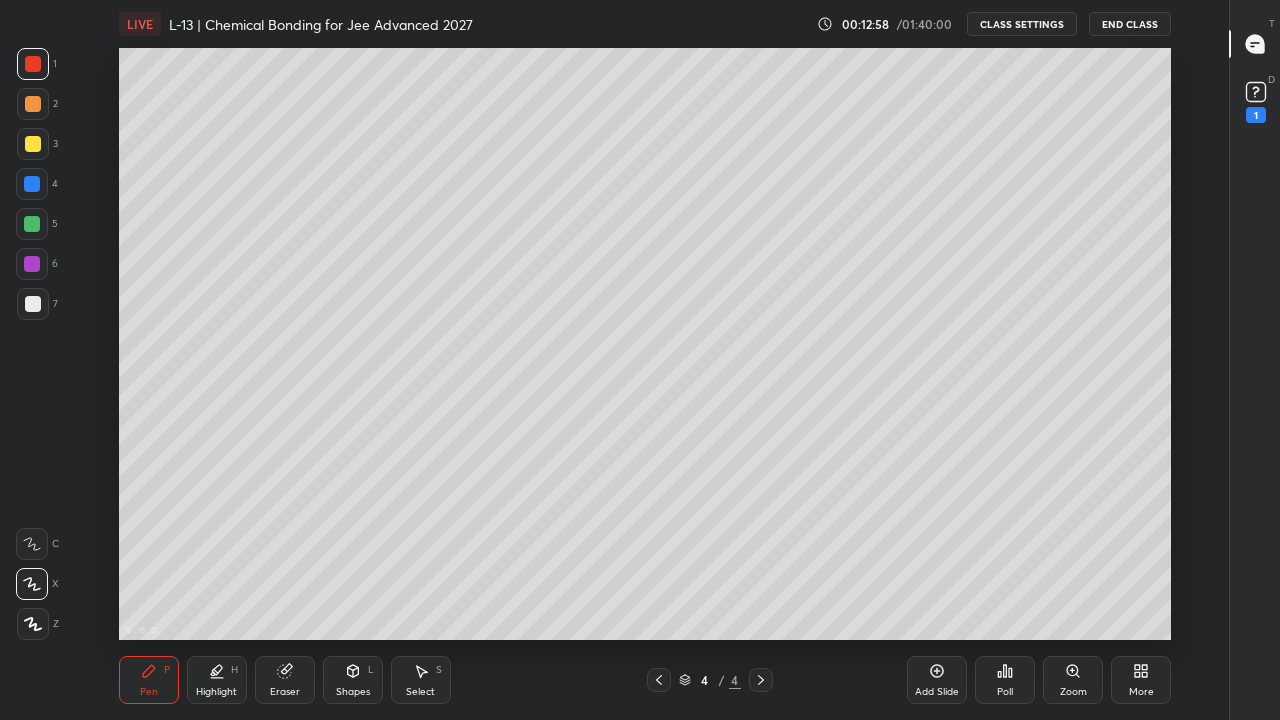 click 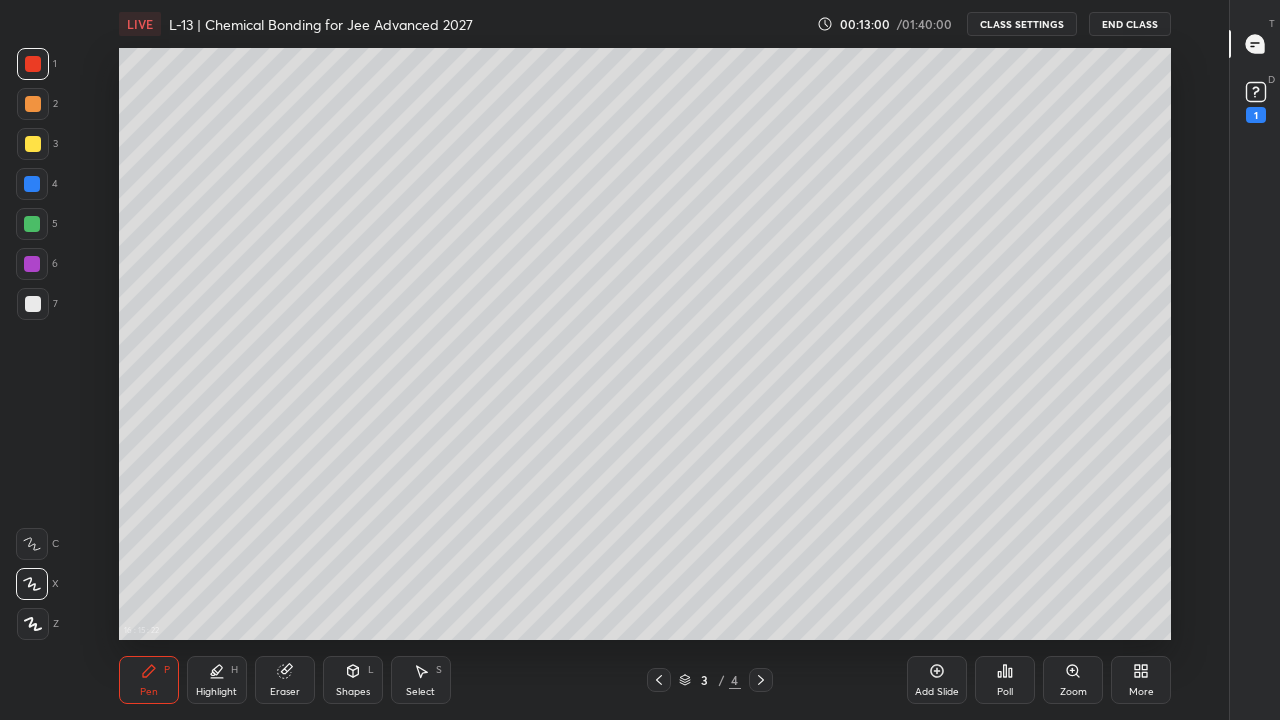 click at bounding box center (761, 680) 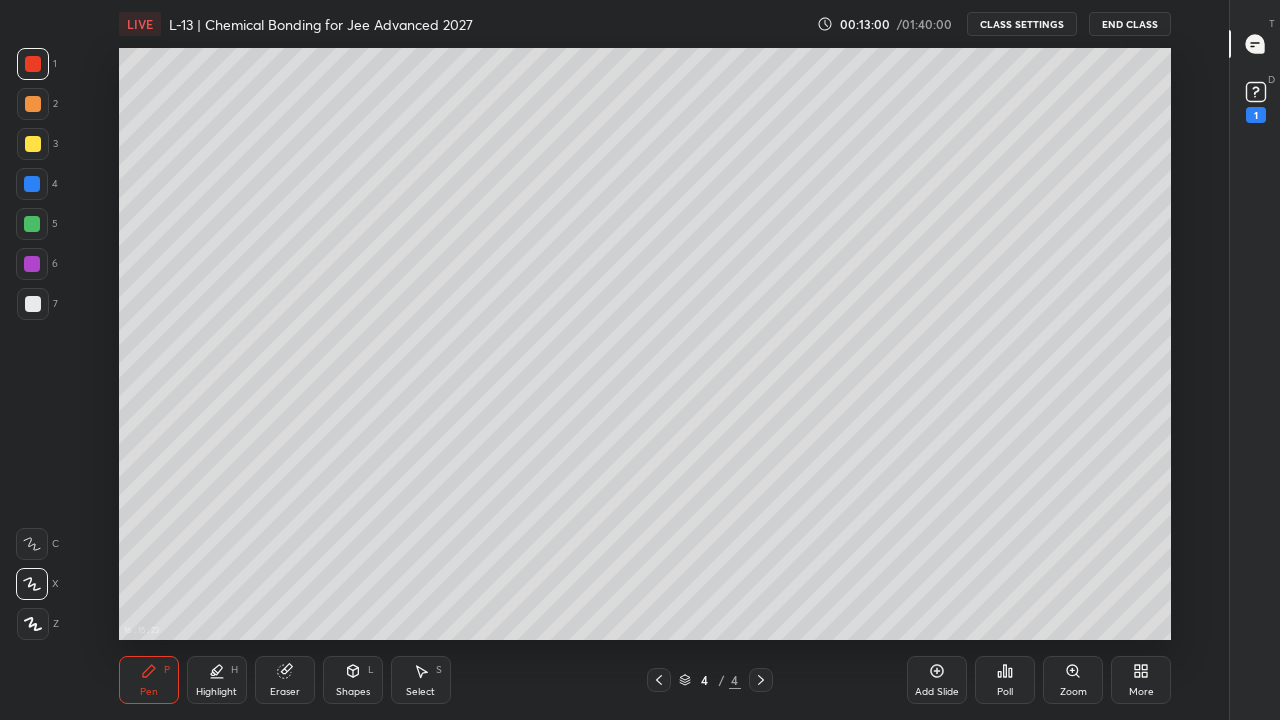 click on "Add Slide" at bounding box center (937, 692) 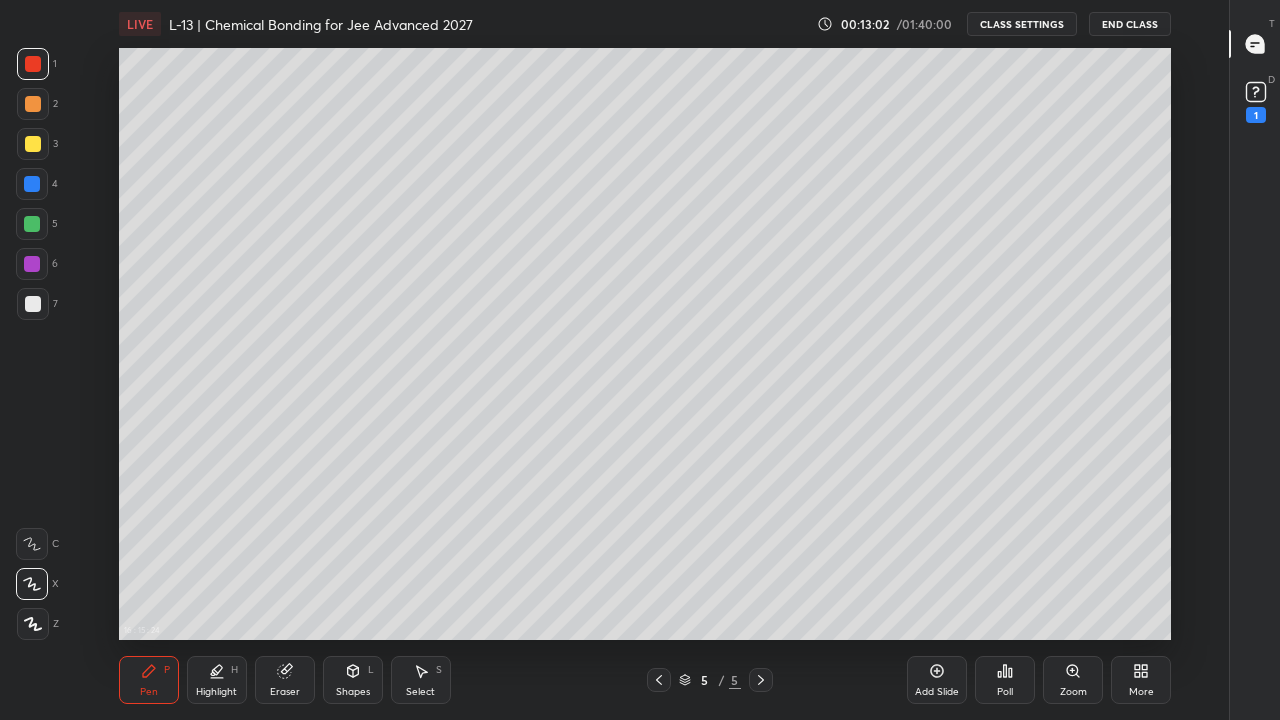 click 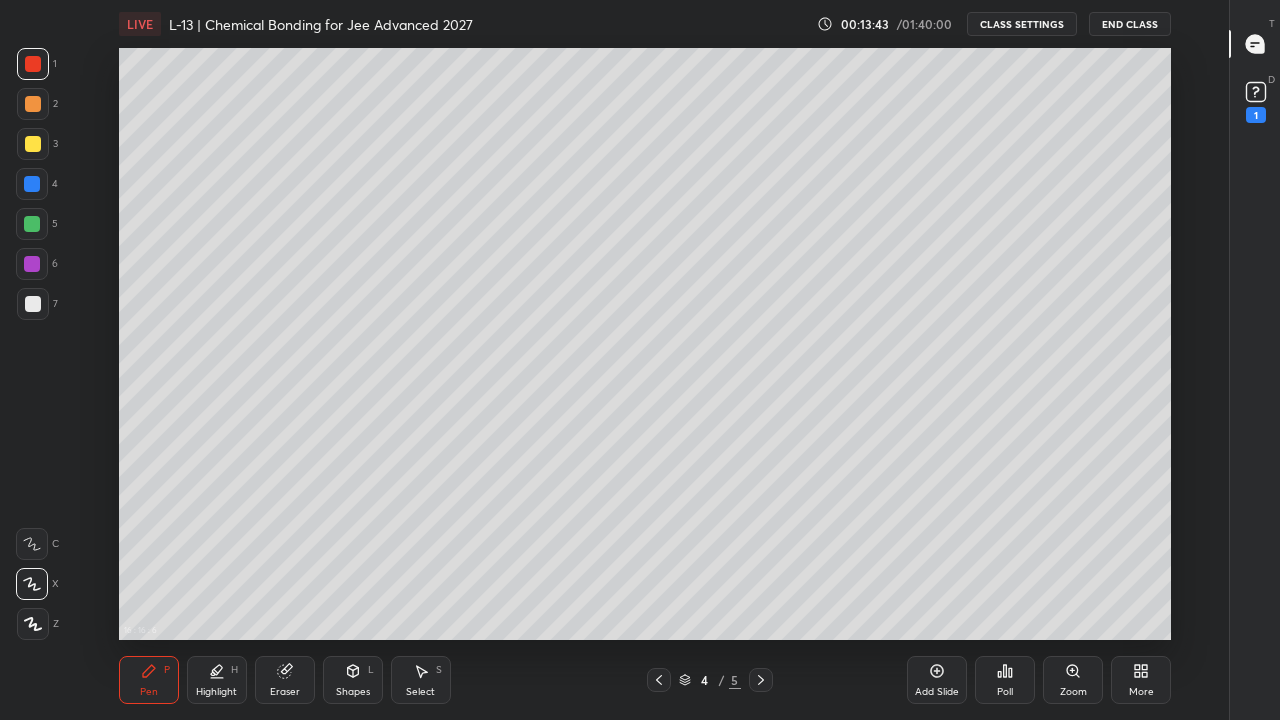click 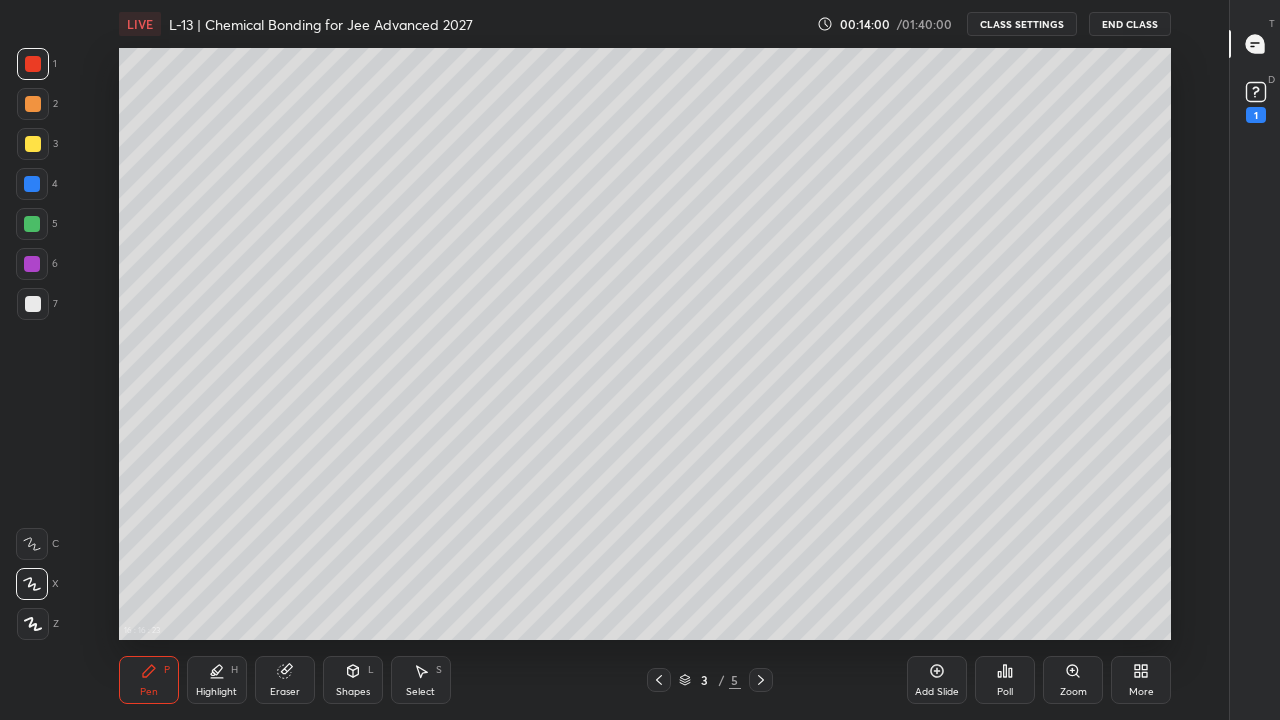 click 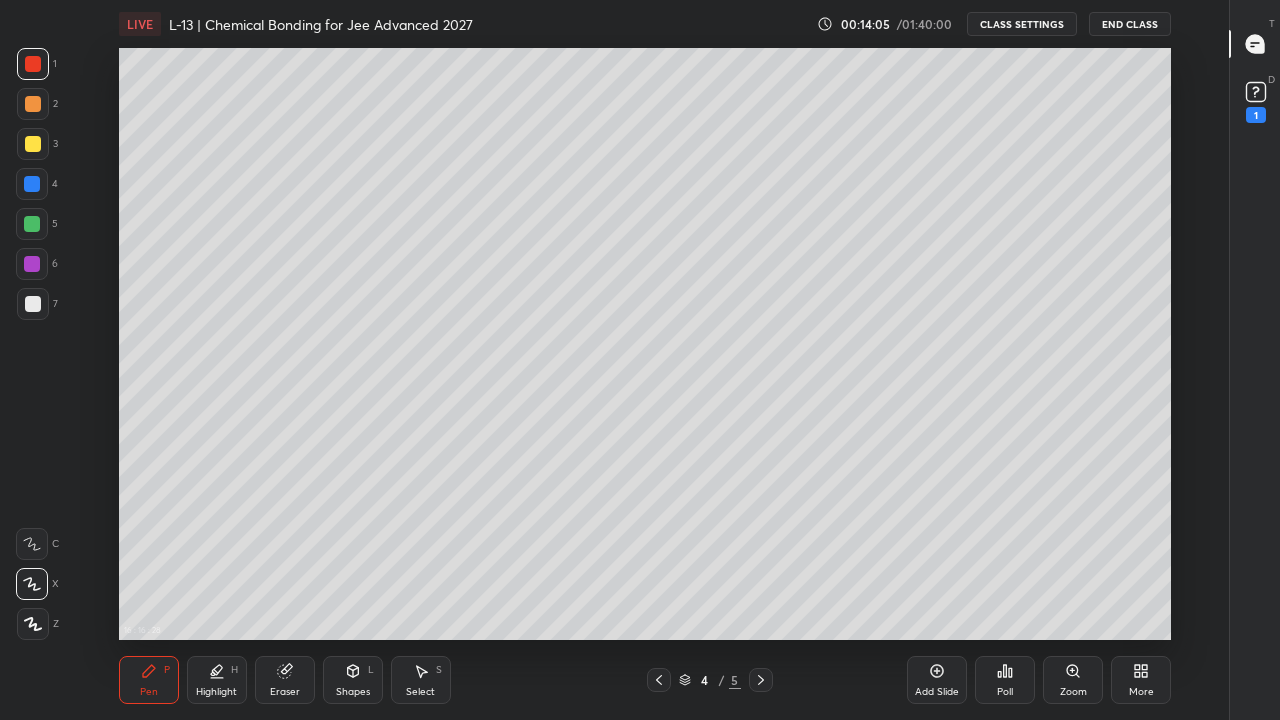 click at bounding box center [32, 224] 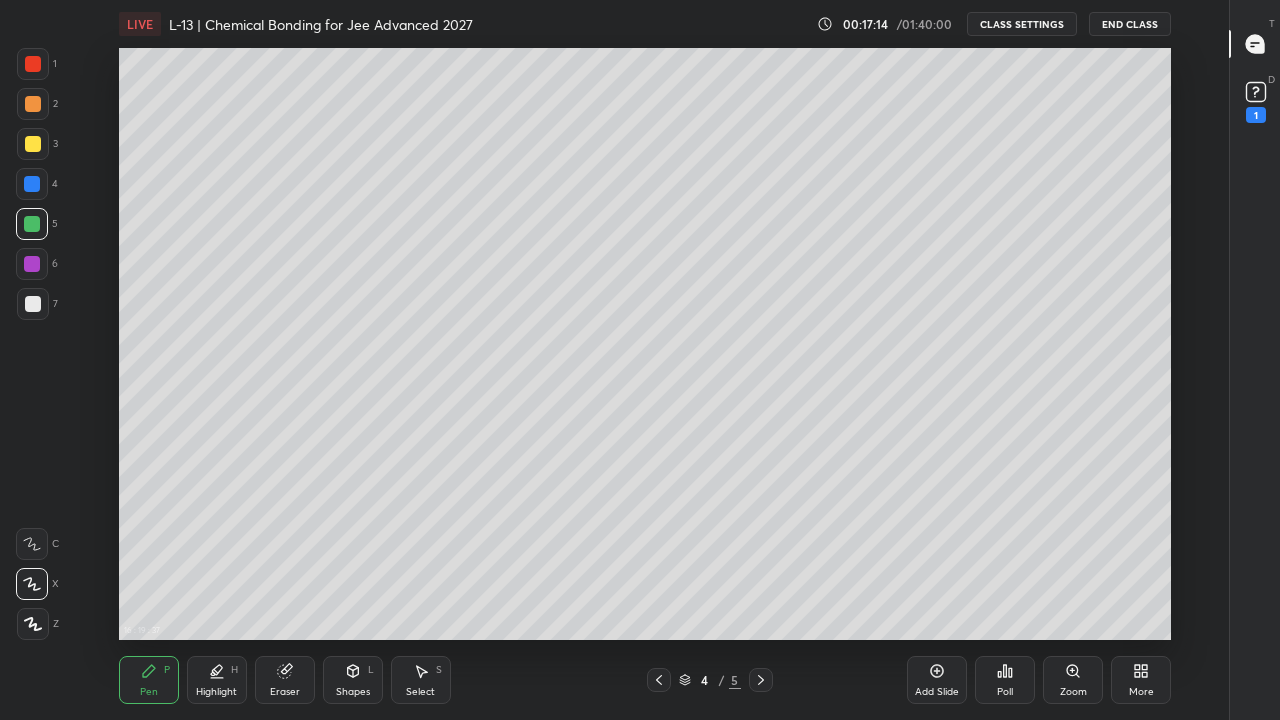 click on "Add Slide" at bounding box center [937, 680] 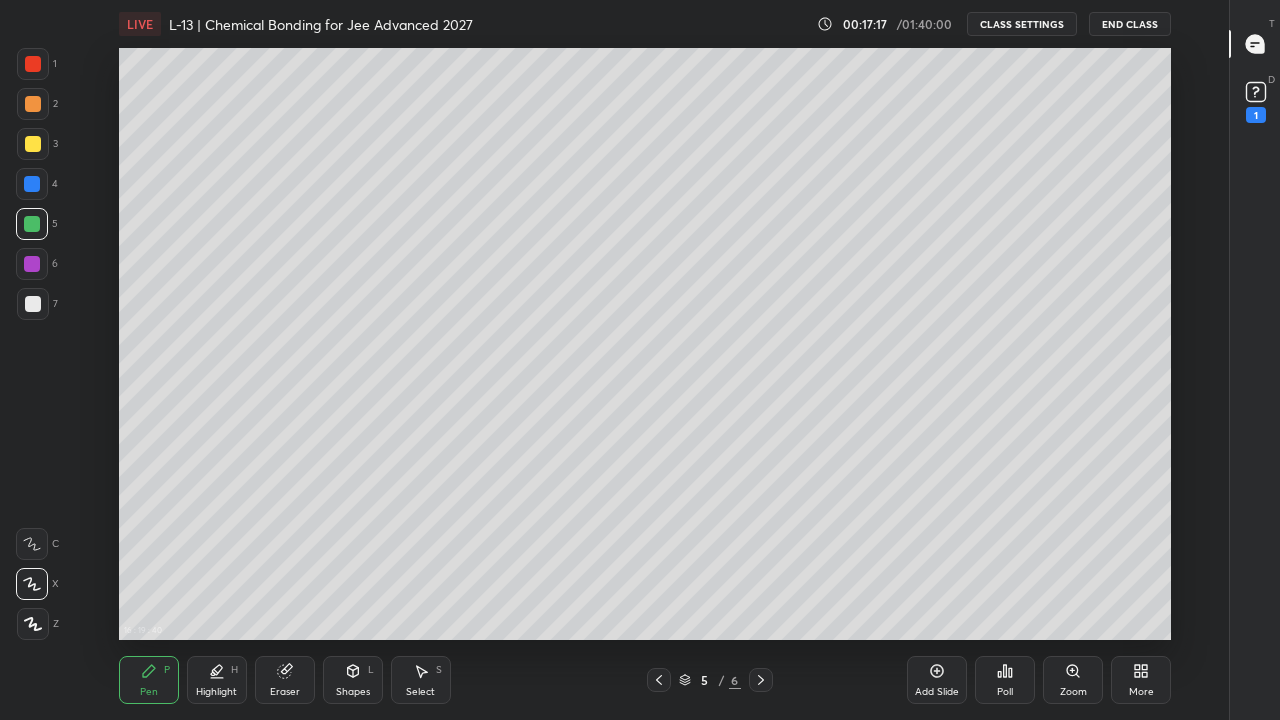 click at bounding box center (33, 304) 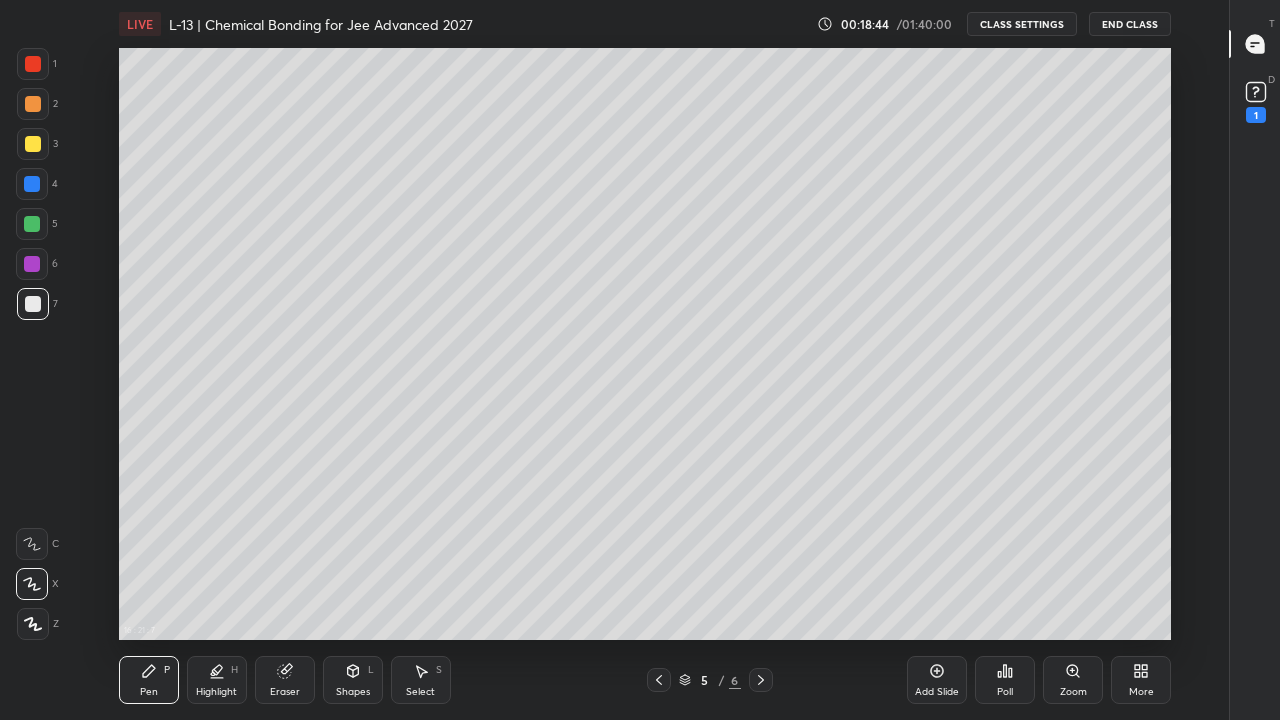 click on "Eraser" at bounding box center [285, 692] 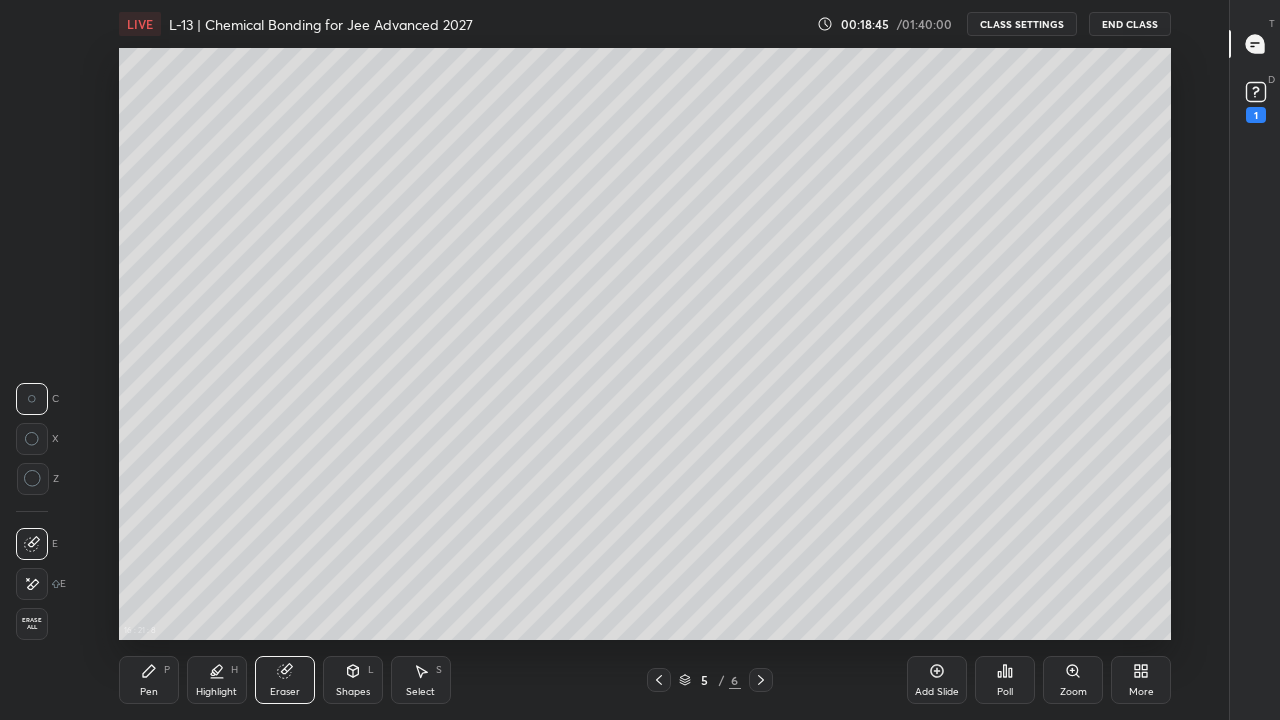 click 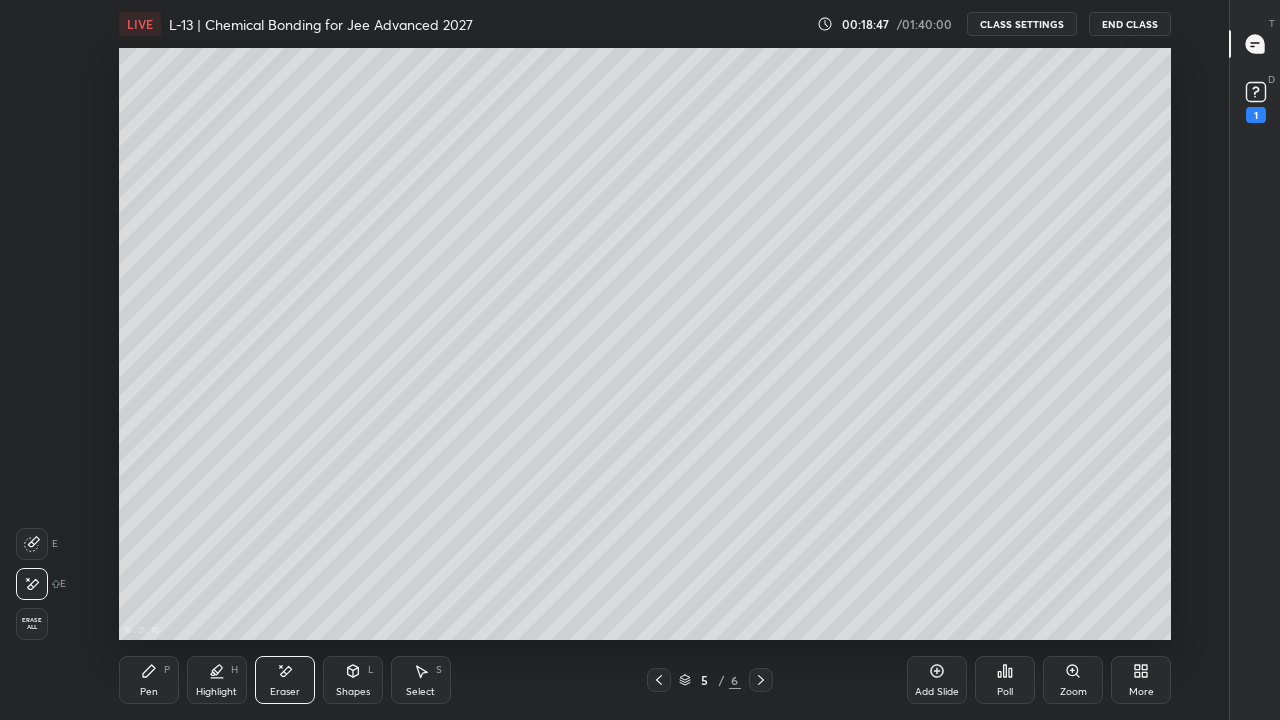 click on "Pen" at bounding box center (149, 692) 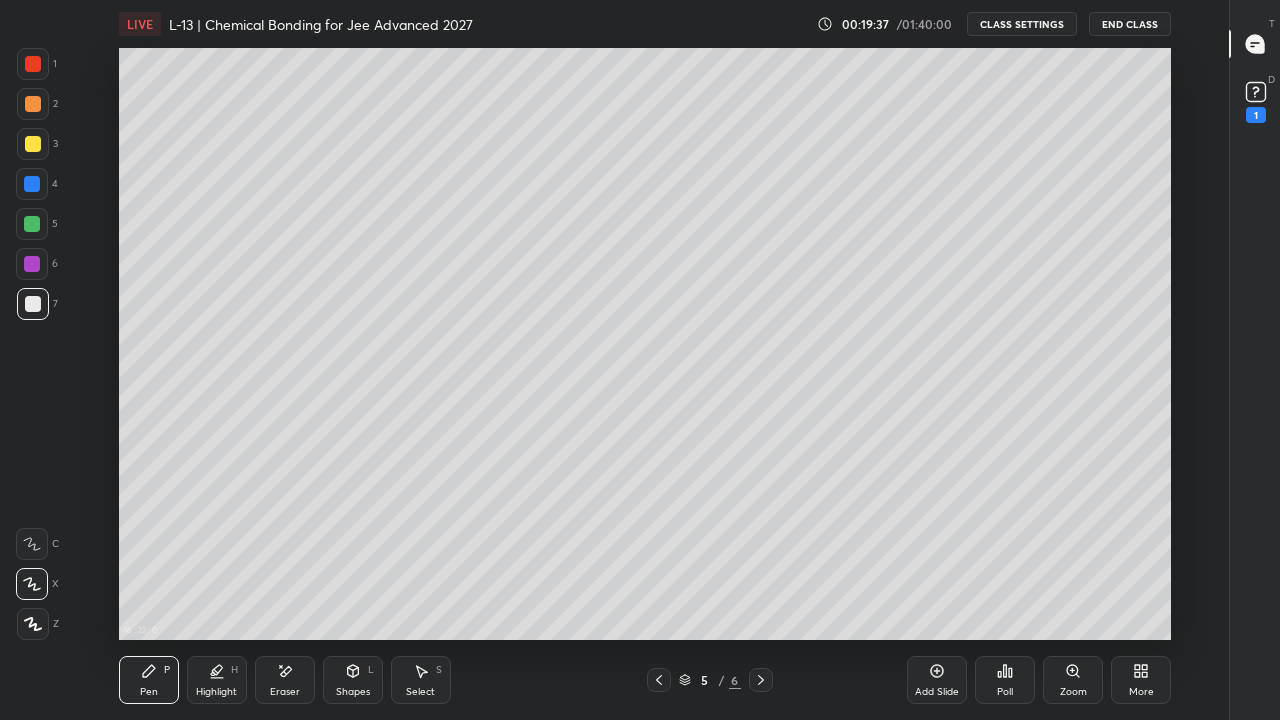 click at bounding box center [33, 144] 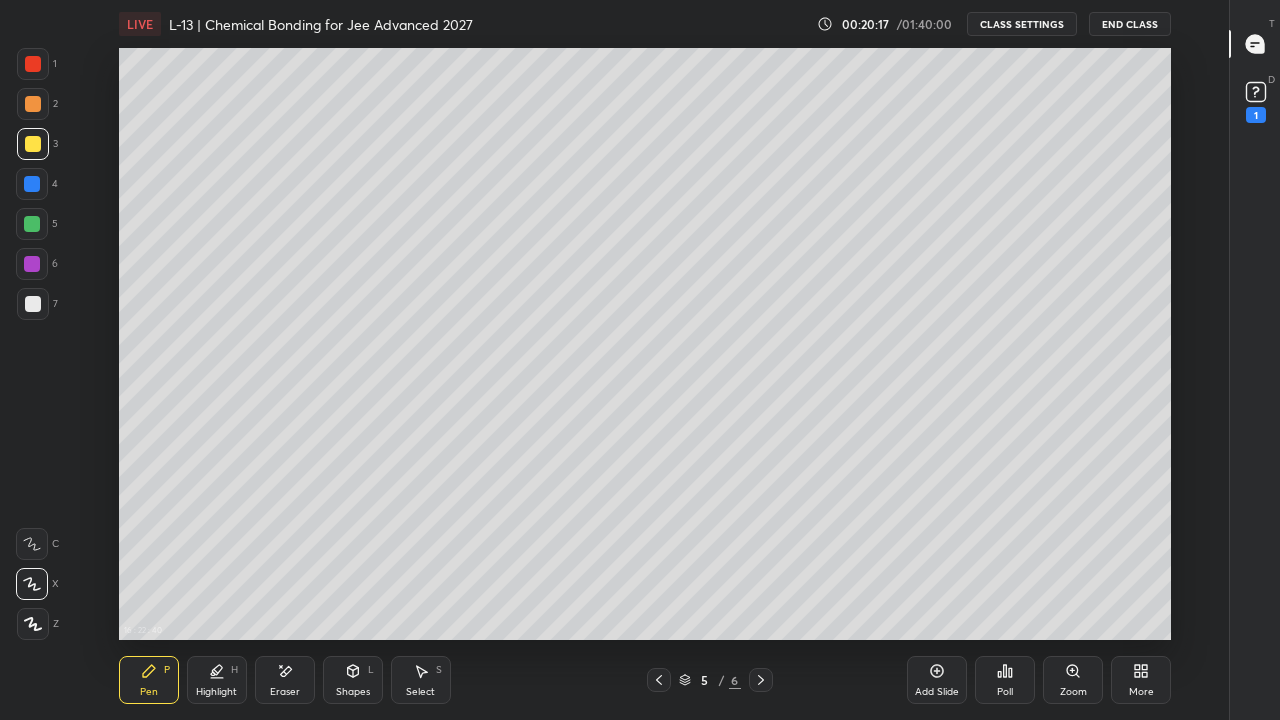 click 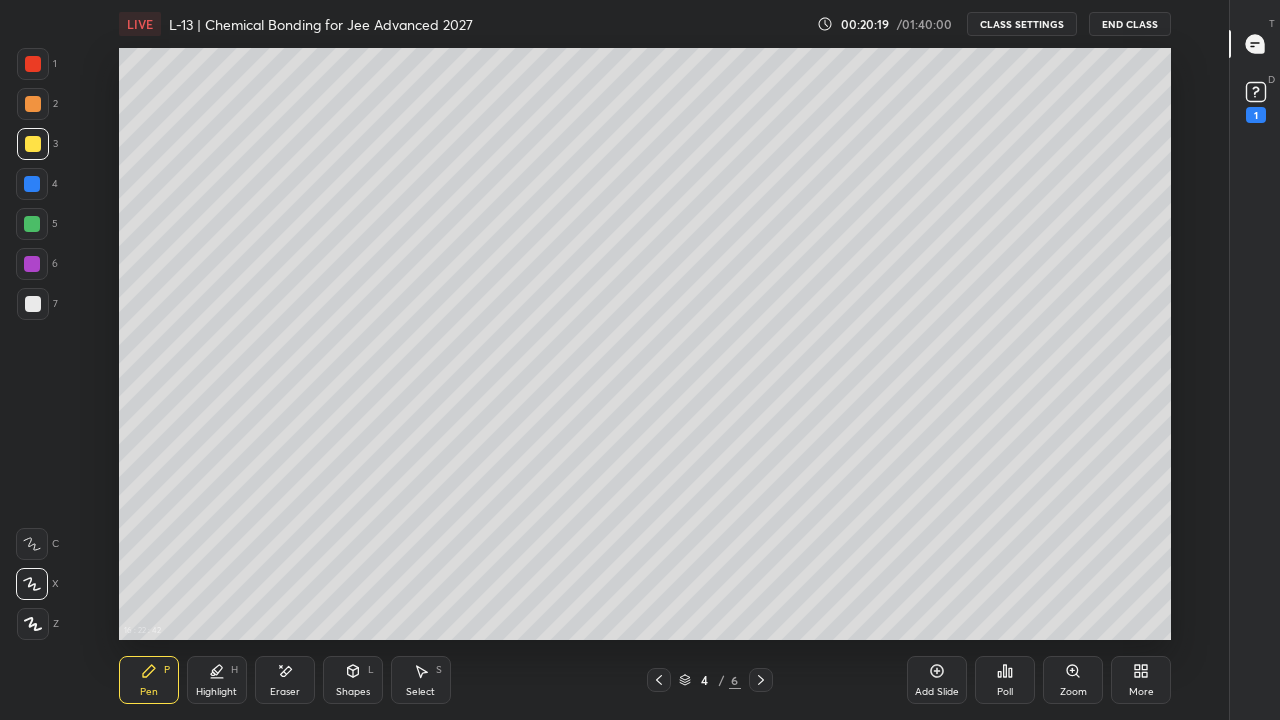 click 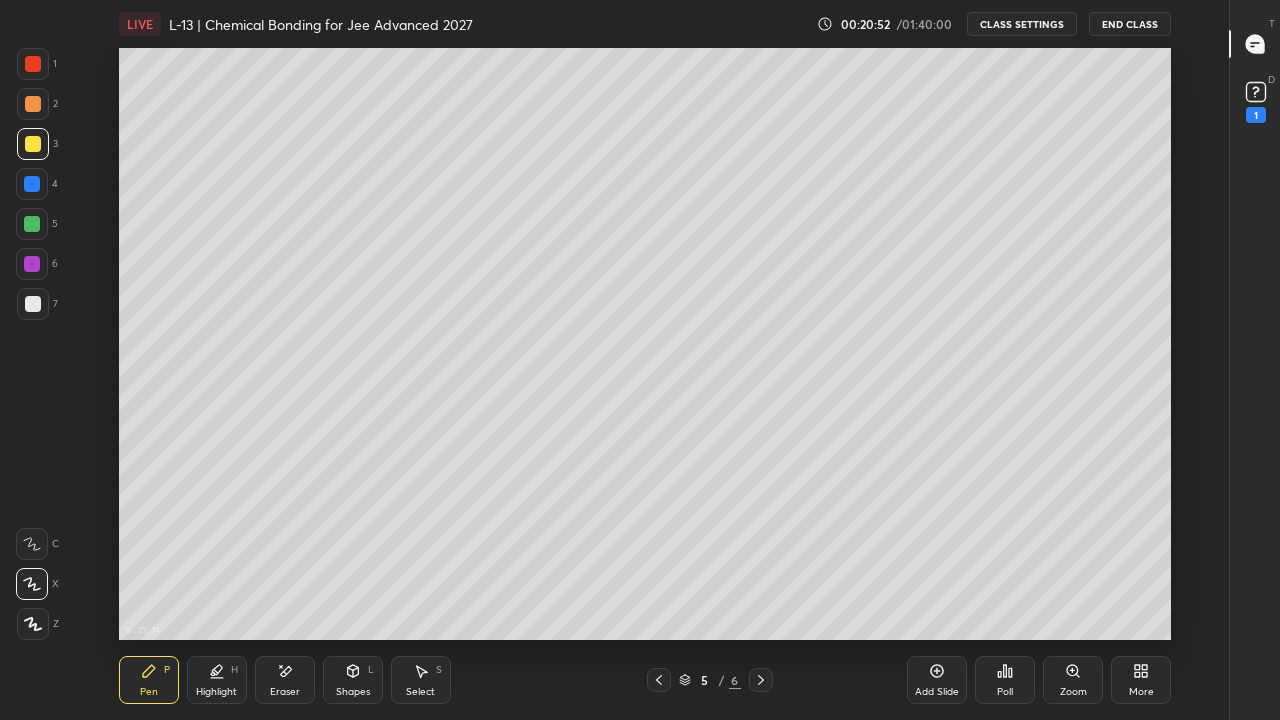 click 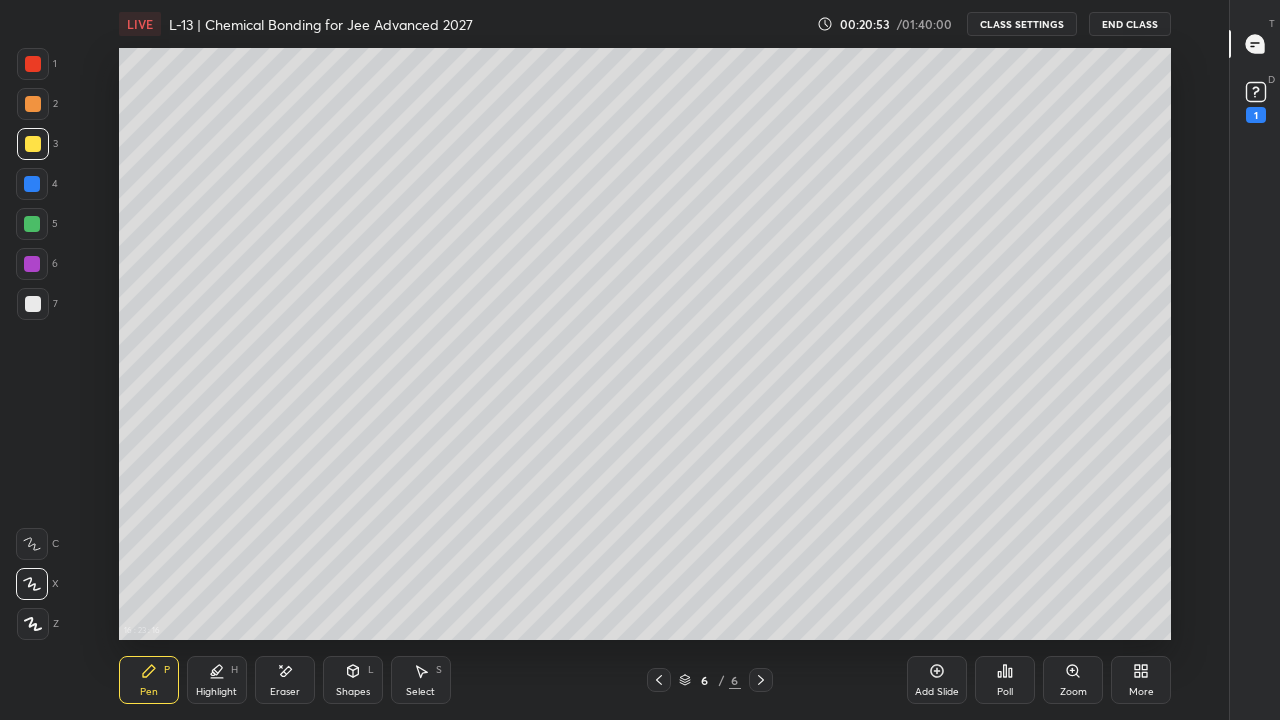 click 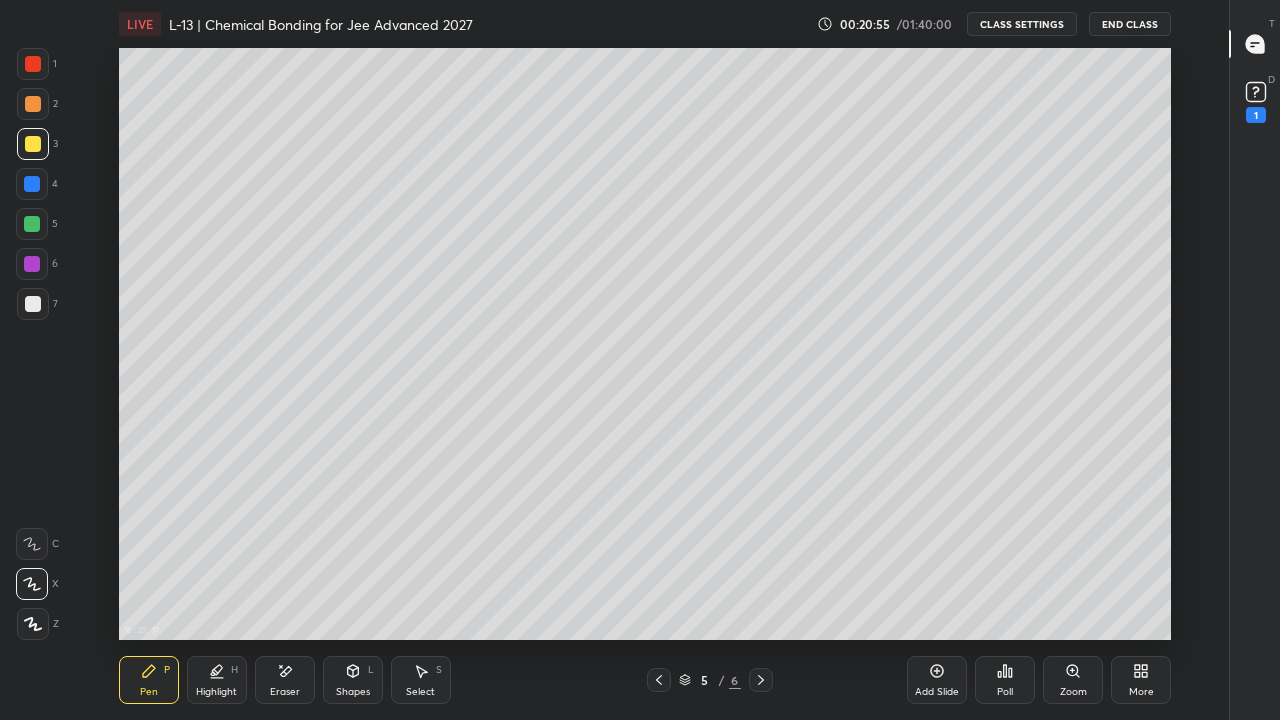 click at bounding box center (32, 224) 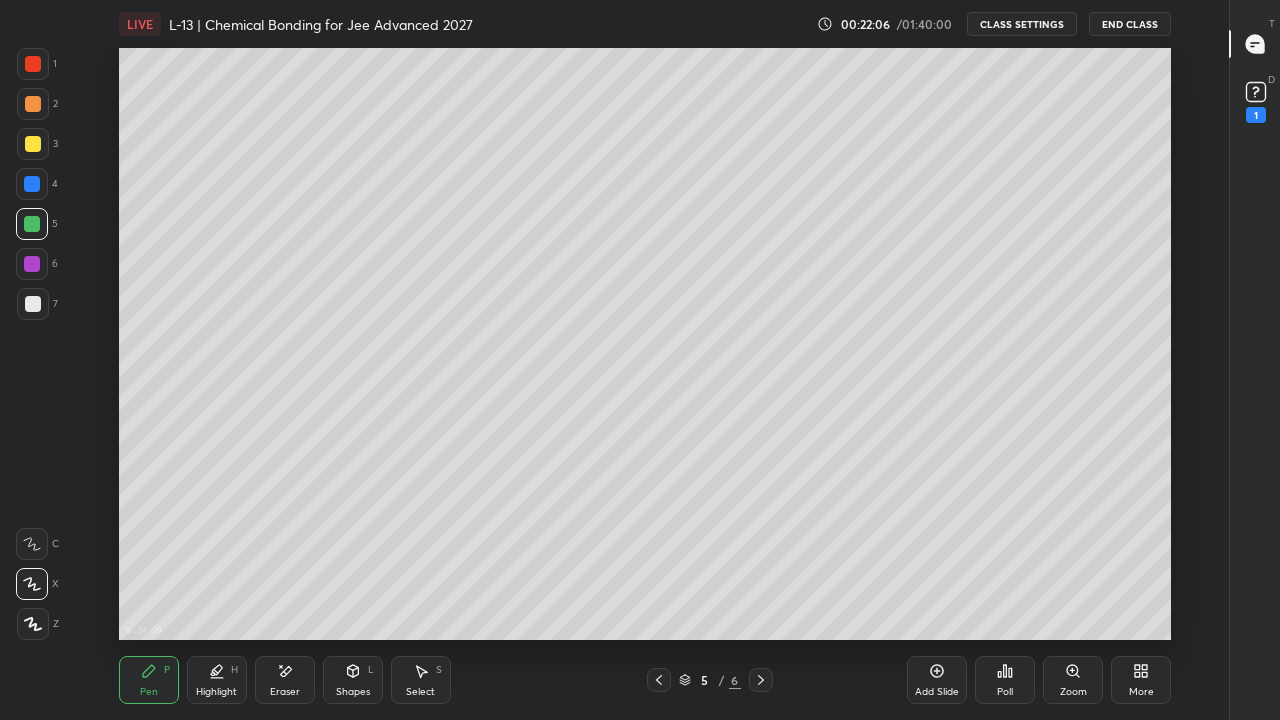 click on "Add Slide" at bounding box center (937, 680) 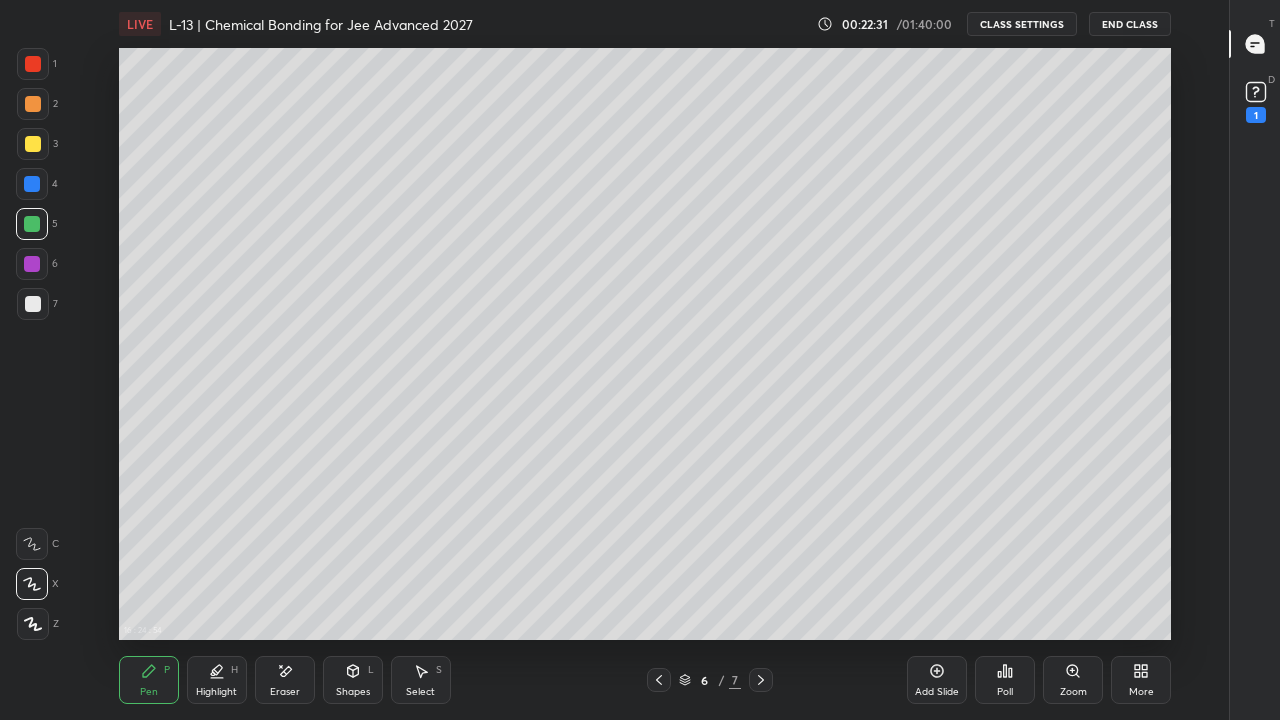 click on "Shapes L" at bounding box center (353, 680) 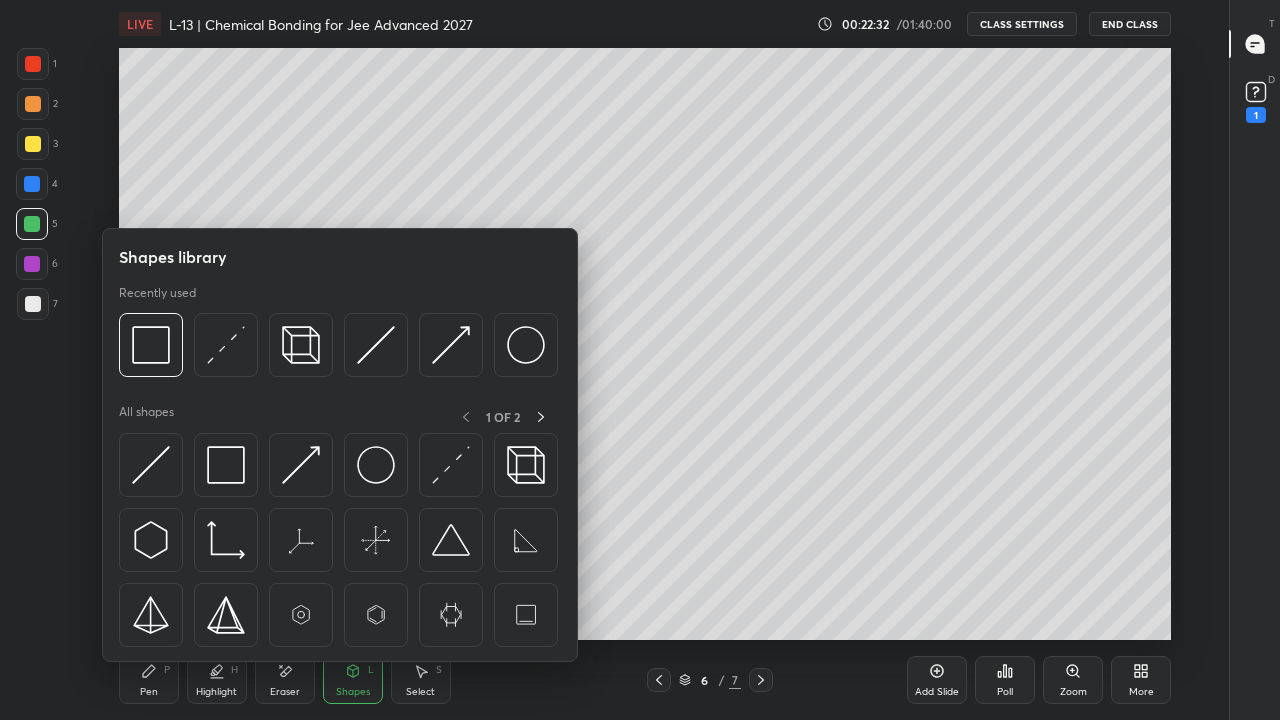 click at bounding box center [151, 345] 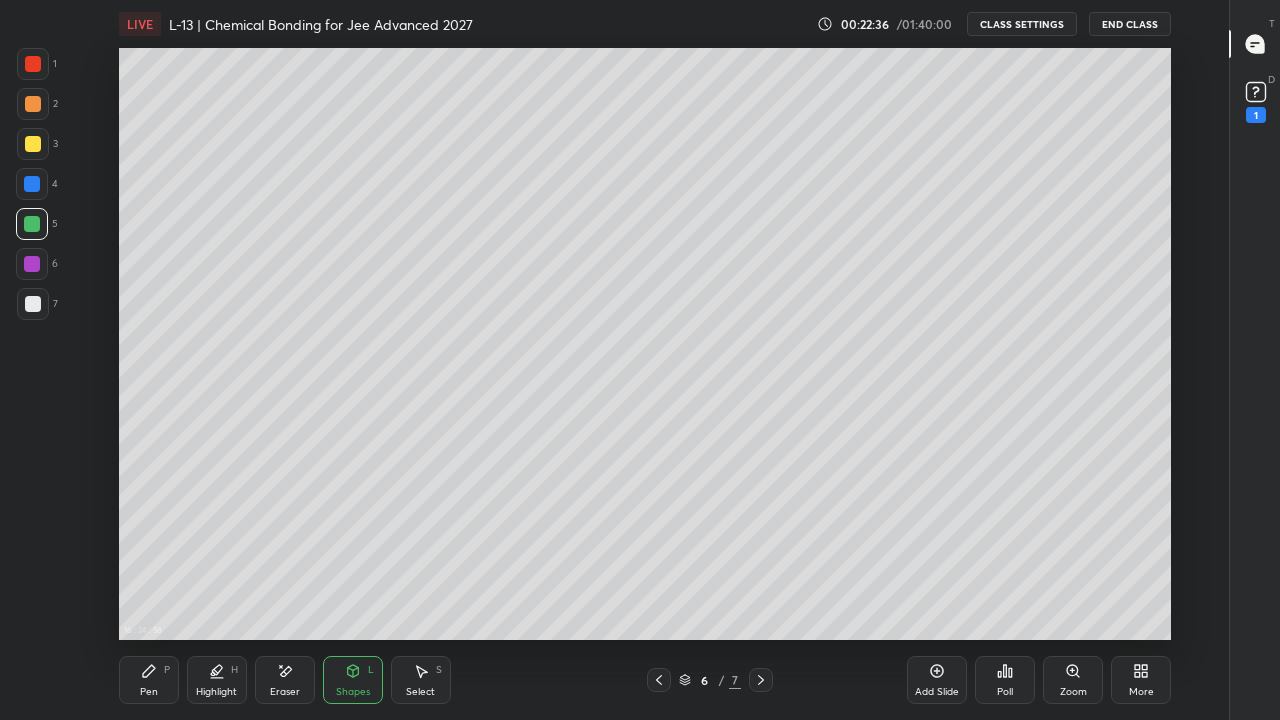 click 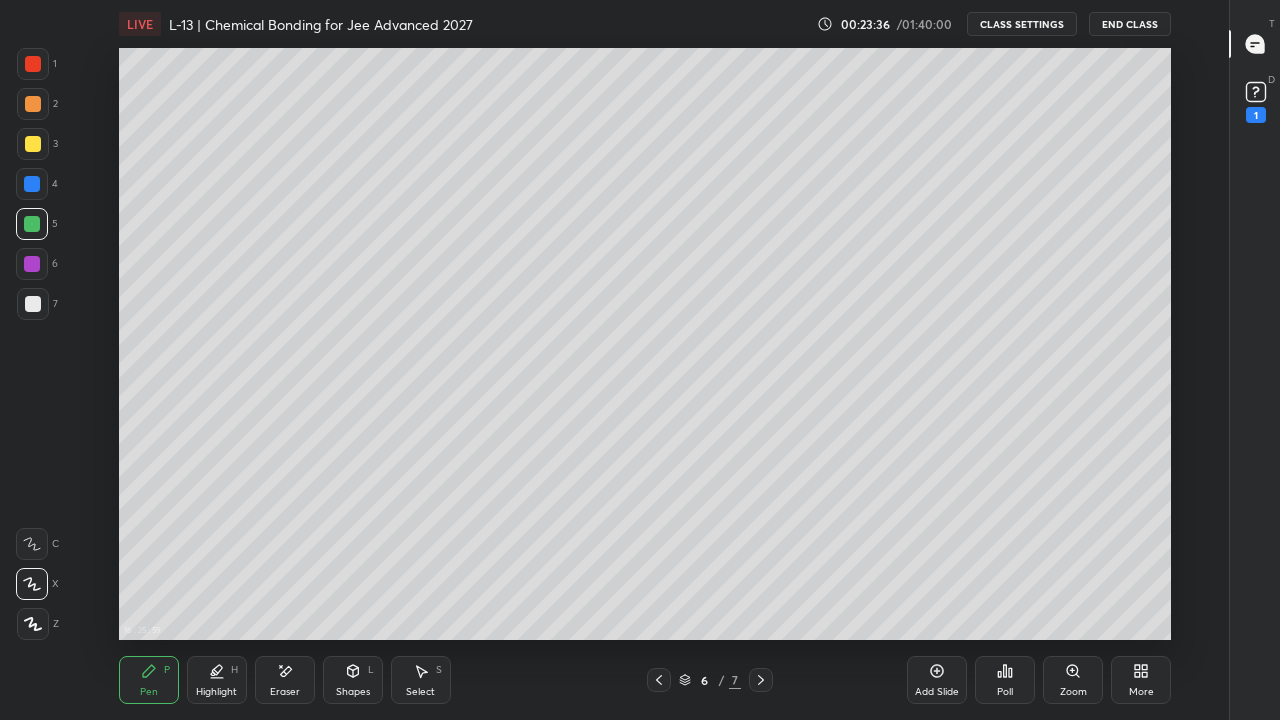 click on "Eraser" at bounding box center [285, 692] 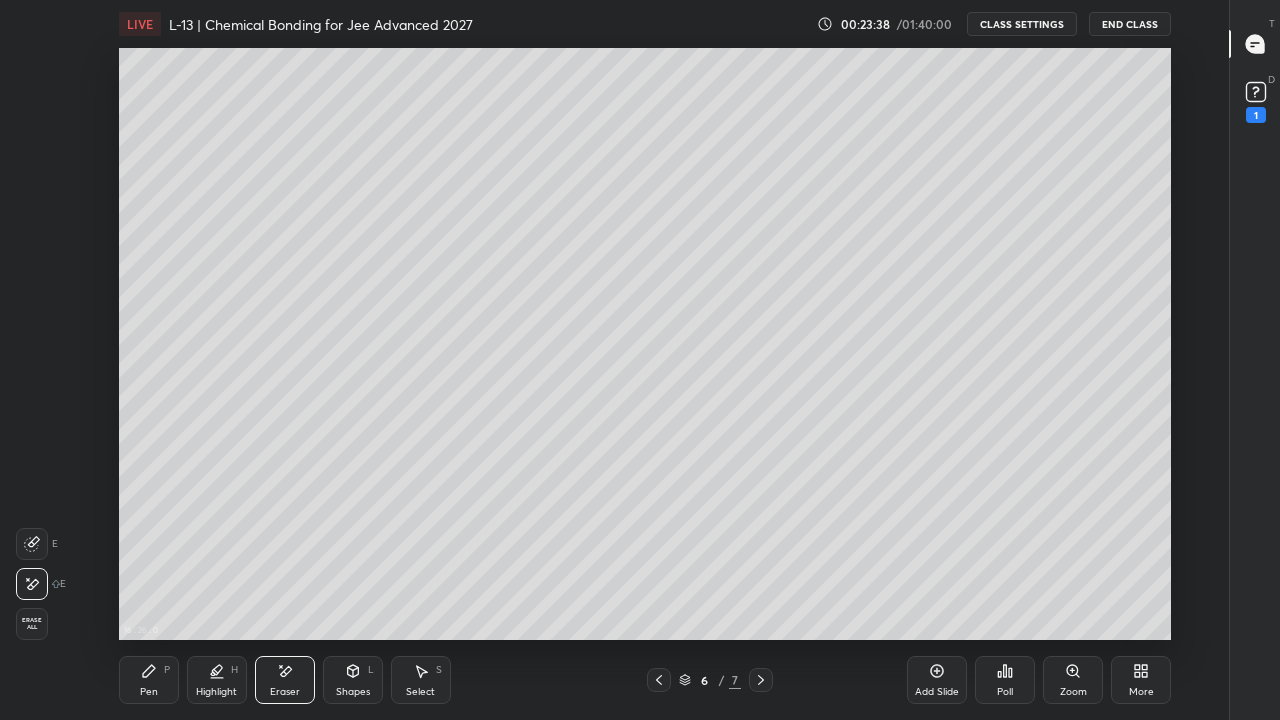 click on "Pen P" at bounding box center [149, 680] 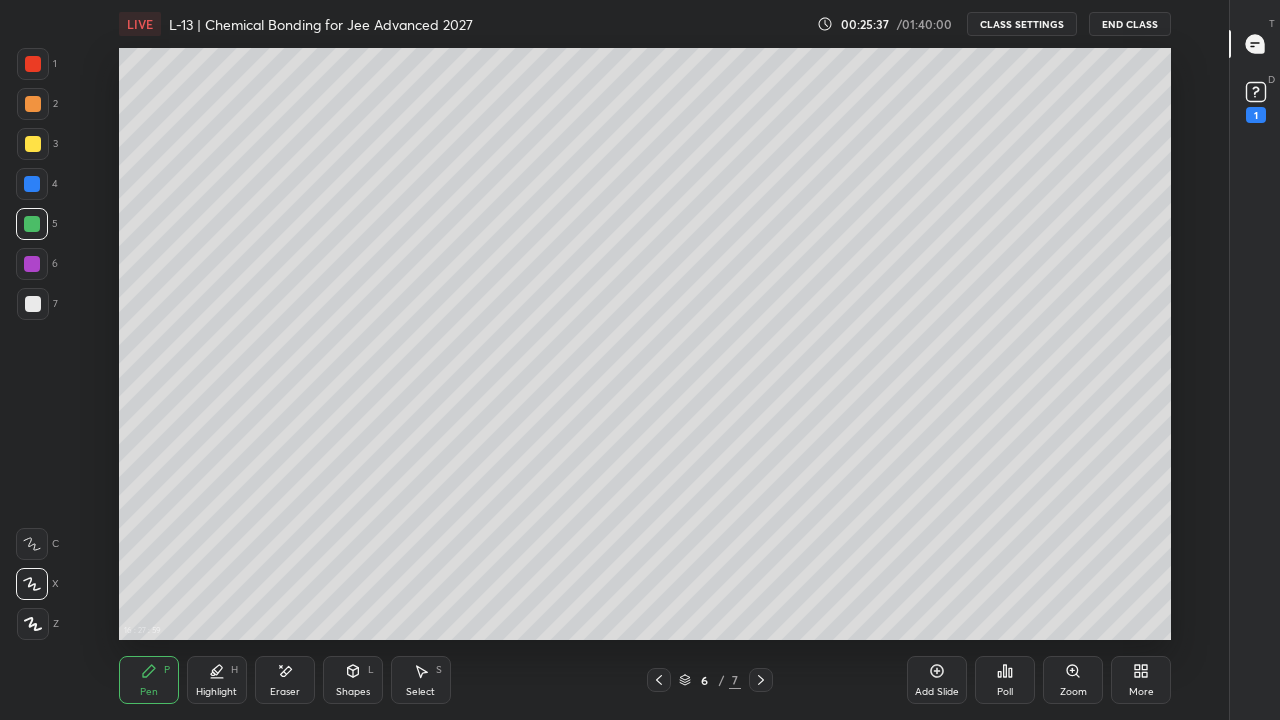 click at bounding box center [33, 104] 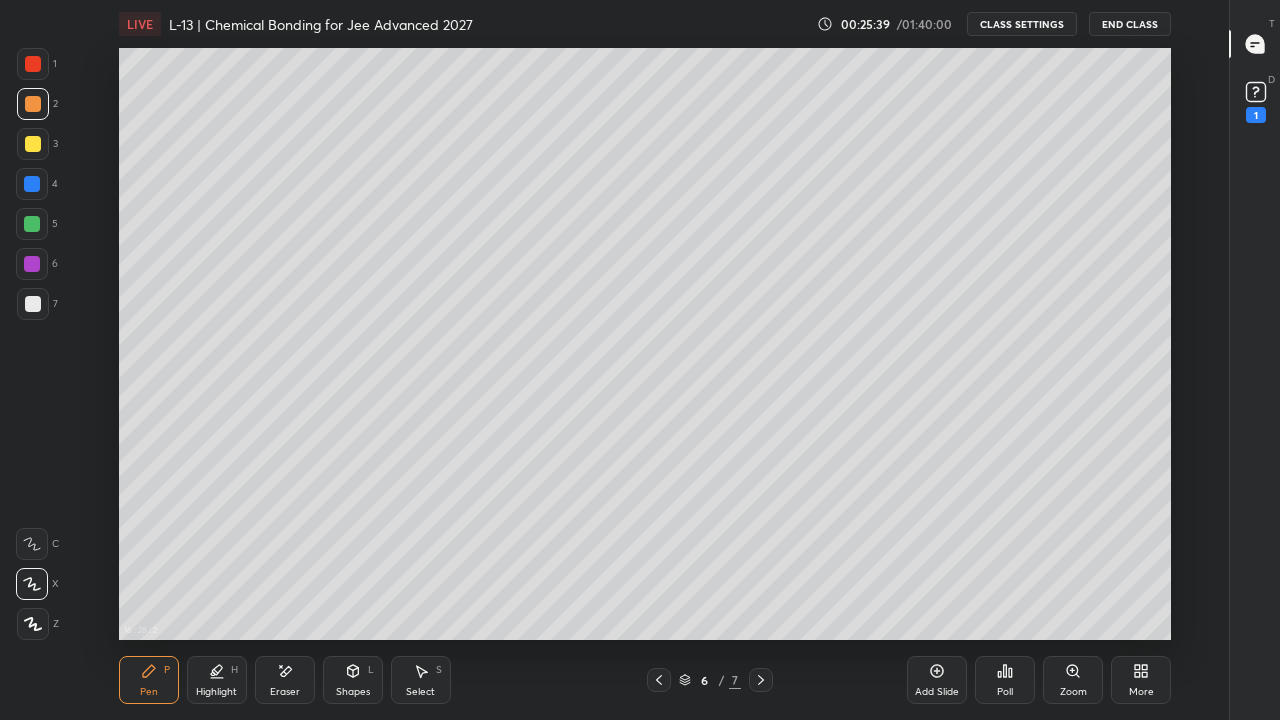 click on "Eraser" at bounding box center [285, 680] 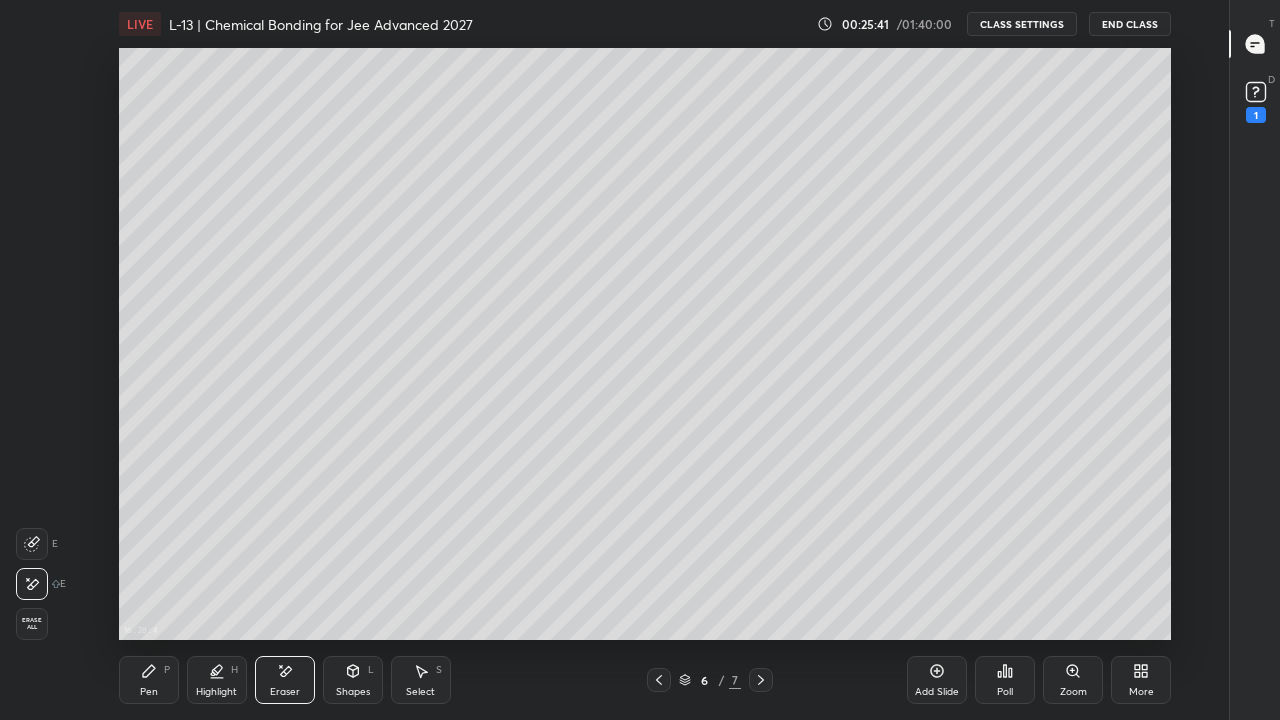 click on "Pen" at bounding box center [149, 692] 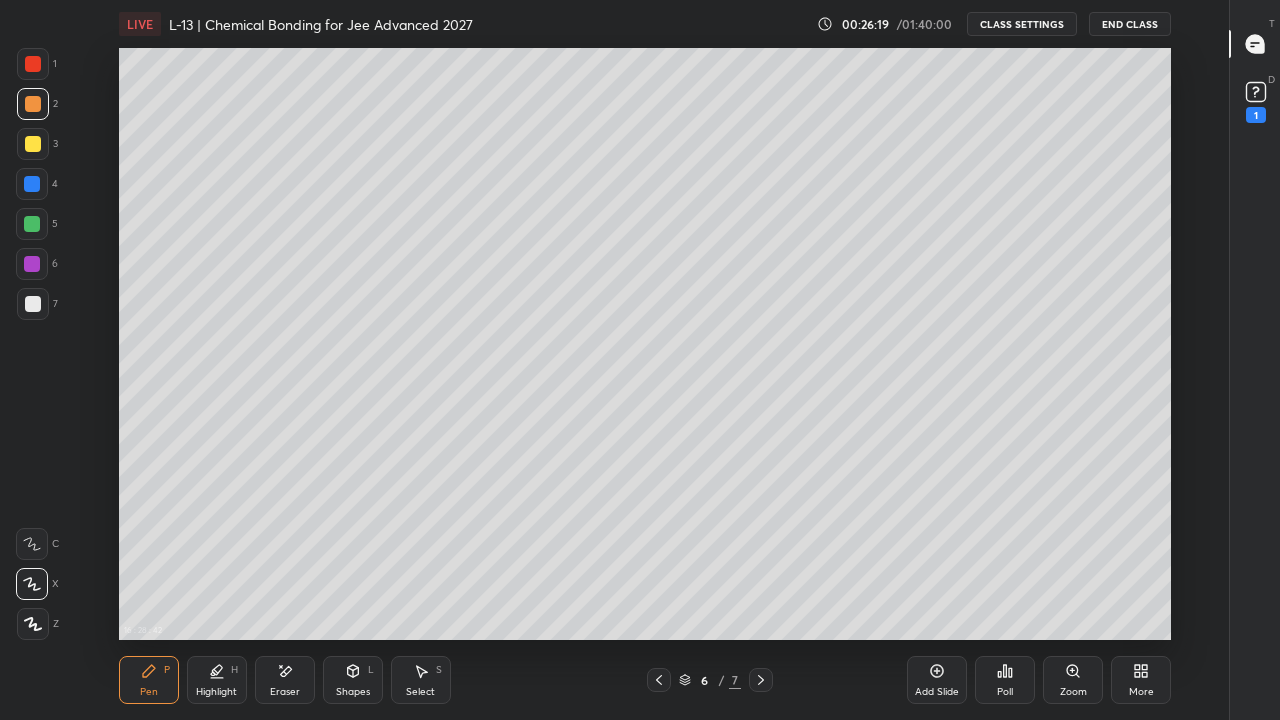 click on "Add Slide" at bounding box center [937, 680] 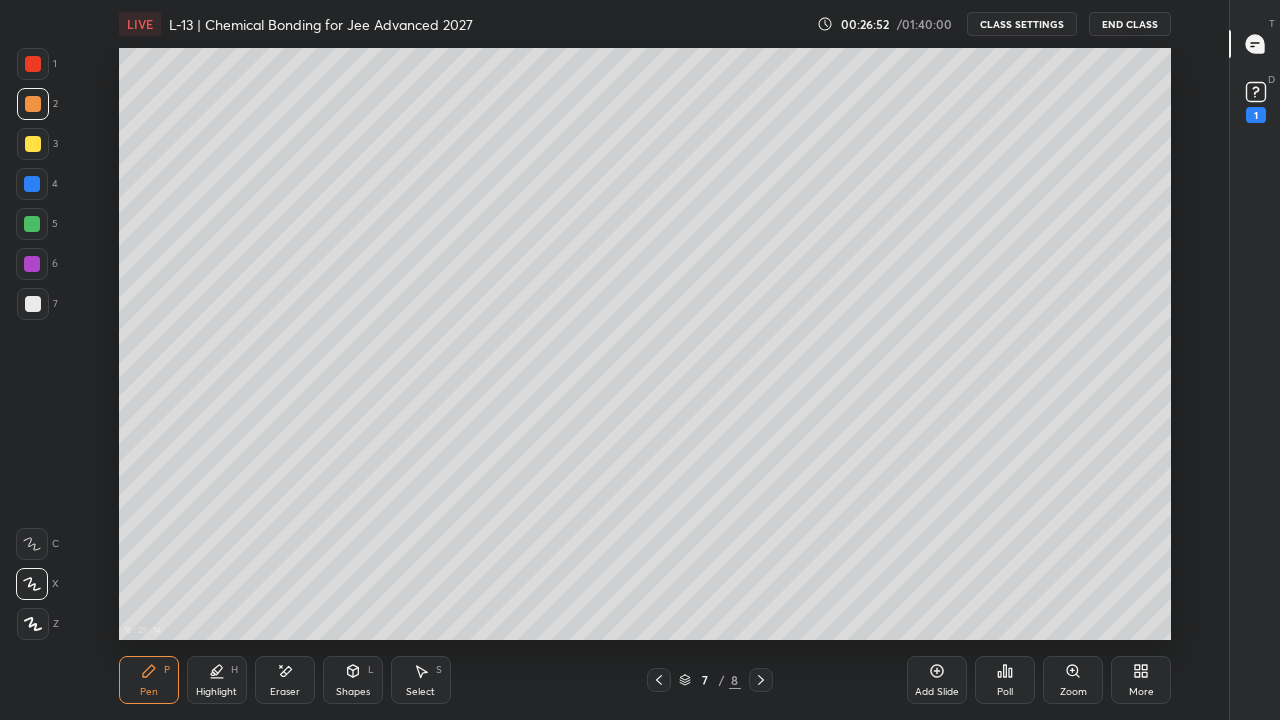 click on "Eraser" at bounding box center [285, 680] 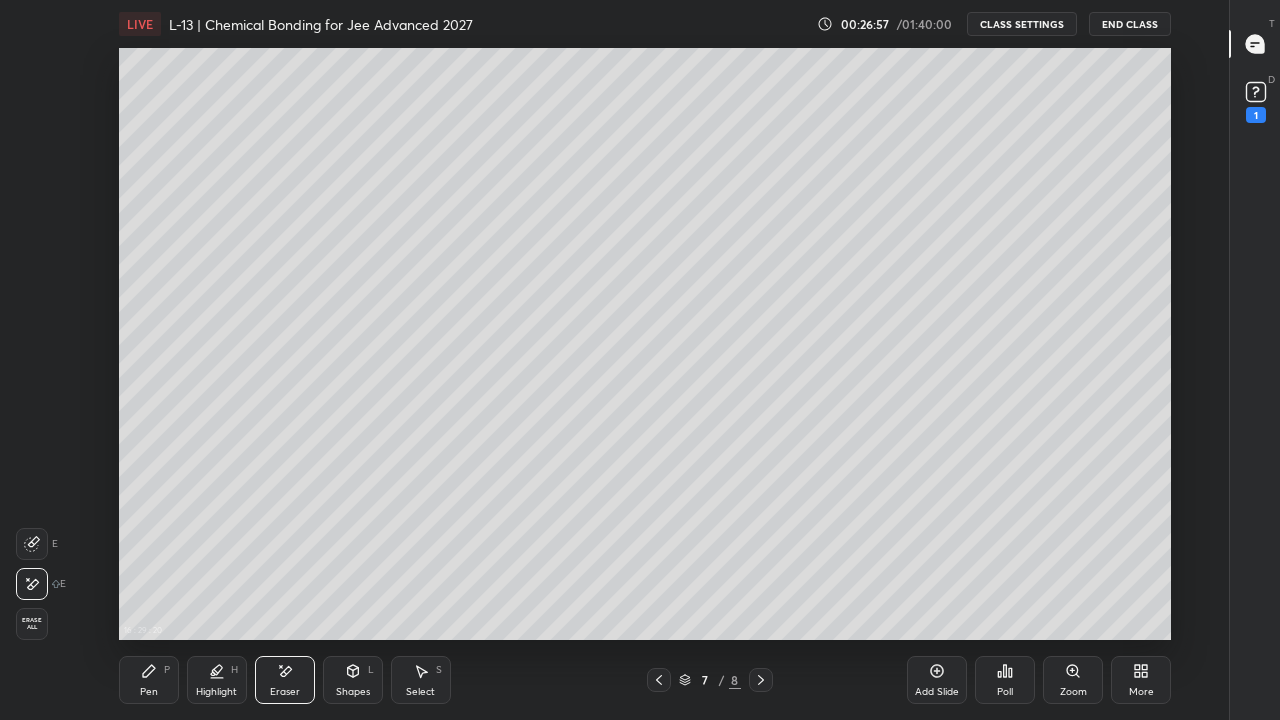 click on "Pen" at bounding box center (149, 692) 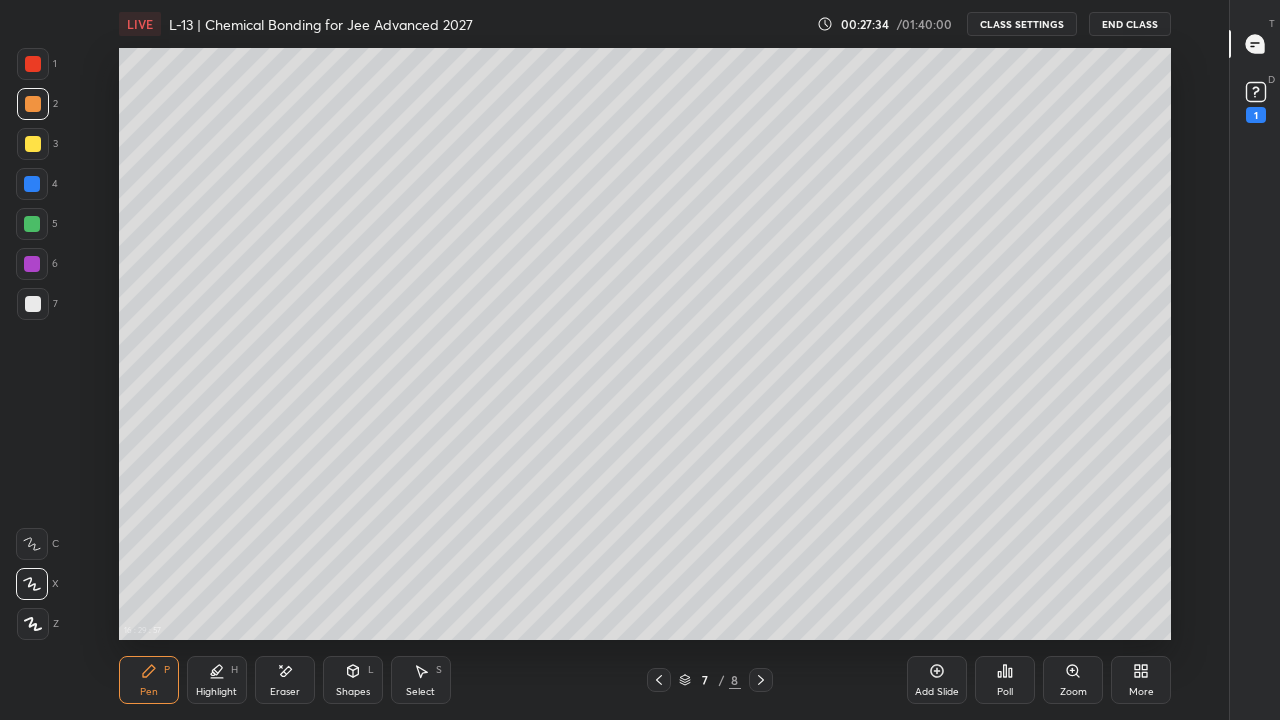 click on "Pen" at bounding box center [149, 692] 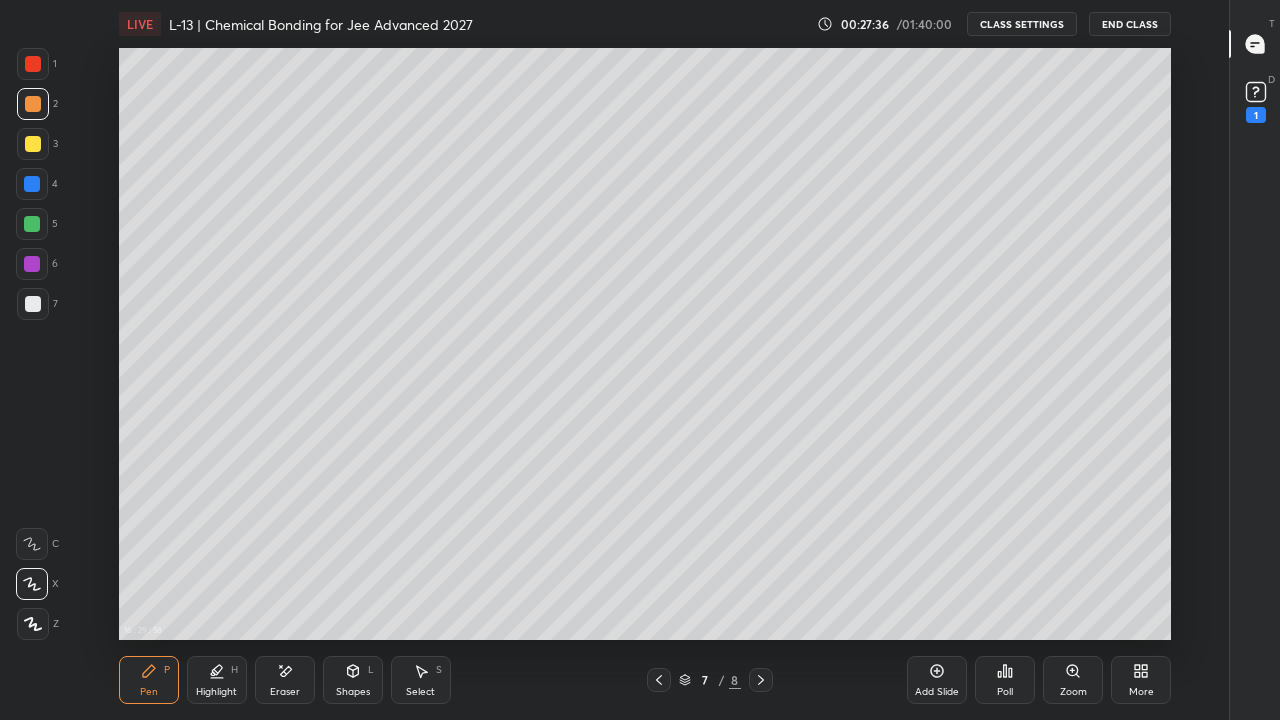 click at bounding box center [32, 264] 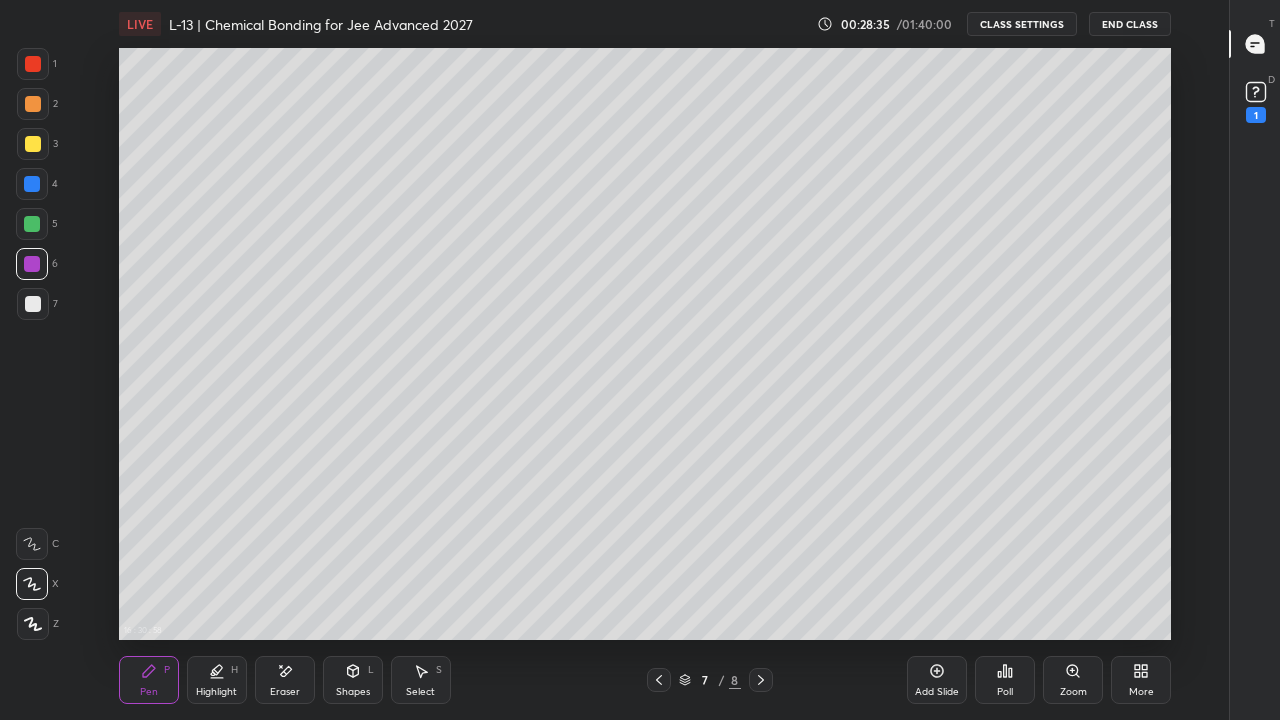 click on "Pen P" at bounding box center [149, 680] 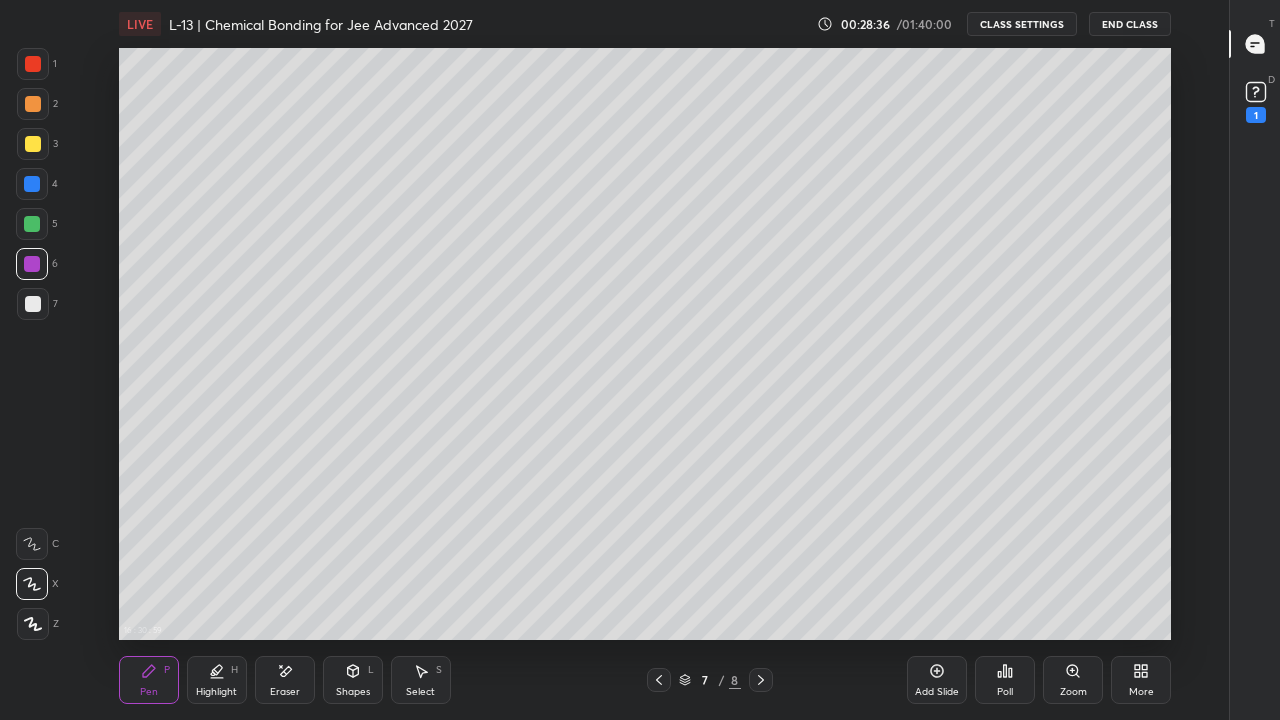 click at bounding box center (32, 224) 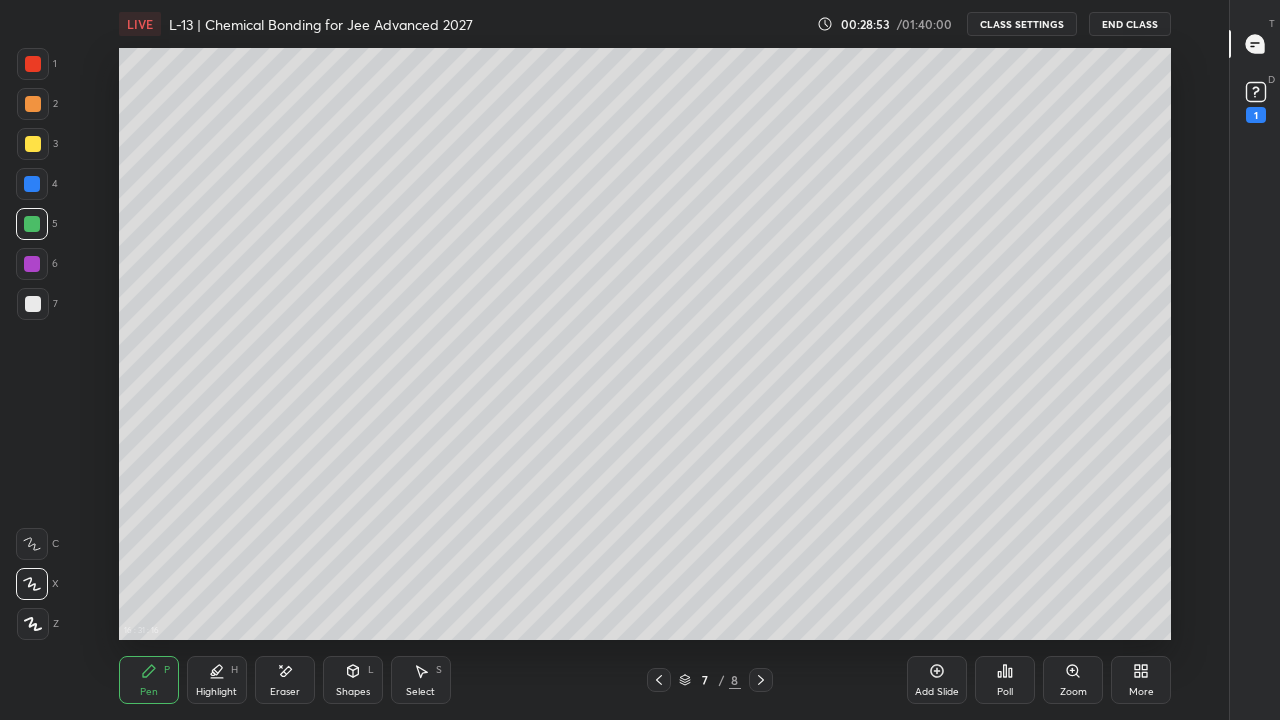 click on "Eraser" at bounding box center [285, 692] 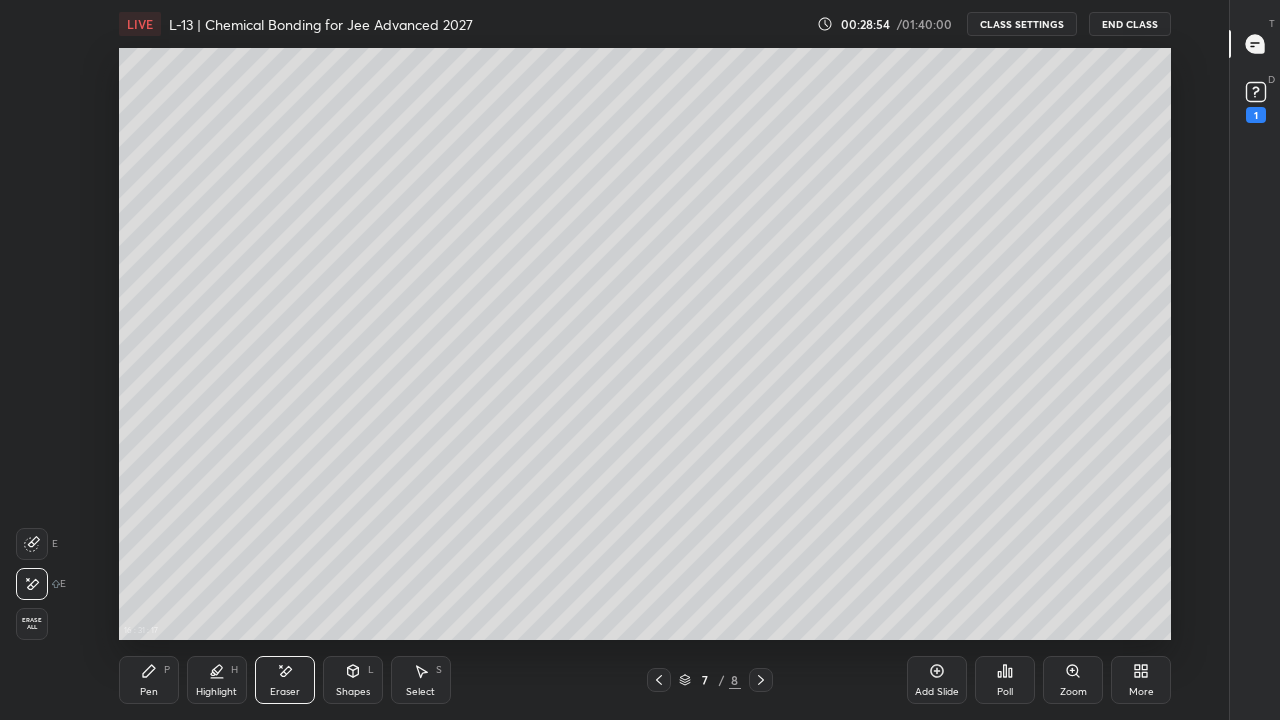 click on "Pen" at bounding box center (149, 692) 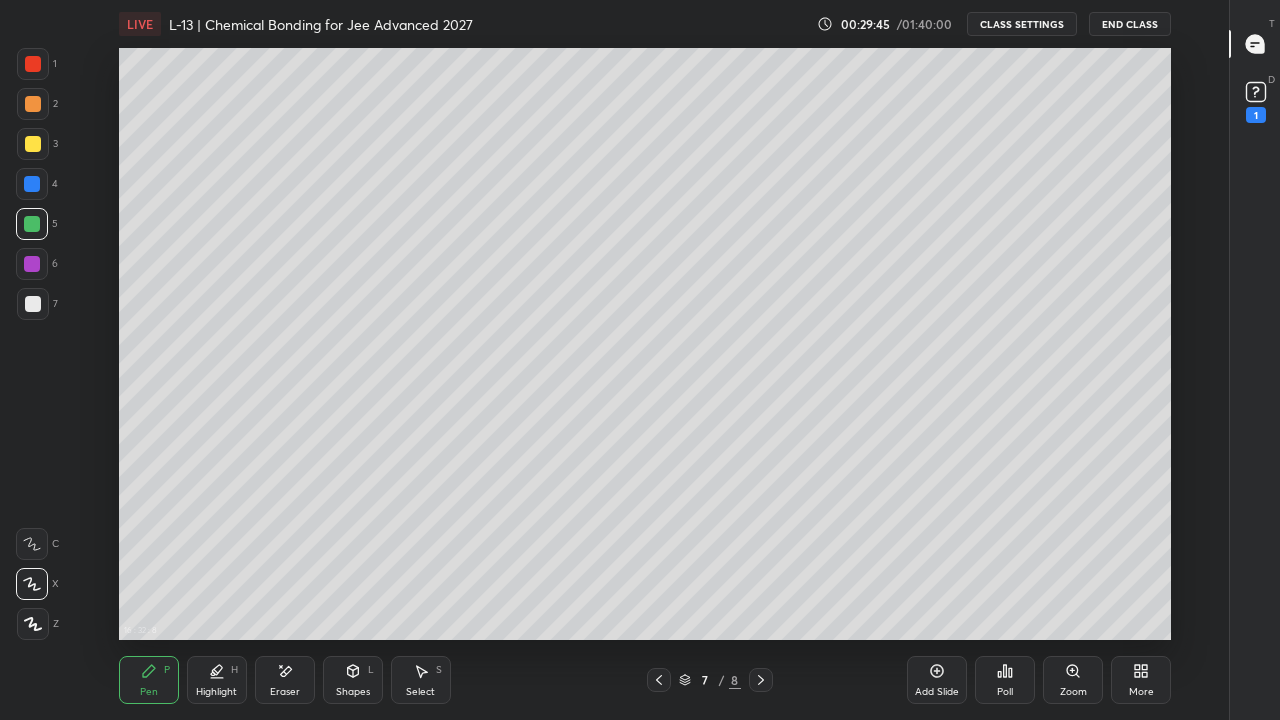 click 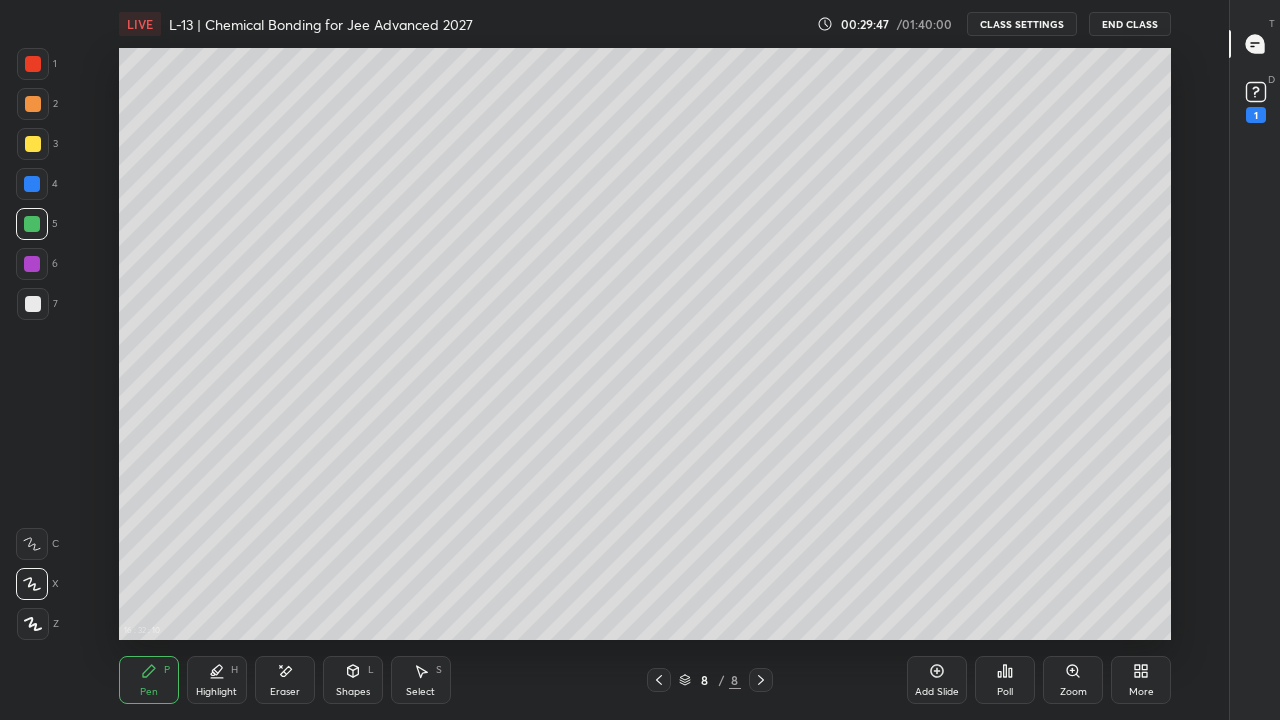 click at bounding box center (33, 144) 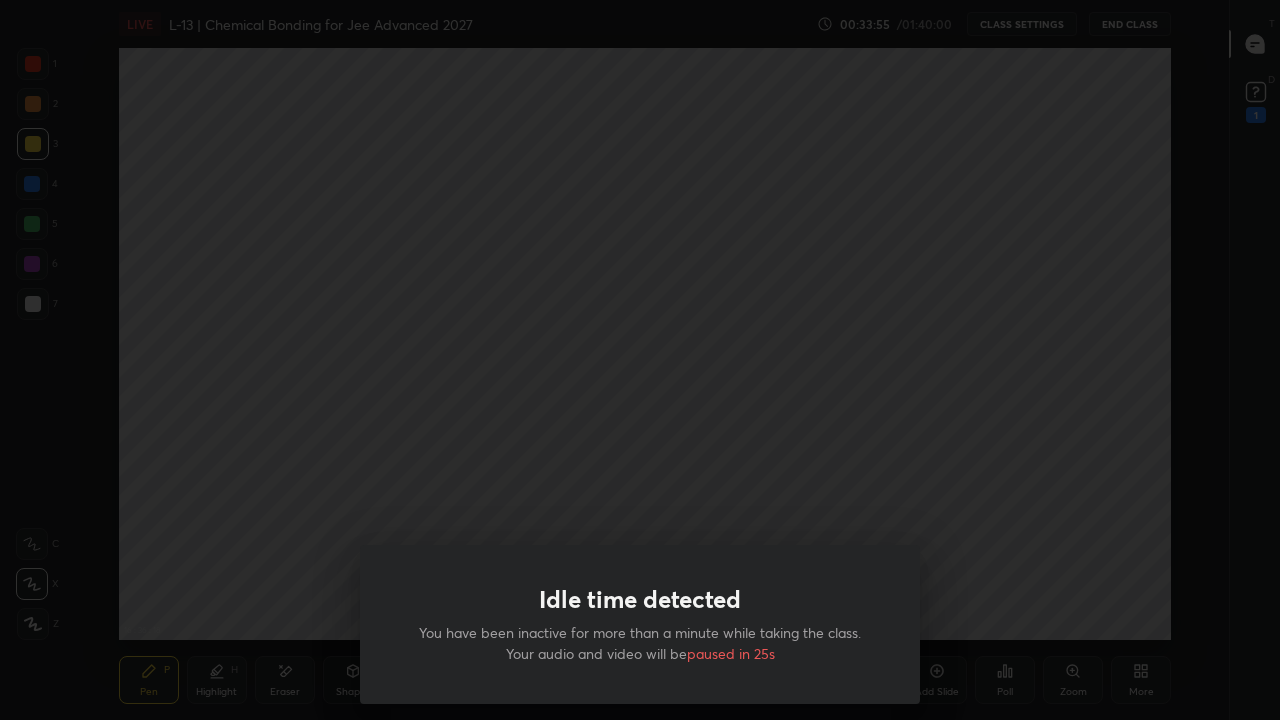 click on "Idle time detected You have been inactive for more than a minute while taking the class. Your audio and video will be  paused in 25s" at bounding box center [640, 360] 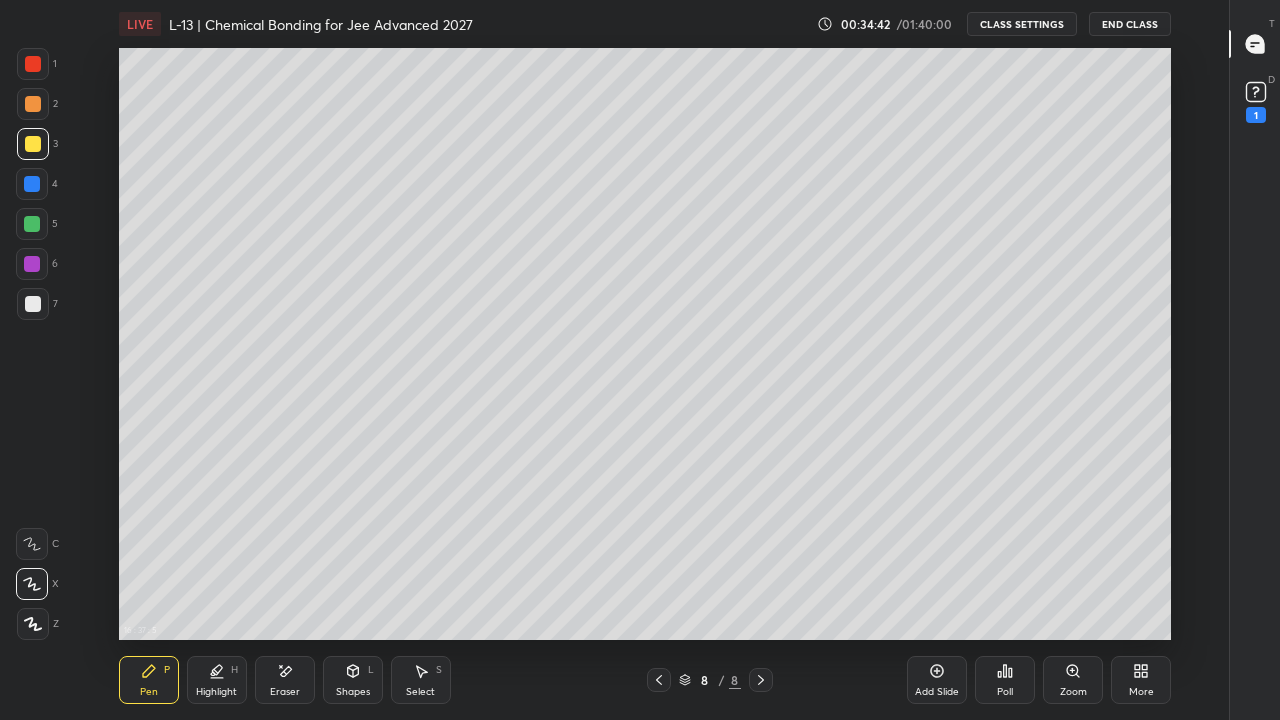 click on "Highlight" at bounding box center (216, 692) 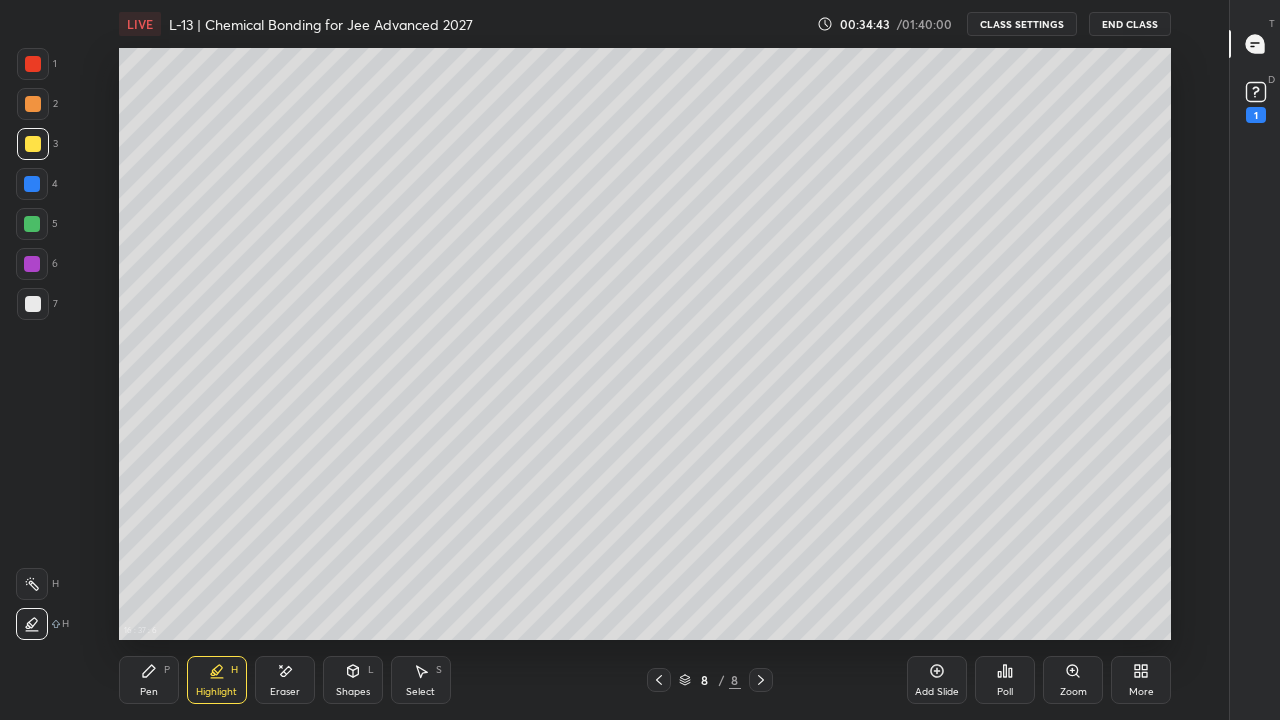 click on "Pen P" at bounding box center (149, 680) 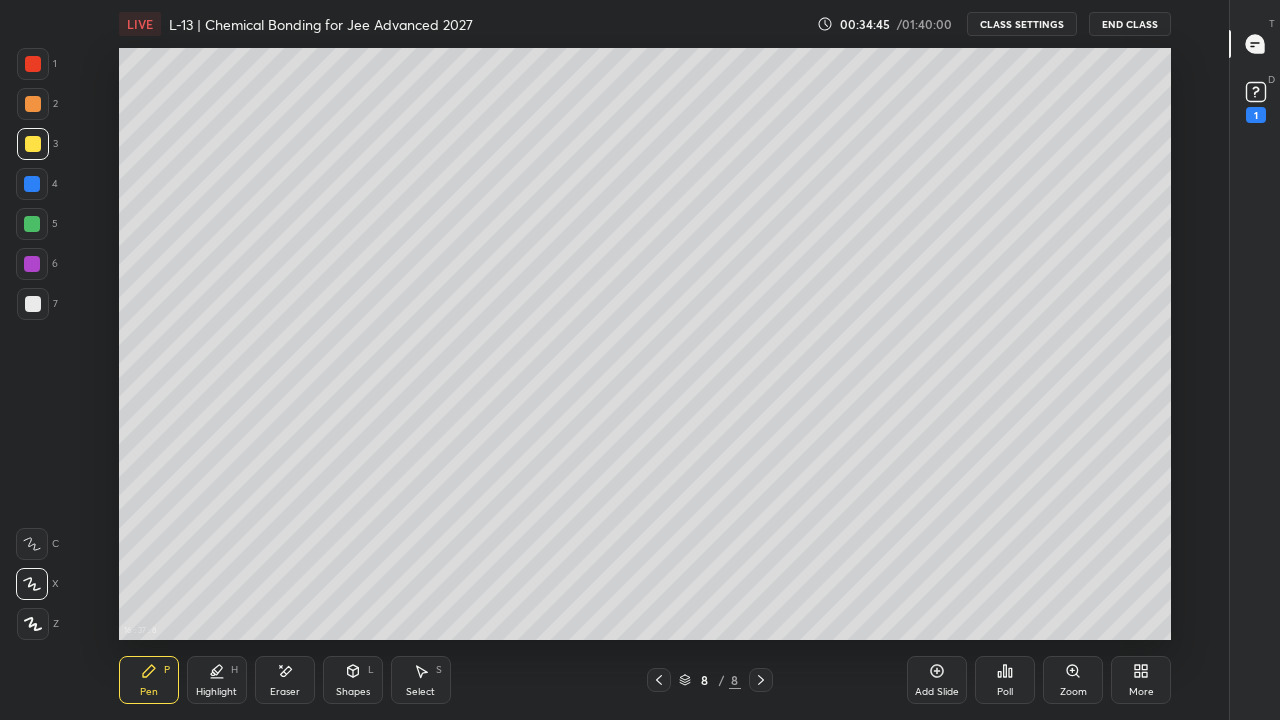 click on "Add Slide" at bounding box center [937, 680] 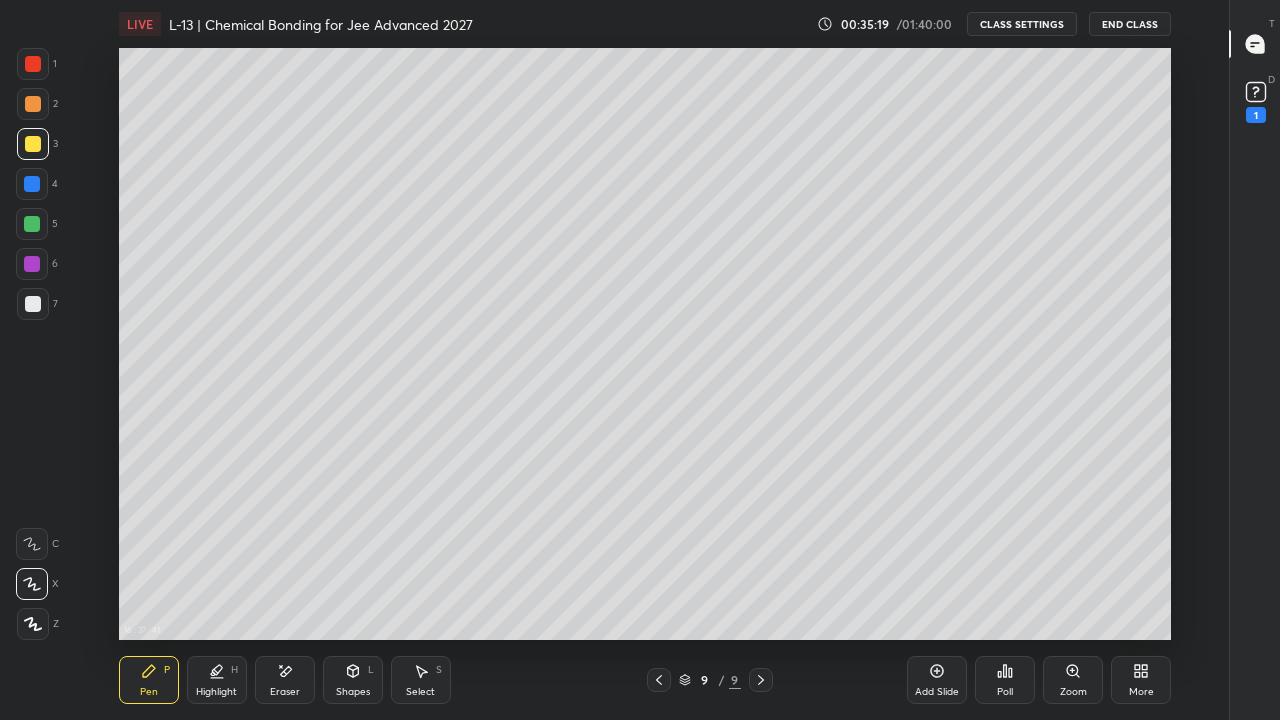 click 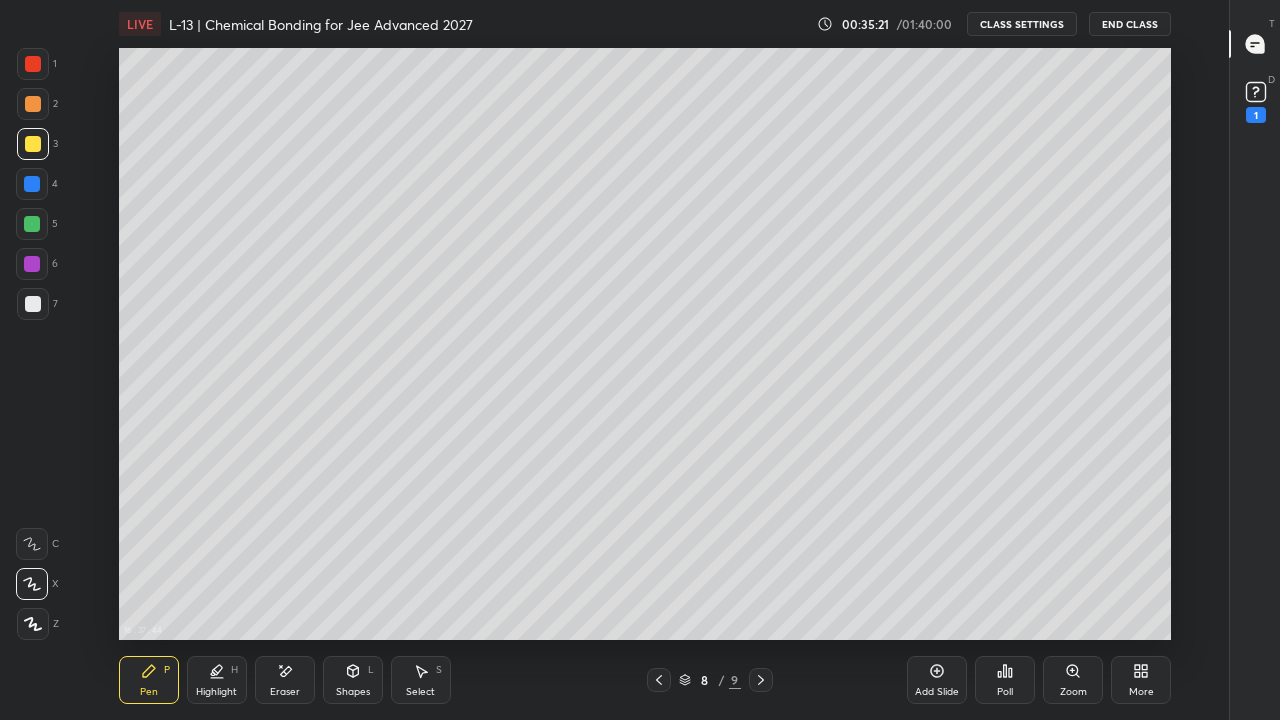 click at bounding box center (32, 184) 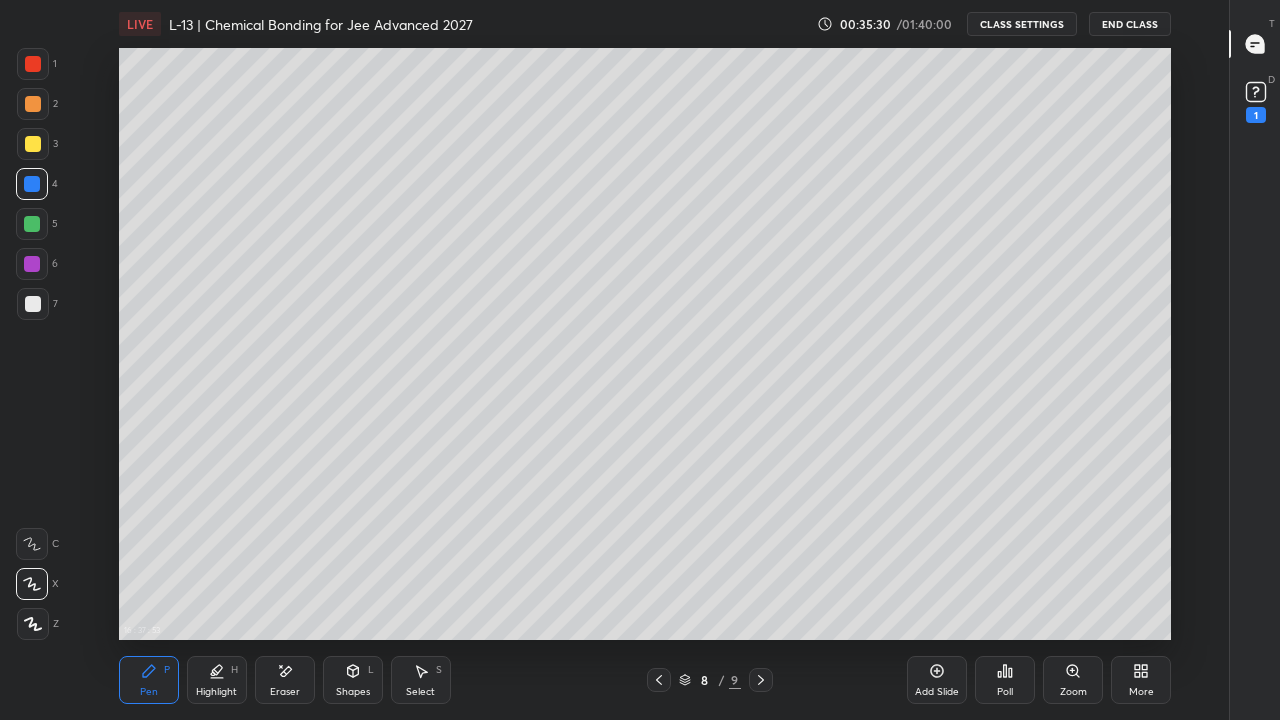 click 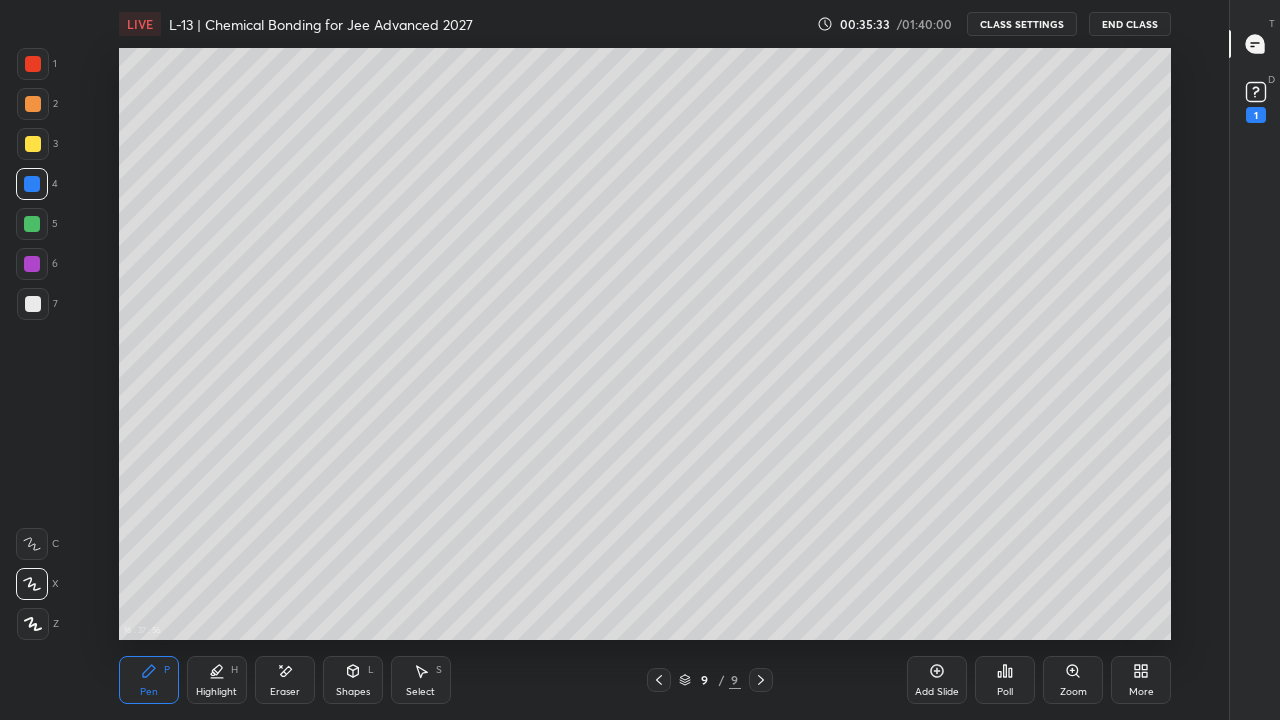 click at bounding box center (32, 224) 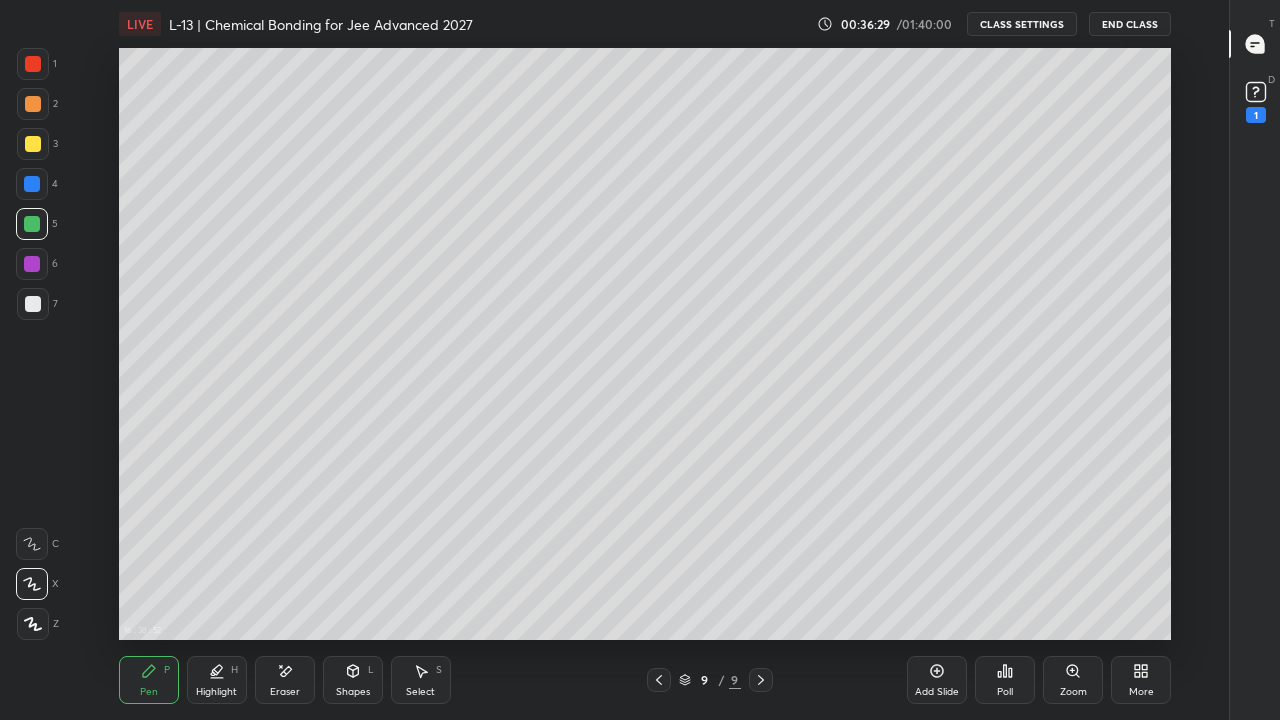 click at bounding box center [659, 680] 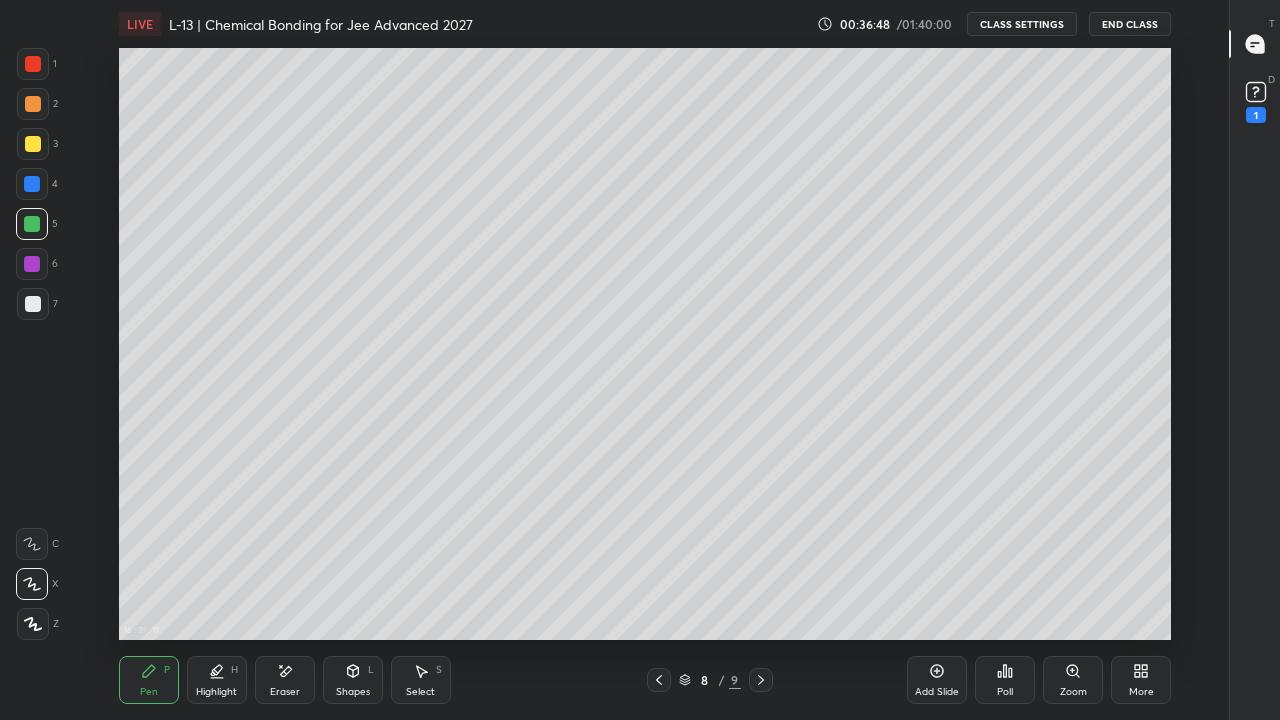 click at bounding box center [33, 144] 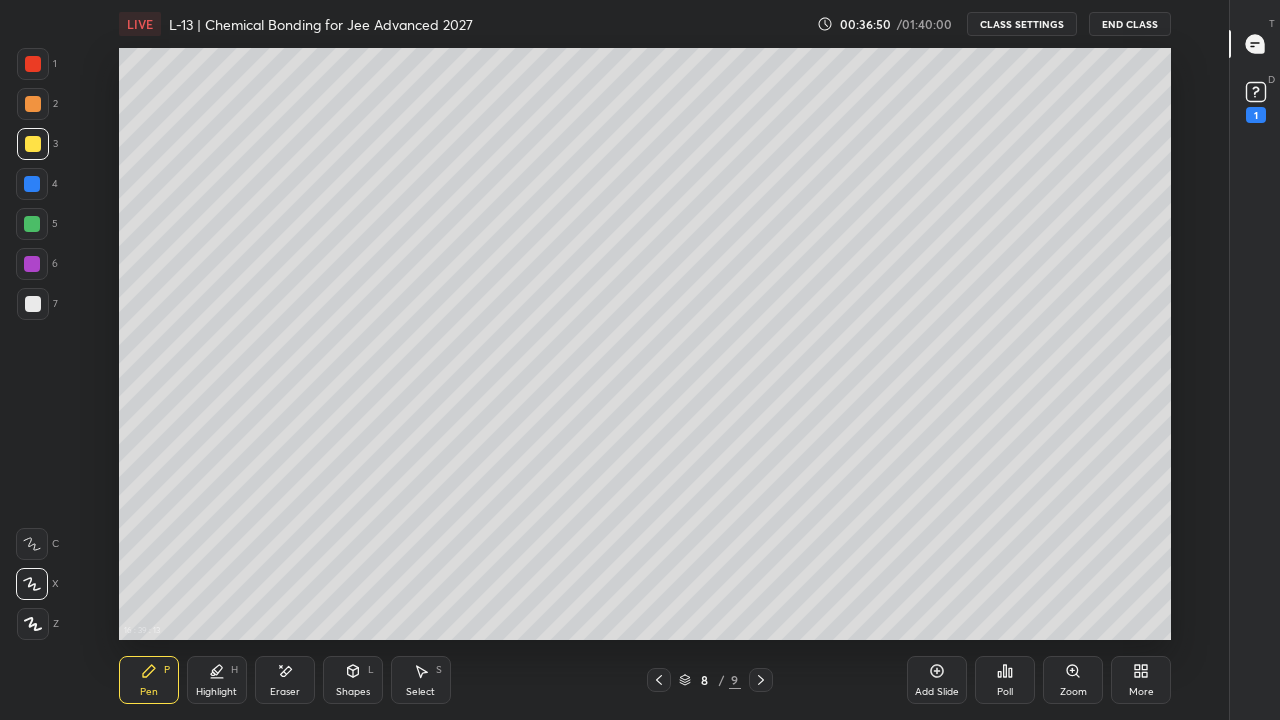 click at bounding box center (32, 184) 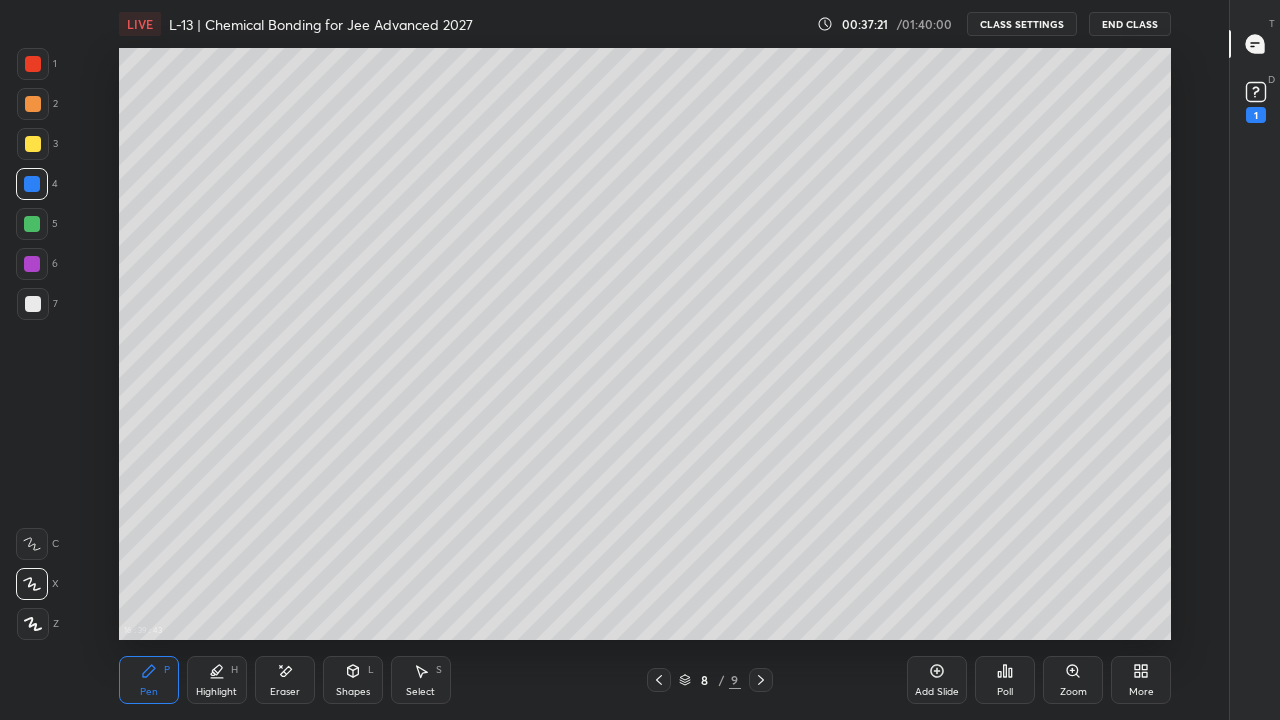 click 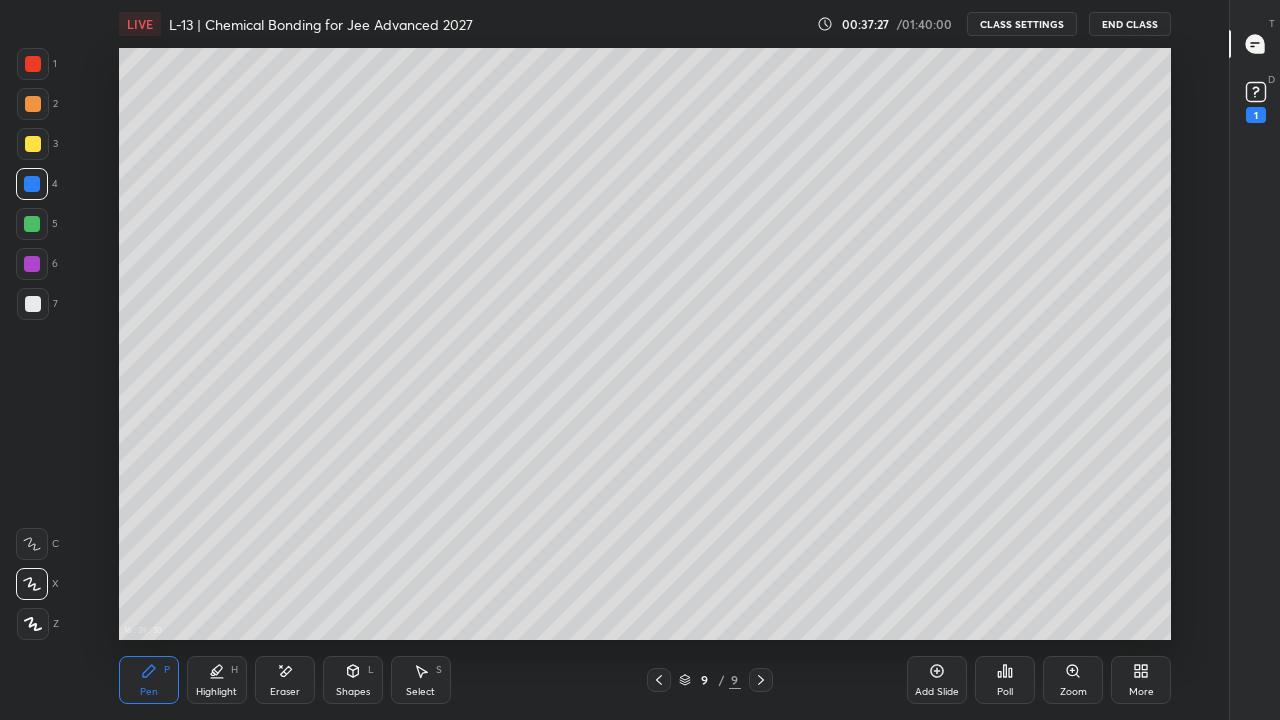 click at bounding box center (33, 144) 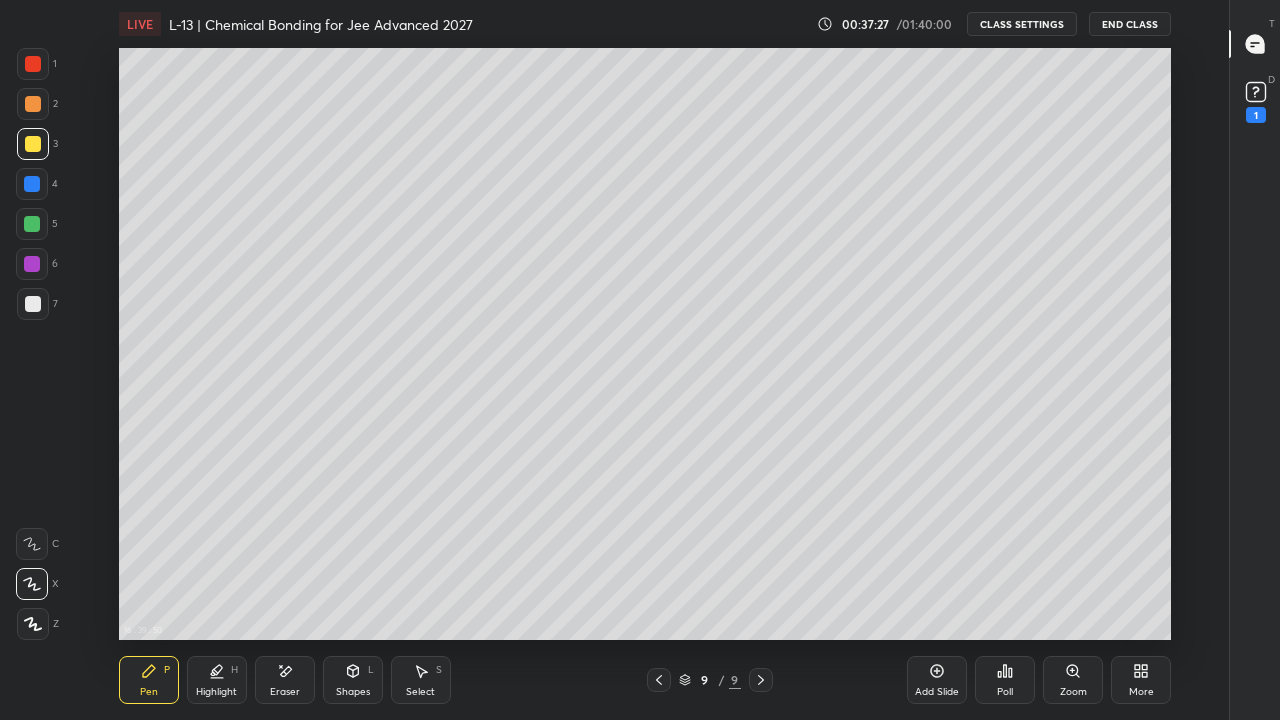 click at bounding box center [33, 104] 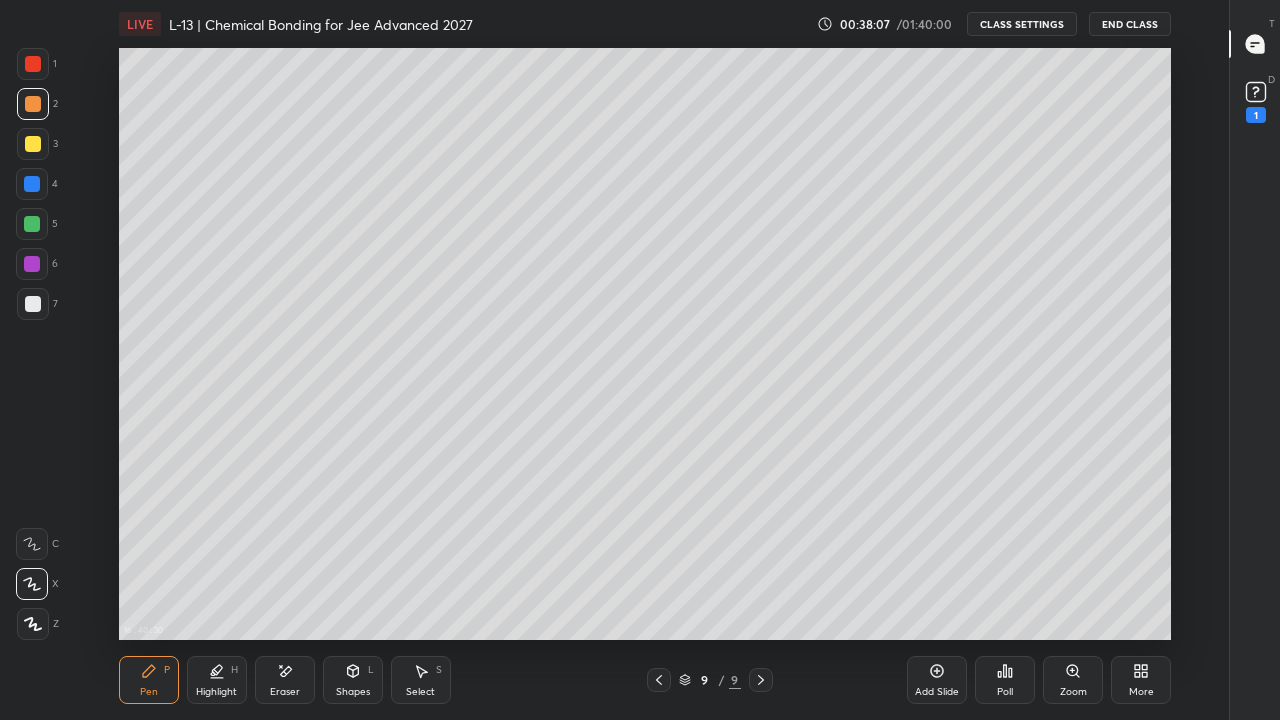 click at bounding box center (659, 680) 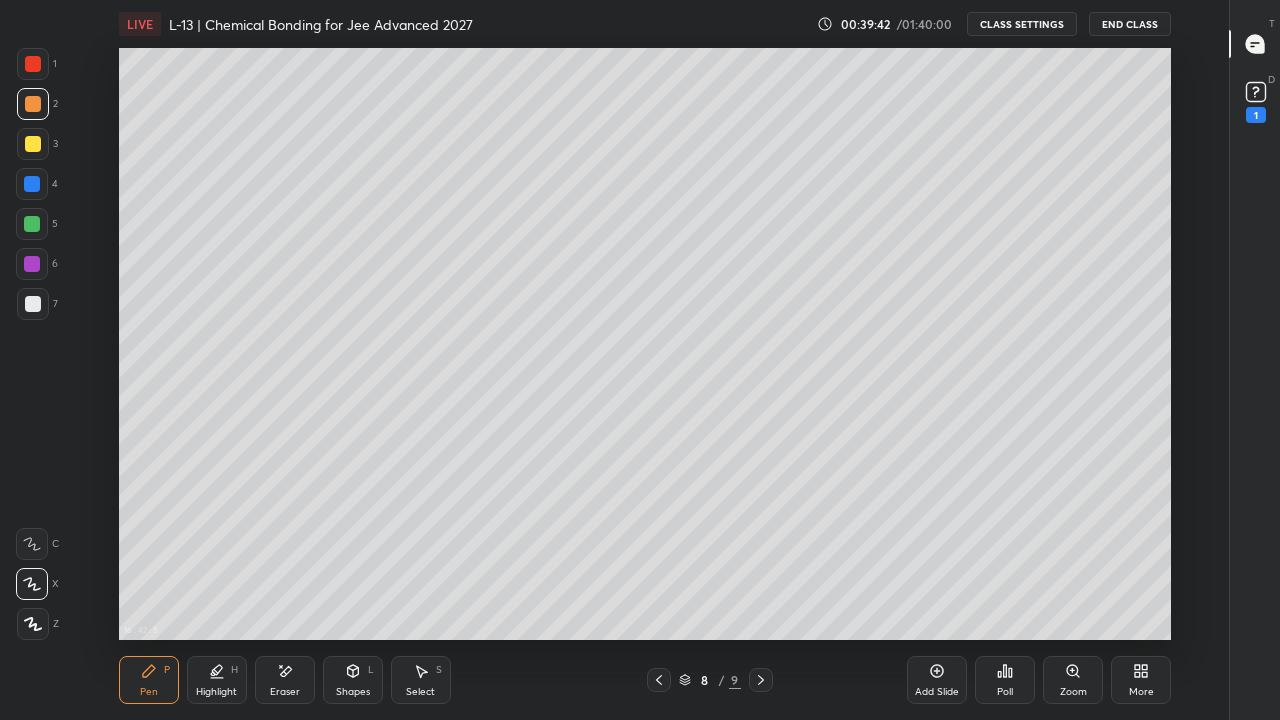 click at bounding box center (761, 680) 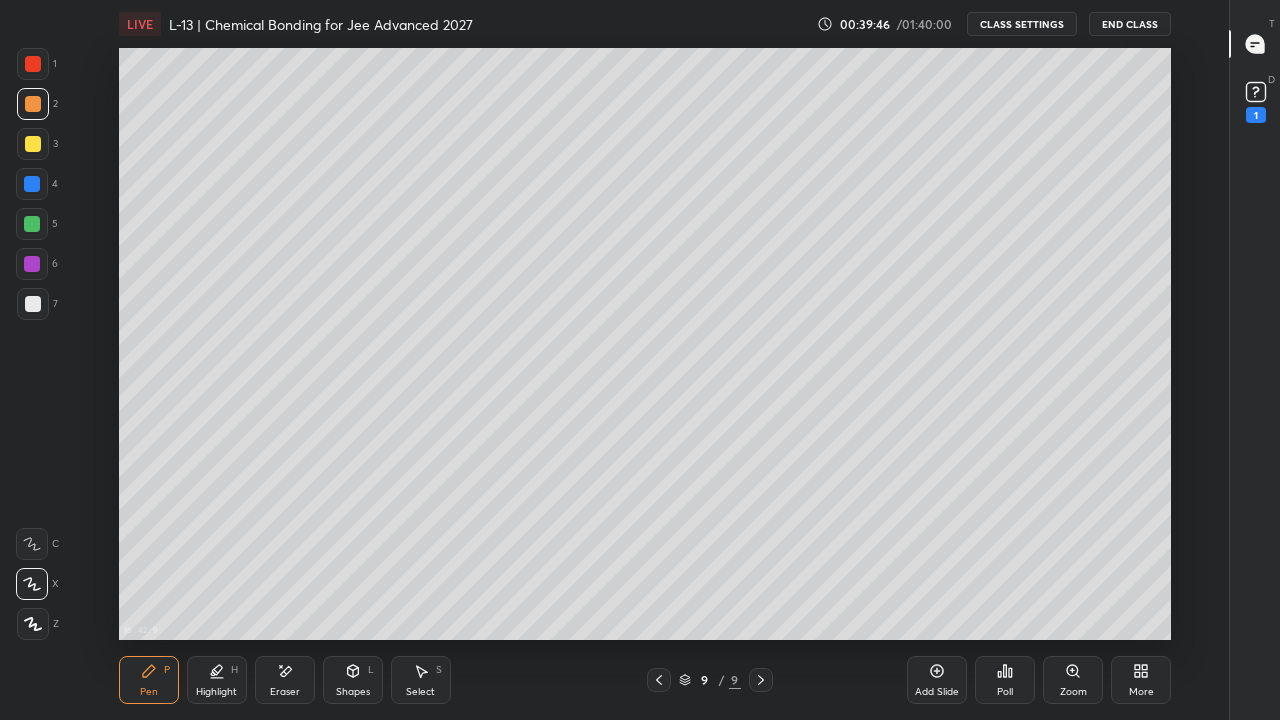 click at bounding box center [32, 224] 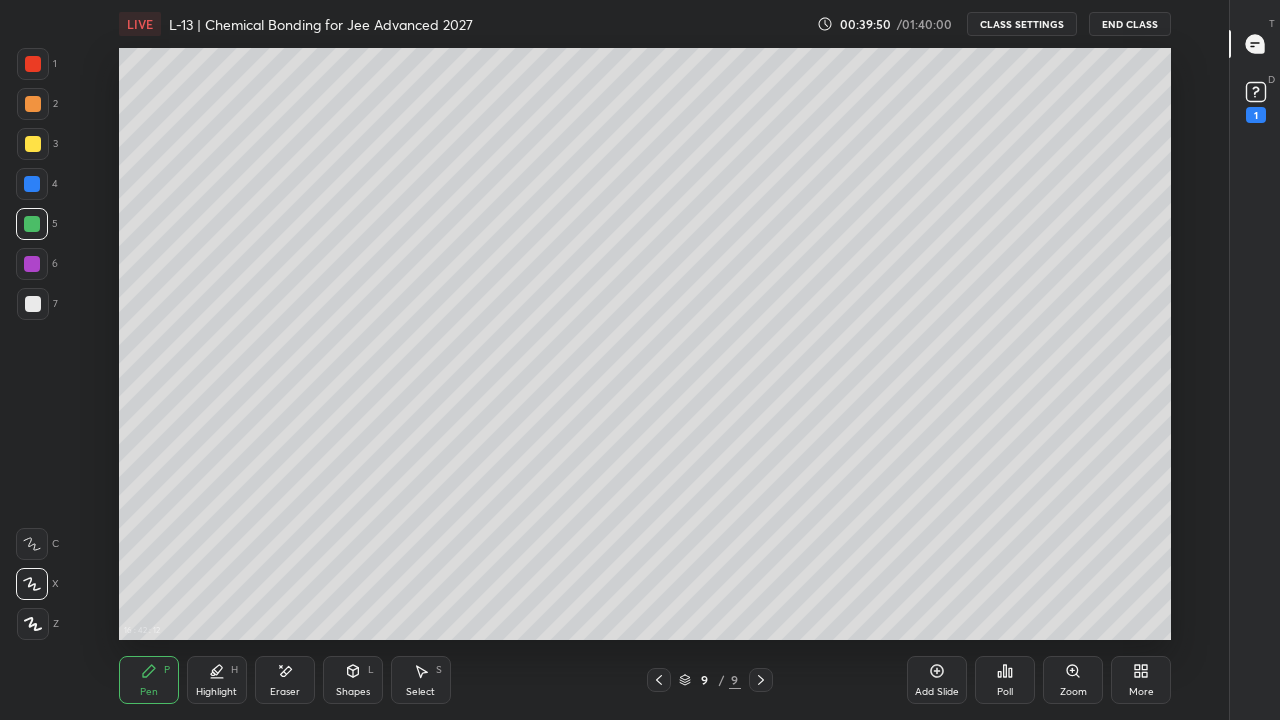 click on "Add Slide" at bounding box center [937, 692] 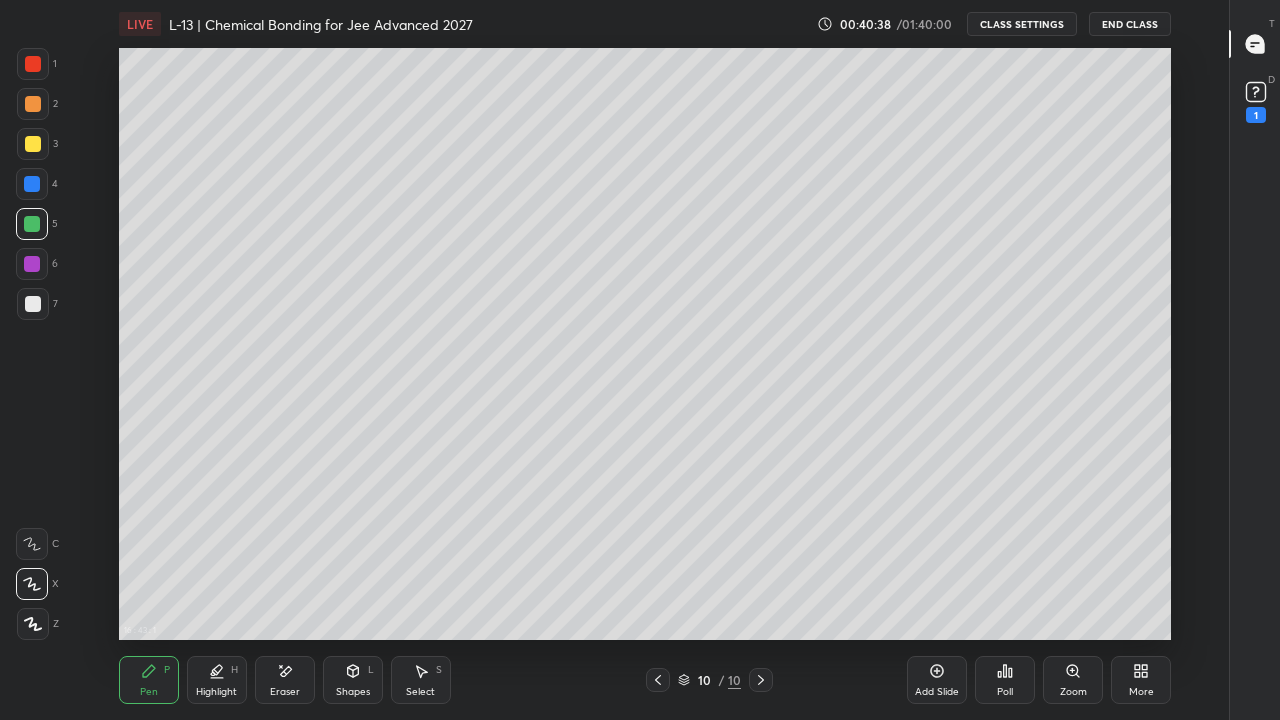 click 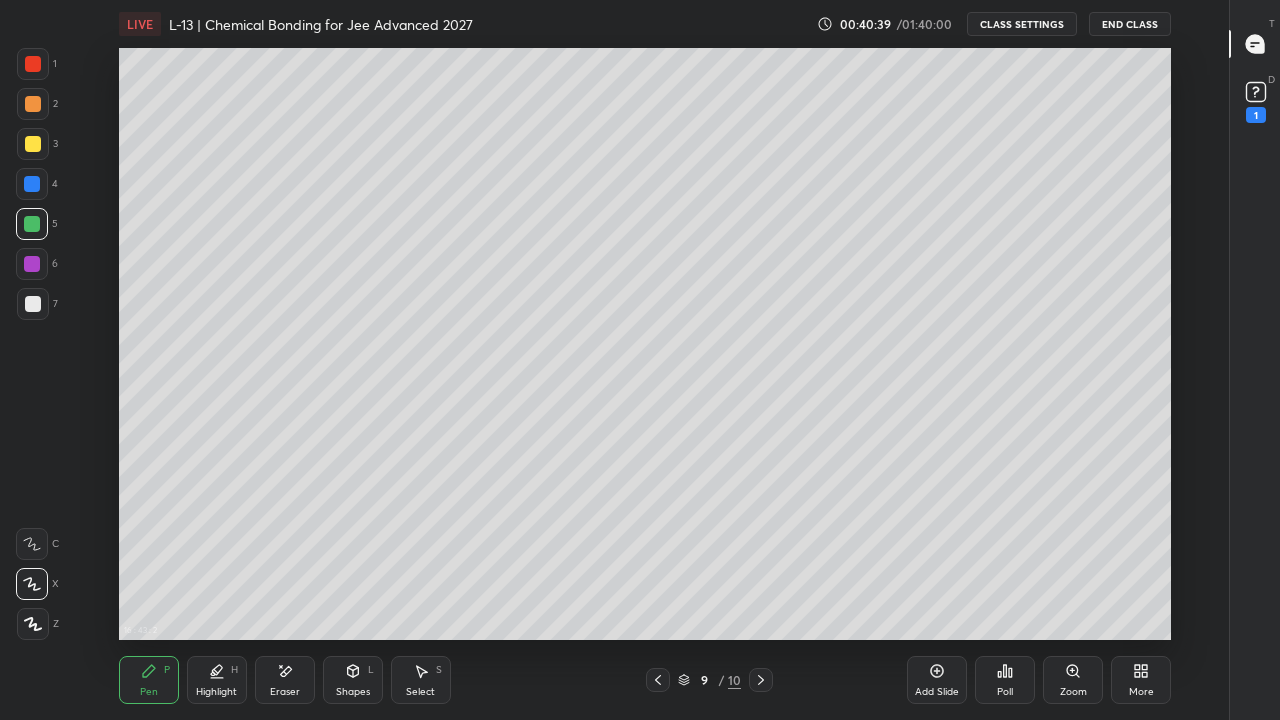 click at bounding box center (658, 680) 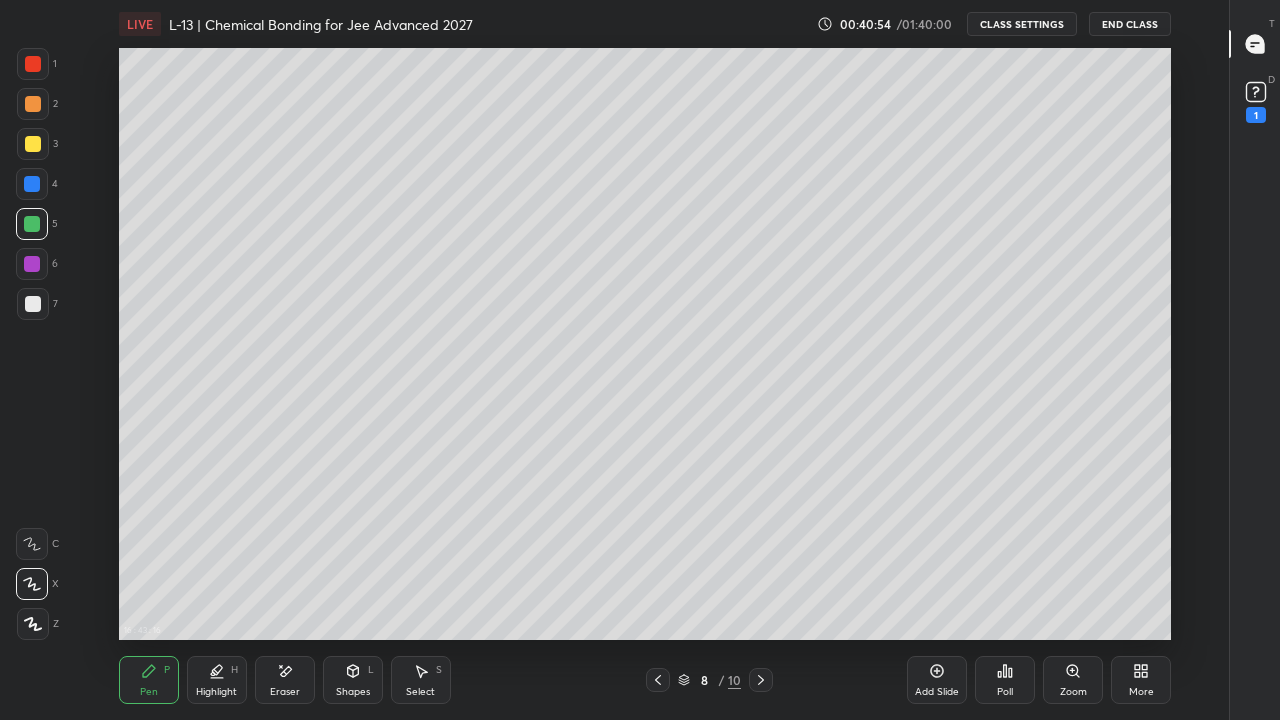 click 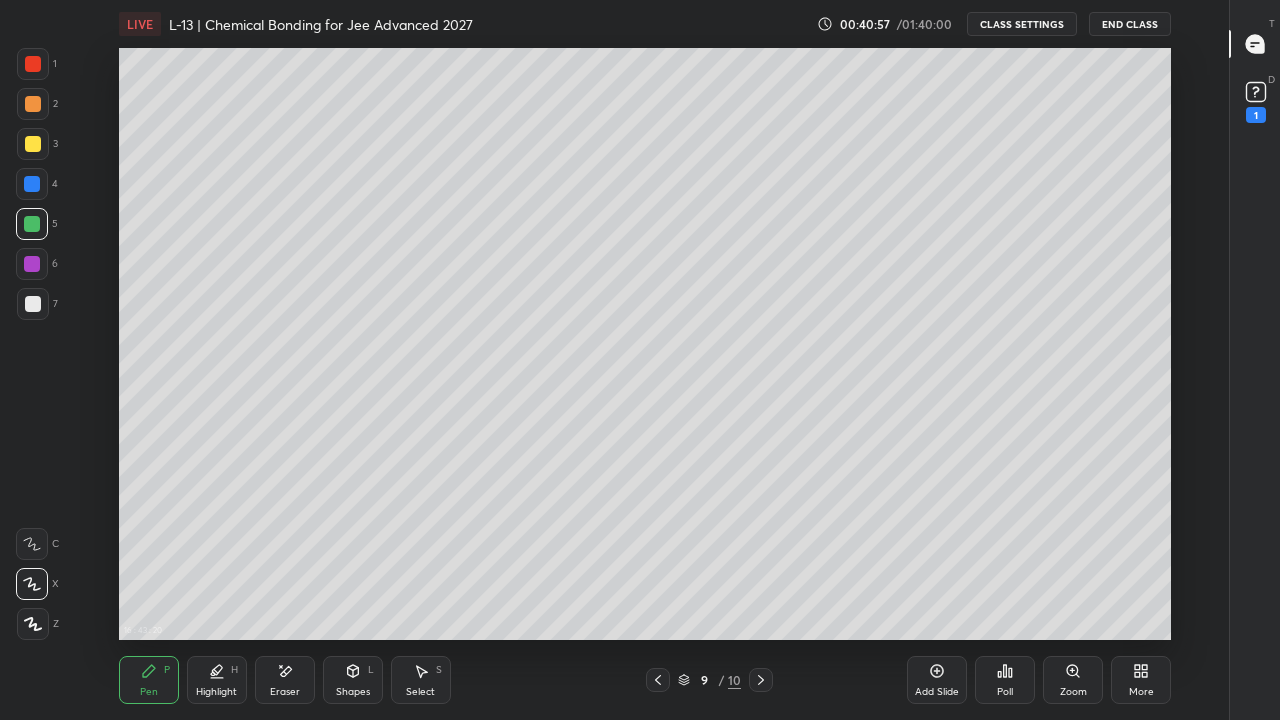 click 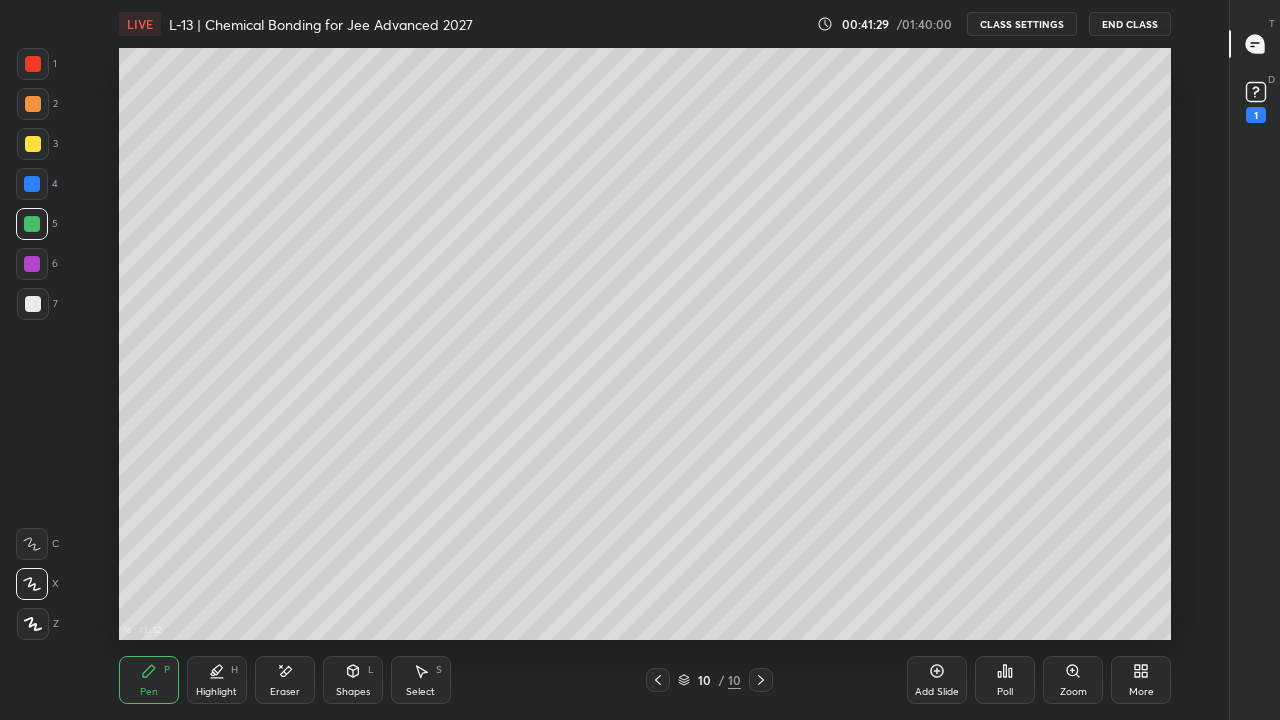 click at bounding box center (33, 144) 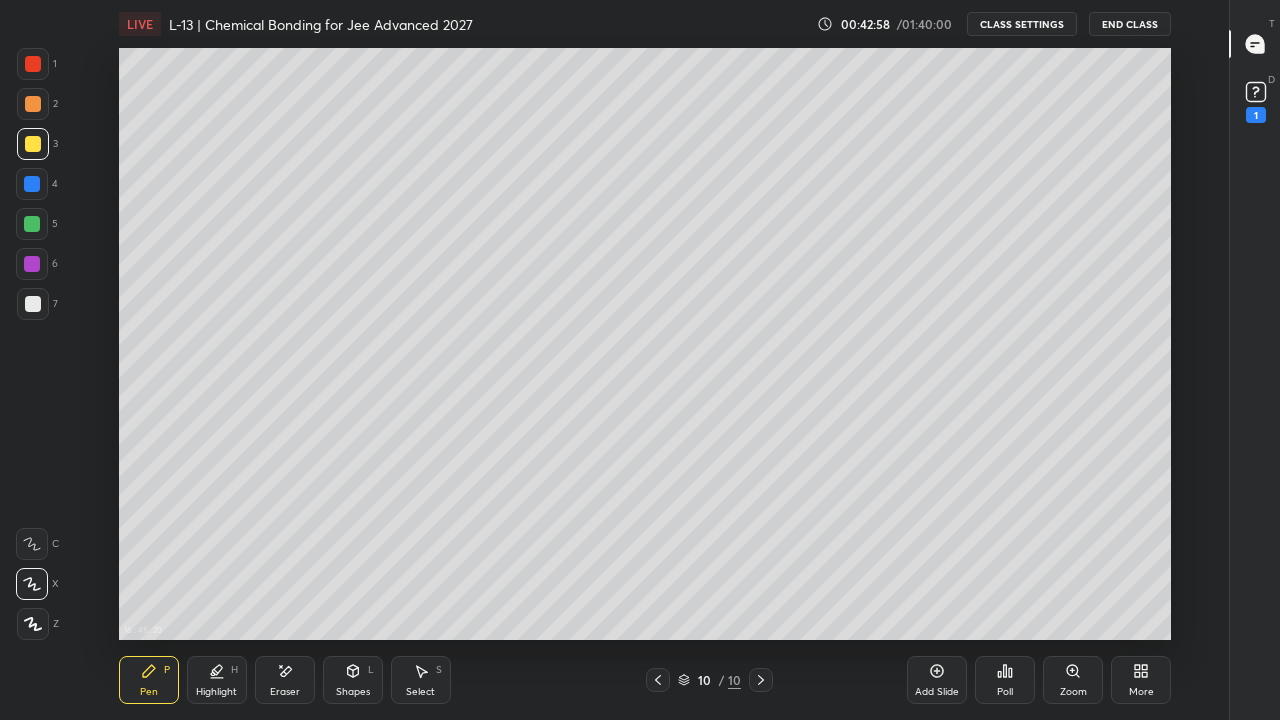 click on "Select" at bounding box center [420, 692] 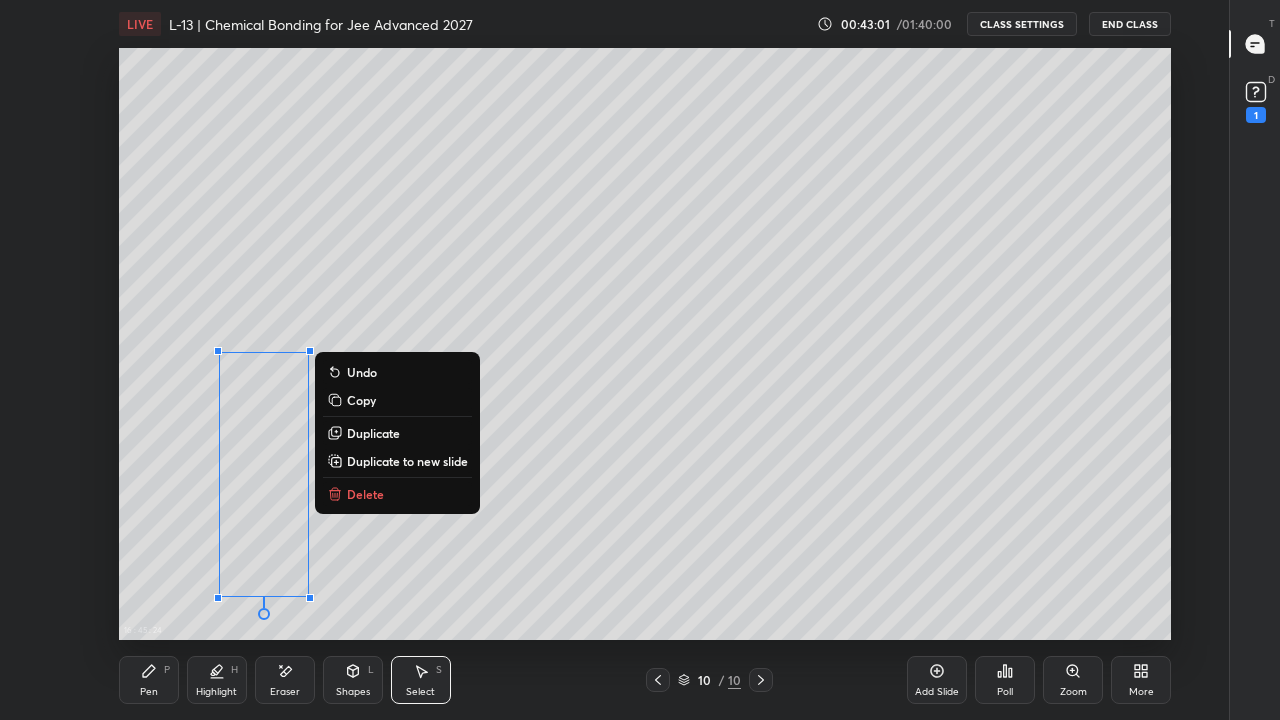 click on "0 ° Undo Copy Duplicate Duplicate to new slide Delete" at bounding box center [645, 344] 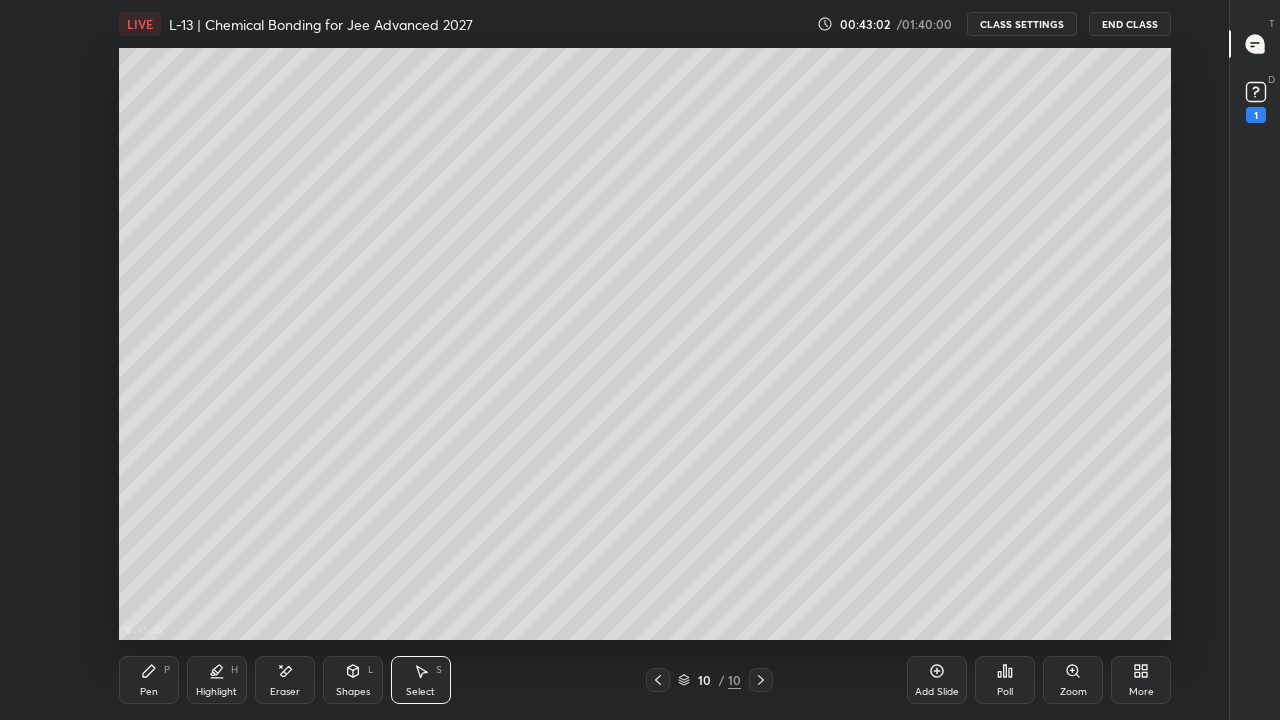 click on "Pen P" at bounding box center (149, 680) 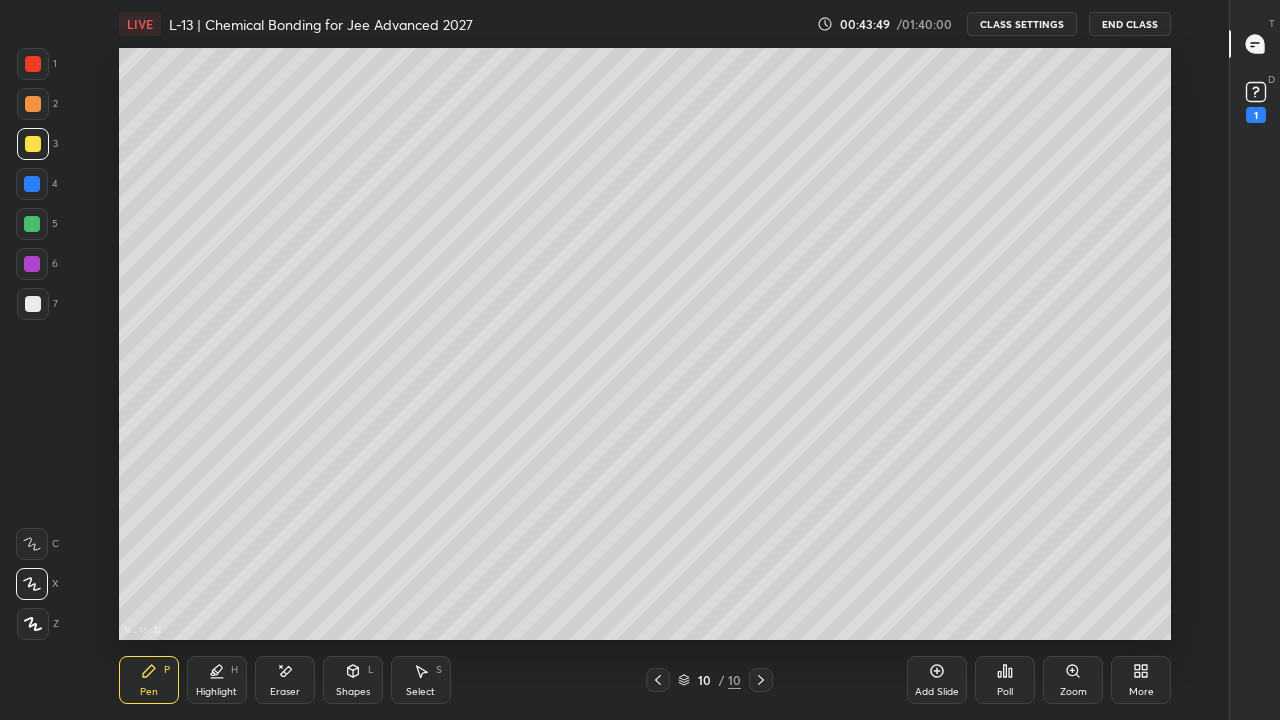 click on "Add Slide" at bounding box center [937, 692] 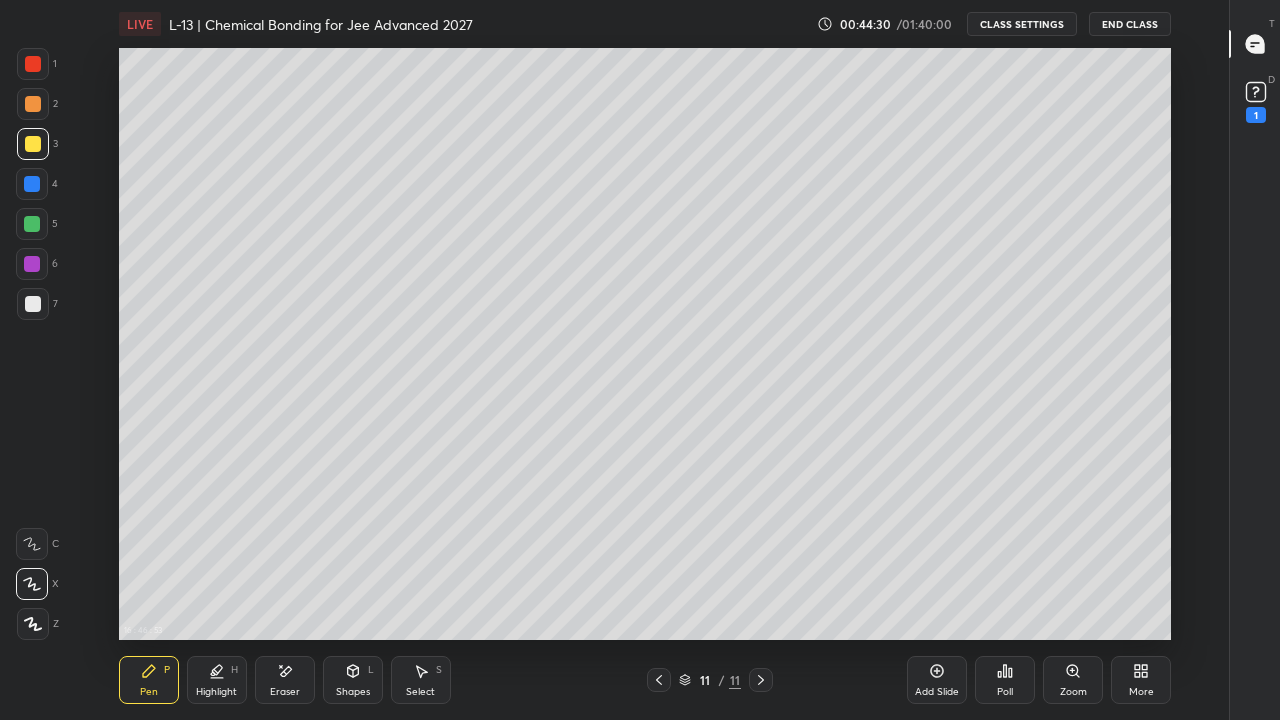 click at bounding box center [659, 680] 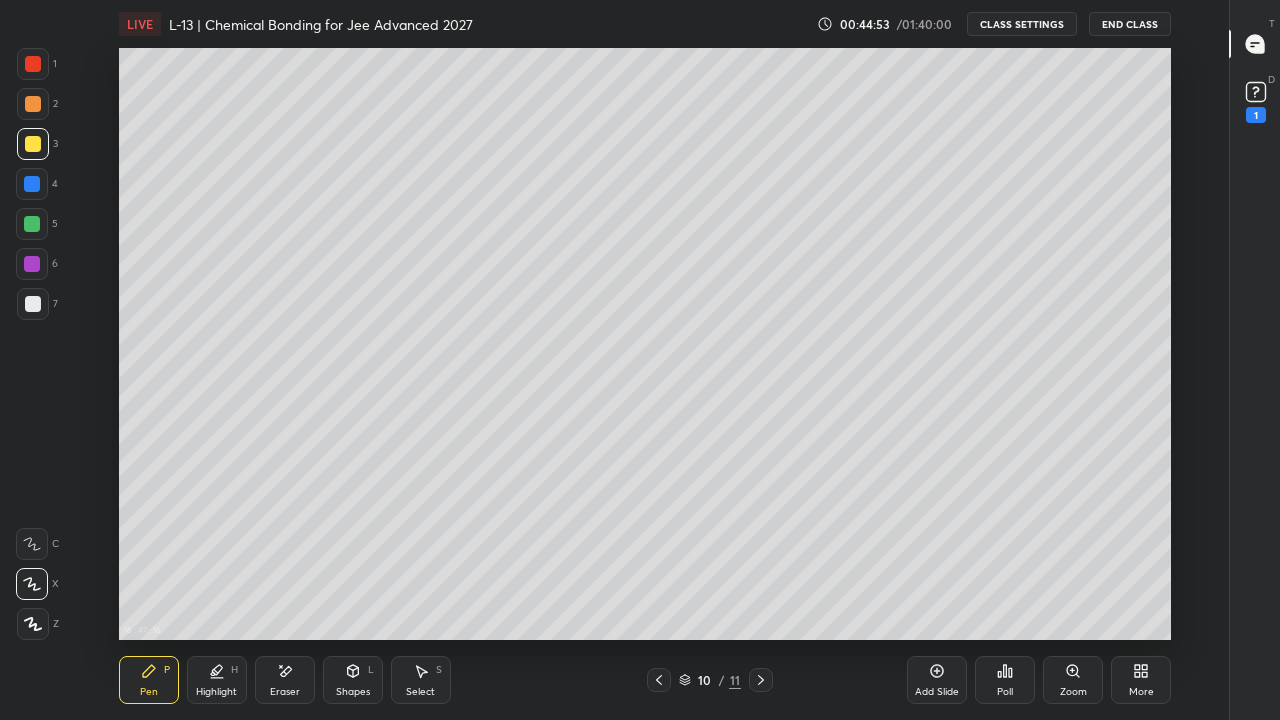 click 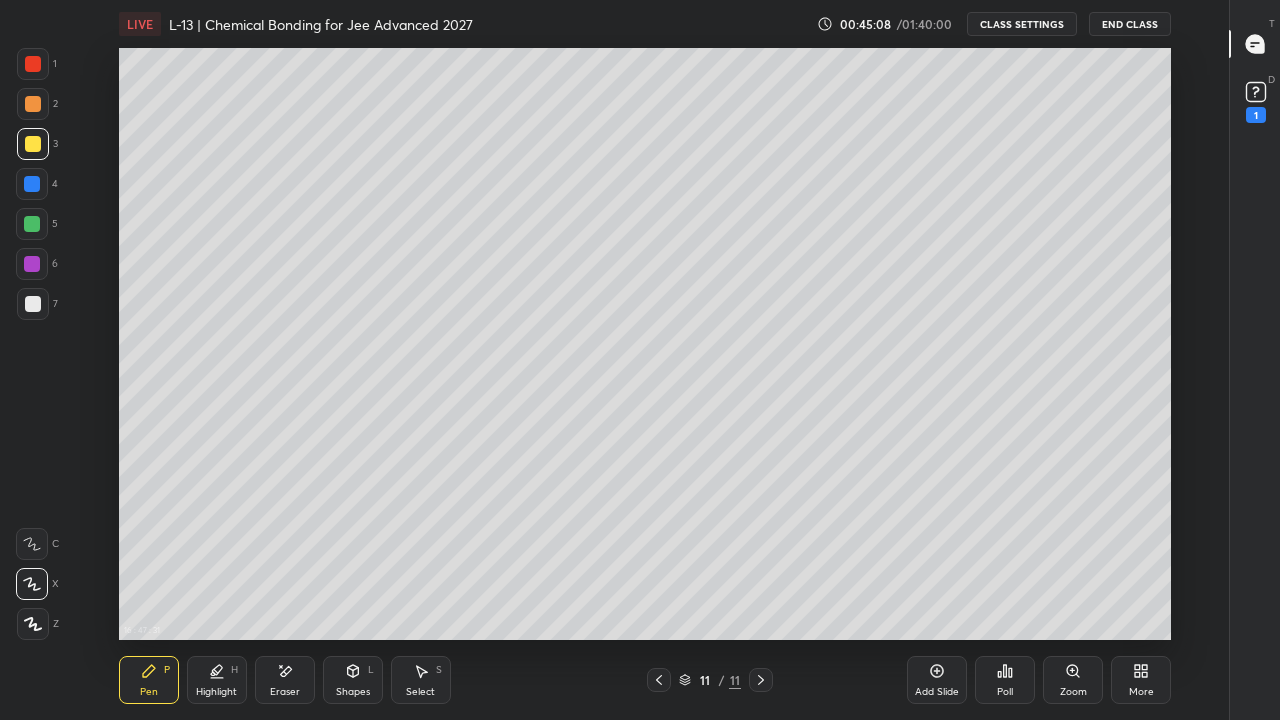 click at bounding box center [33, 304] 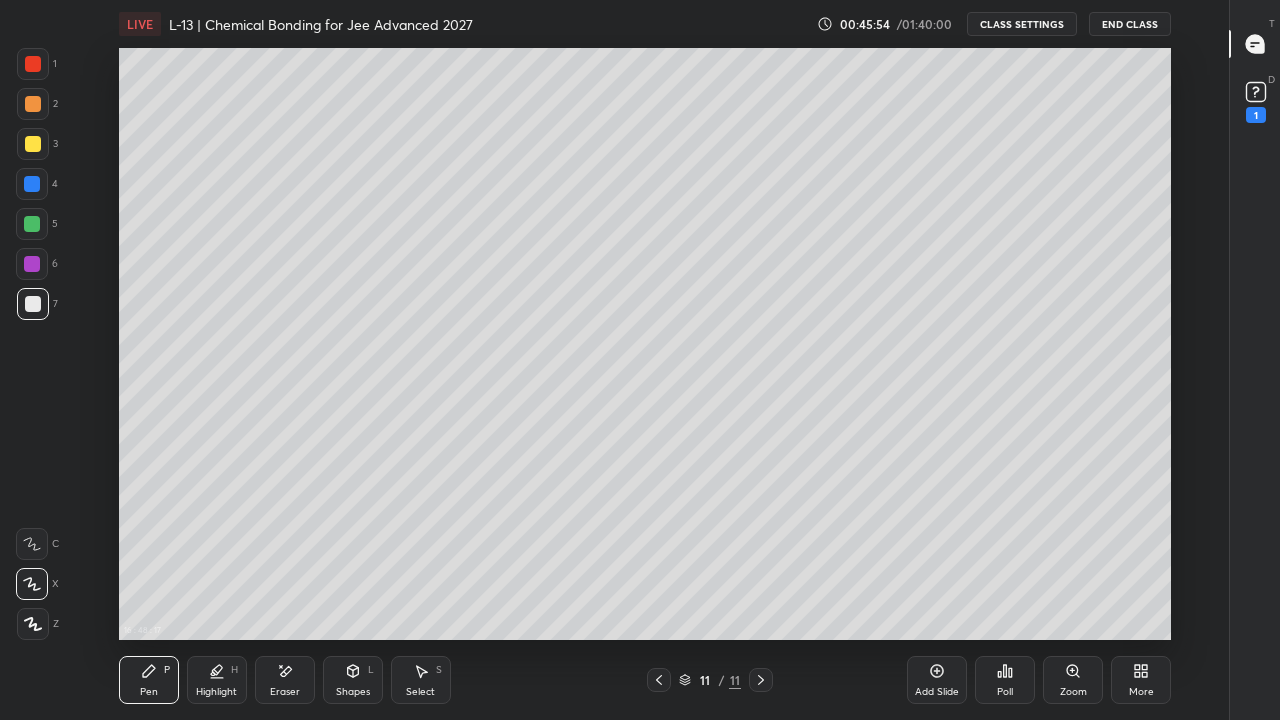 click 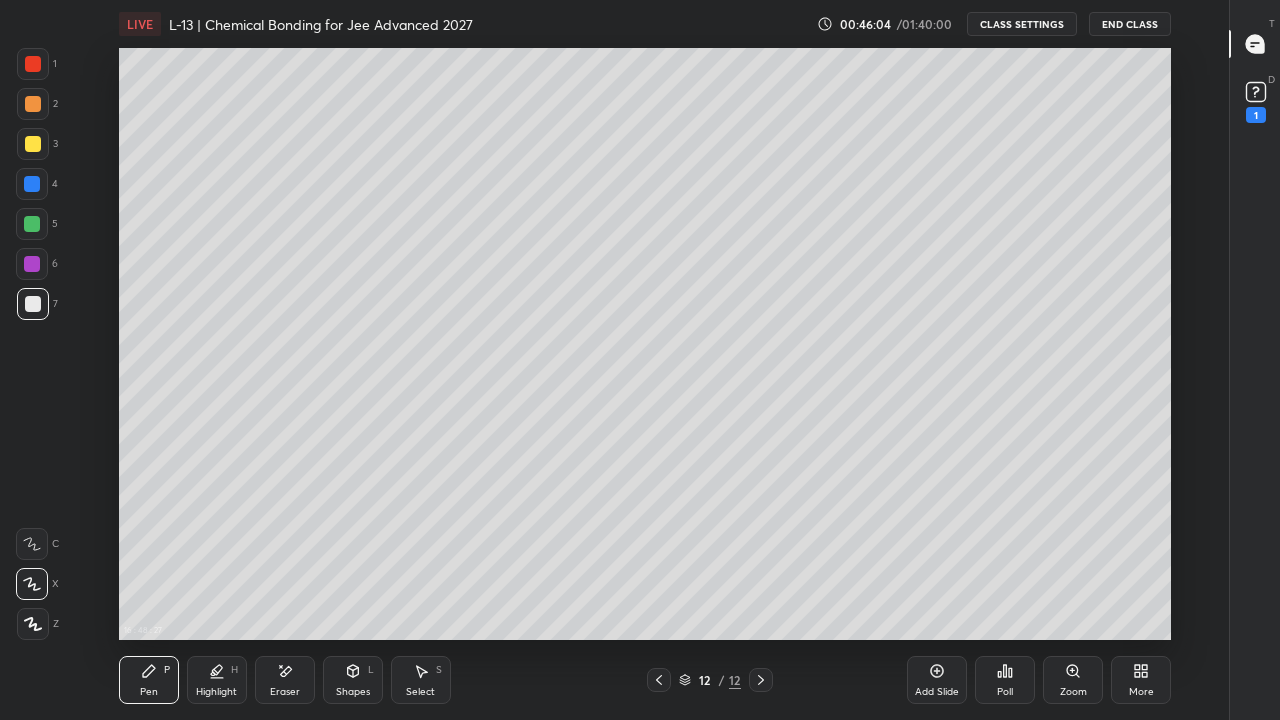 click at bounding box center [33, 104] 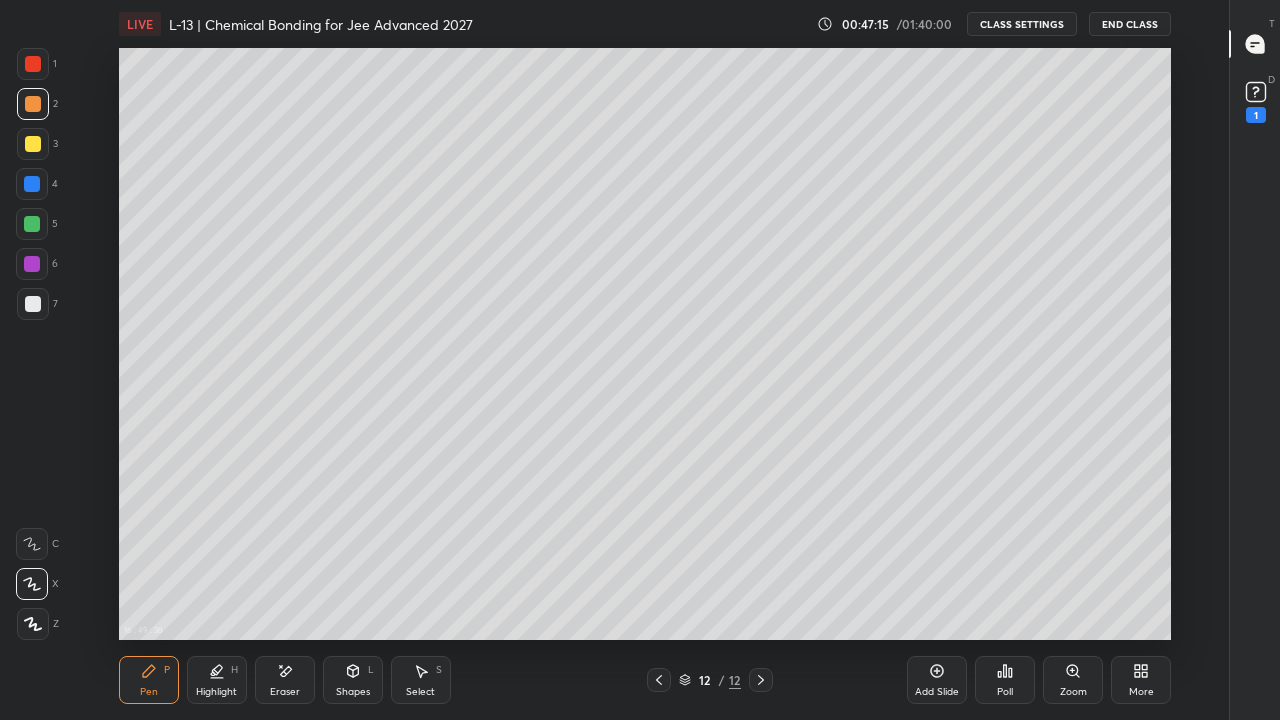 click at bounding box center (33, 144) 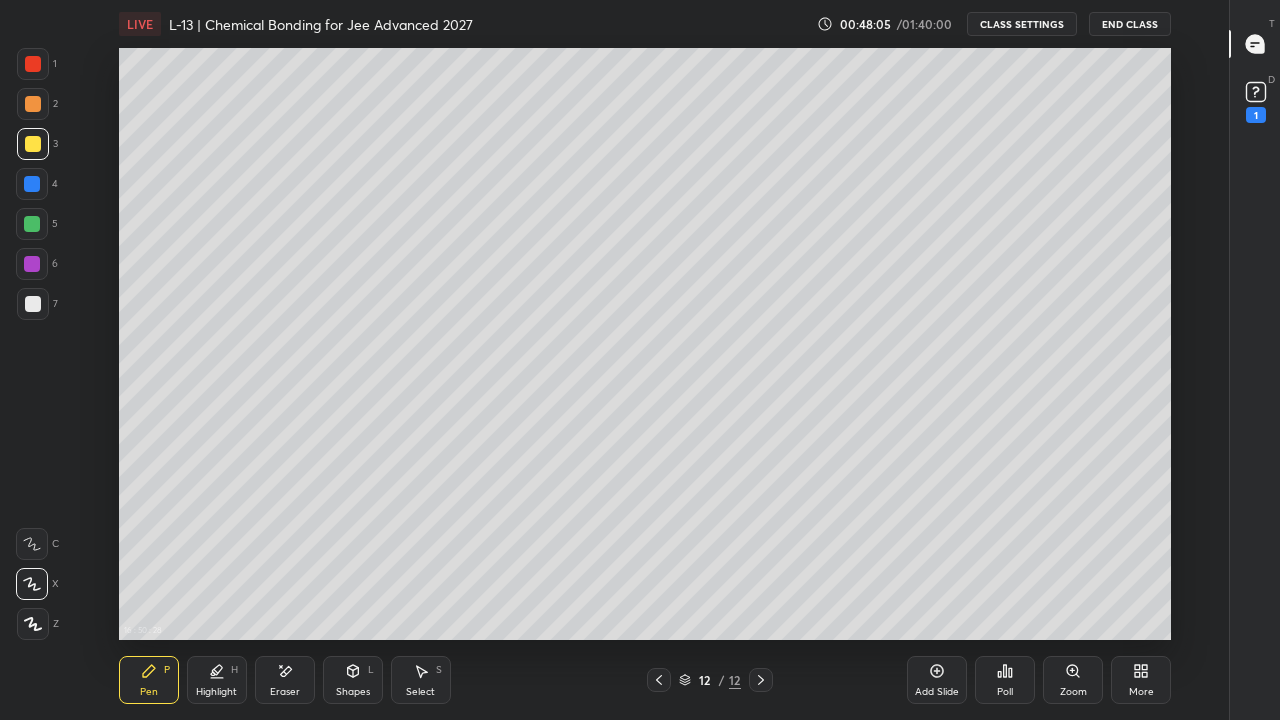 click 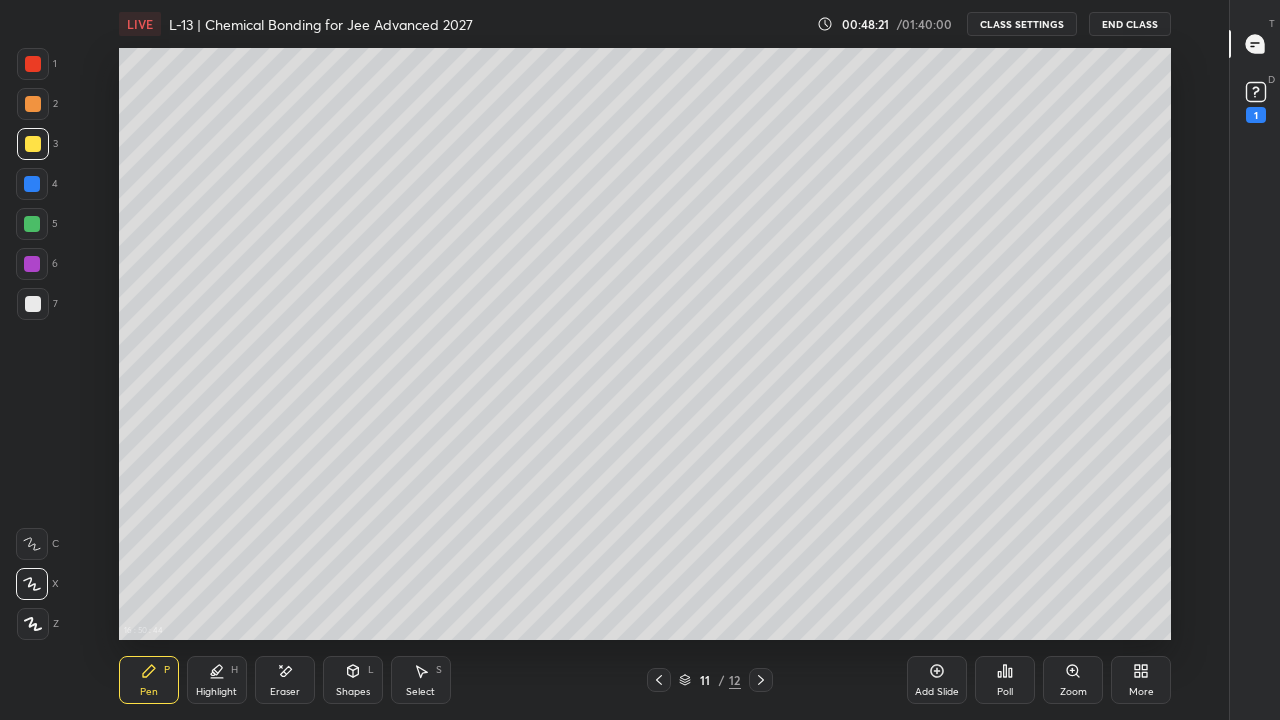 click 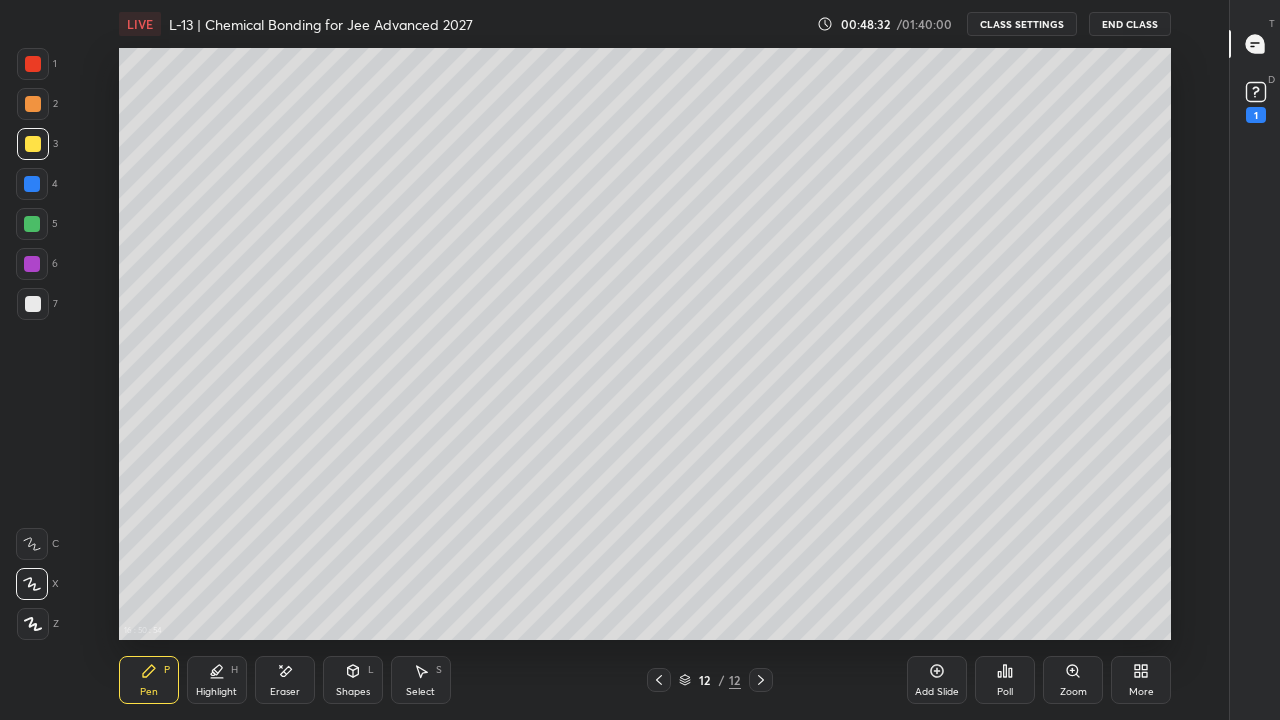 click at bounding box center (32, 184) 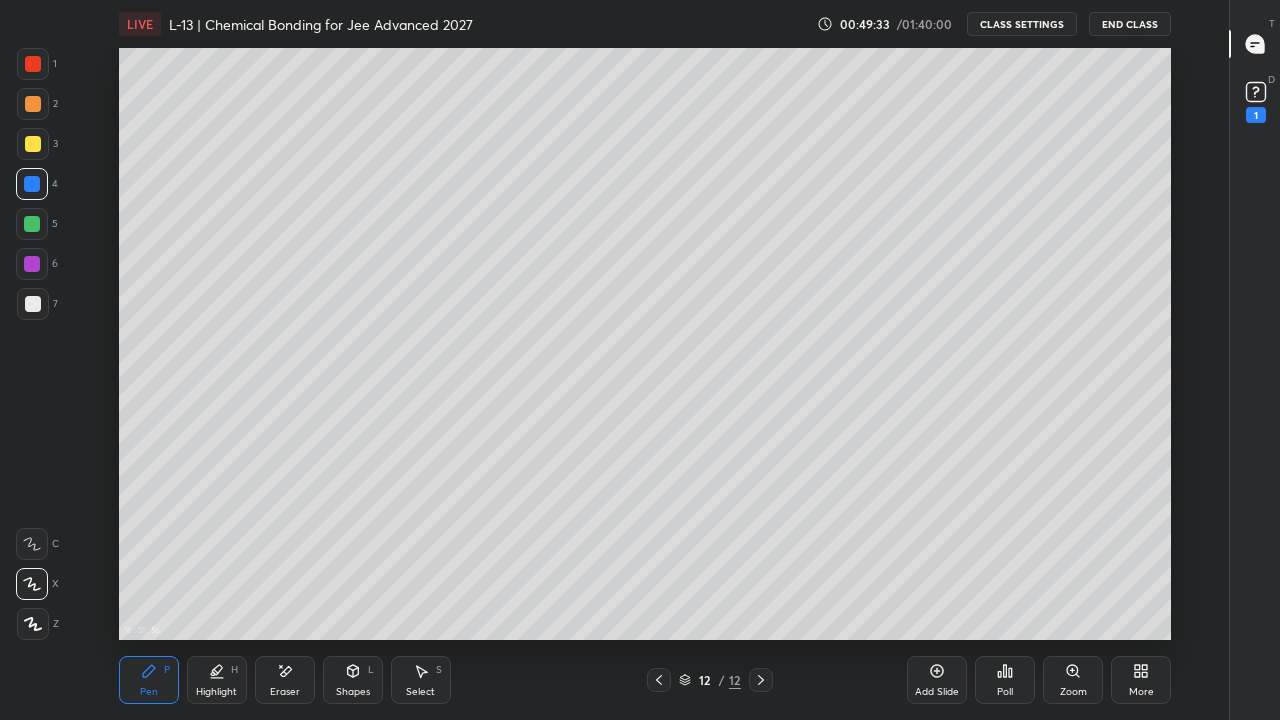 click 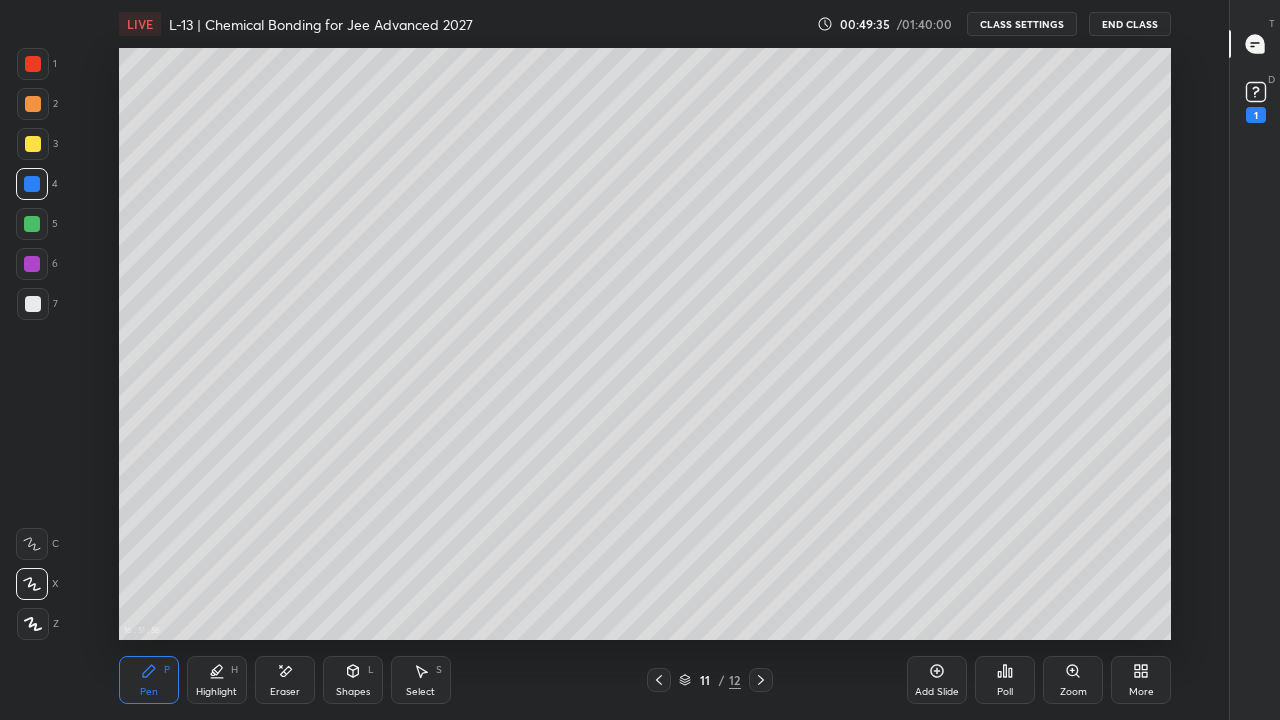click 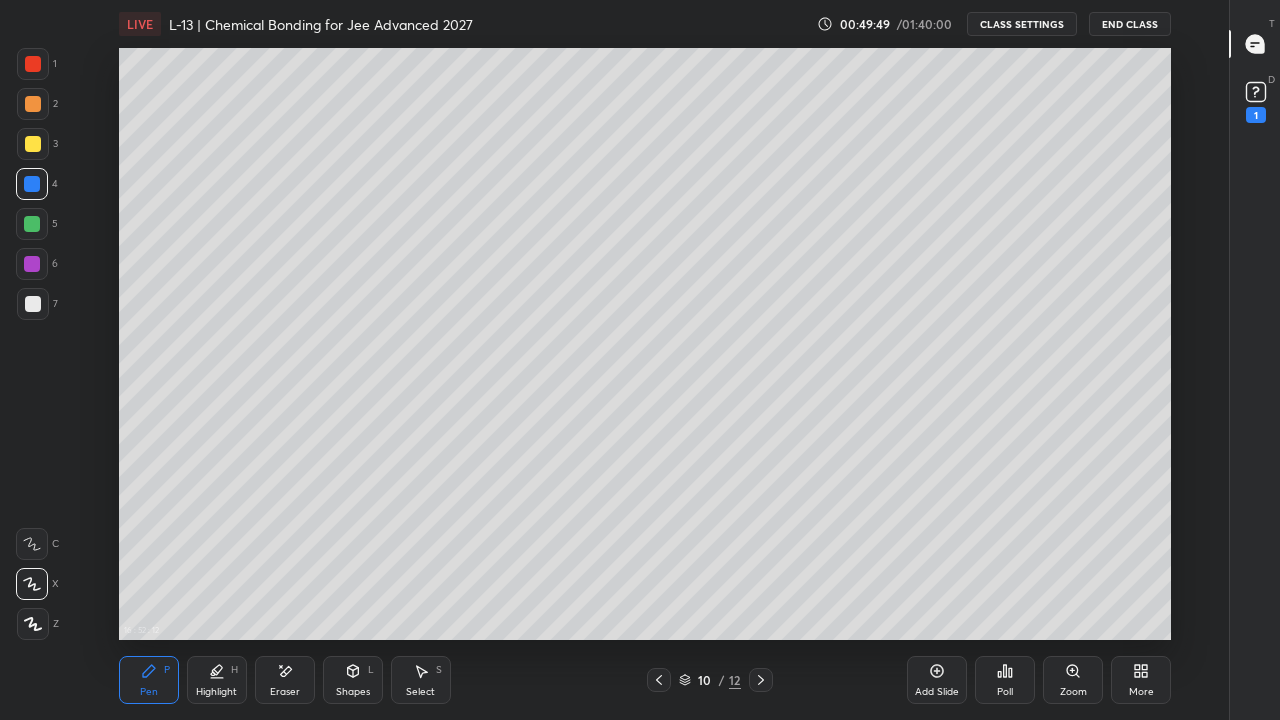 click 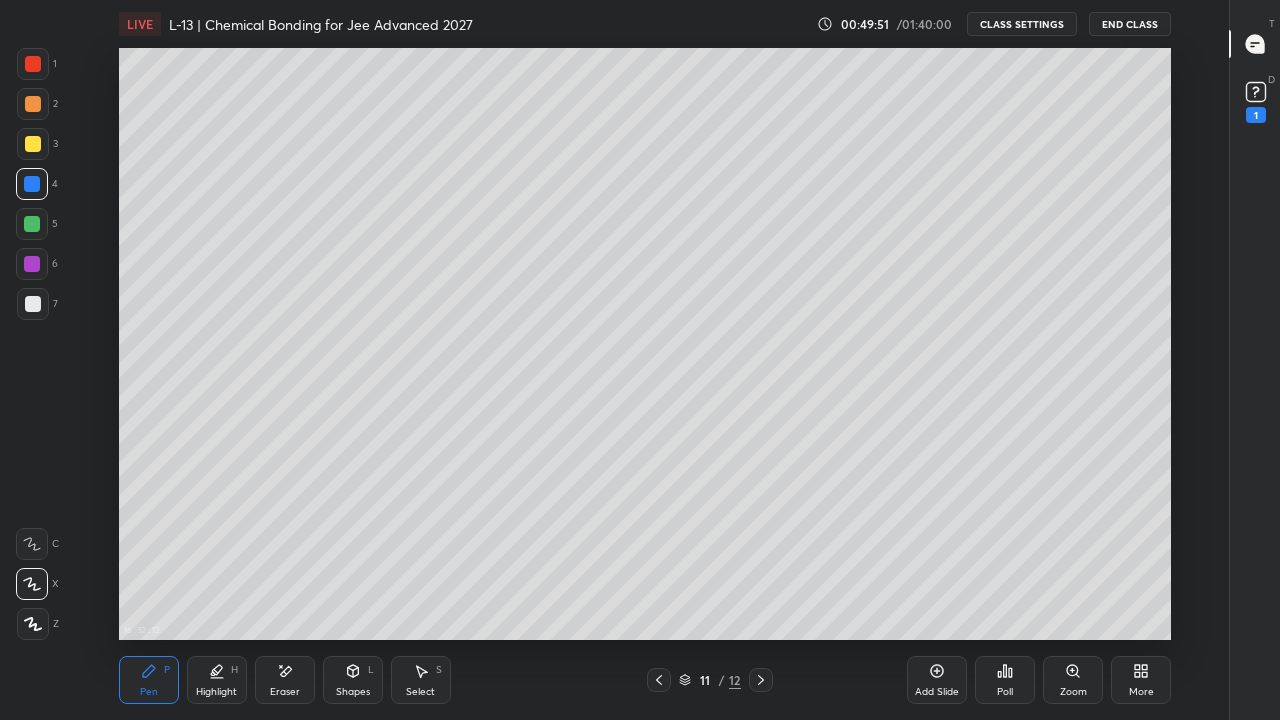 click at bounding box center [761, 680] 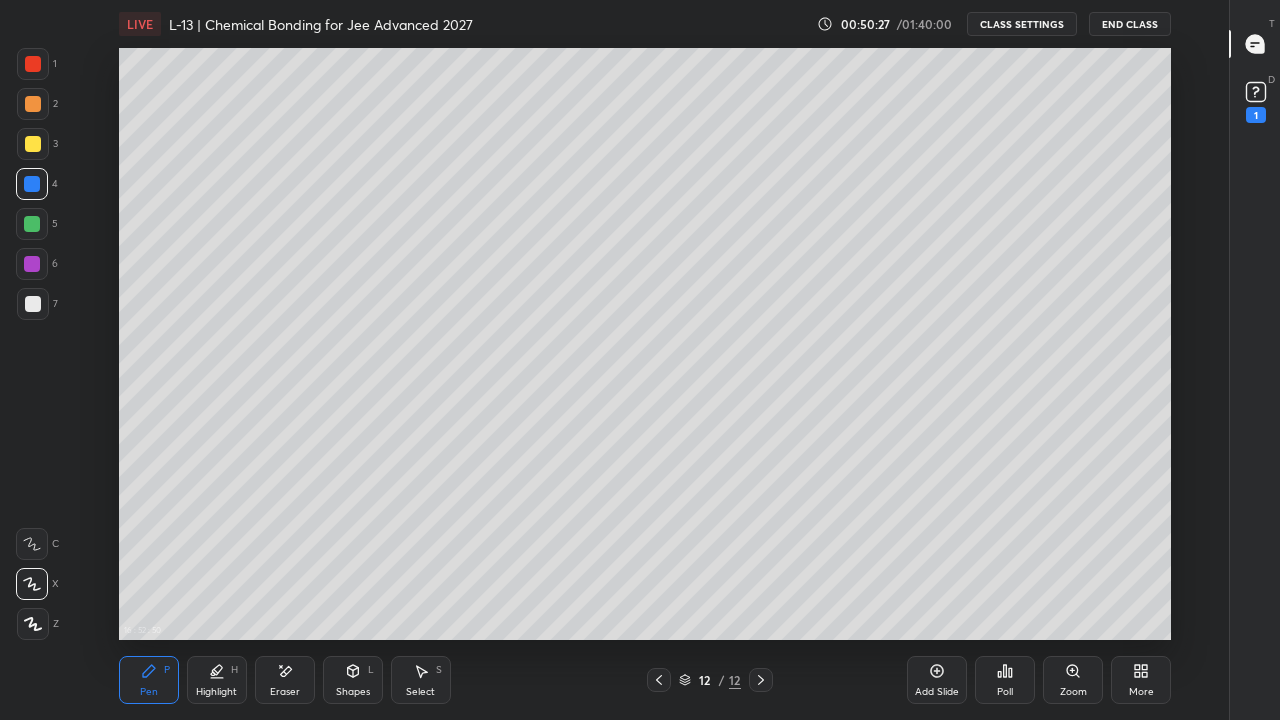 click on "Add Slide" at bounding box center (937, 680) 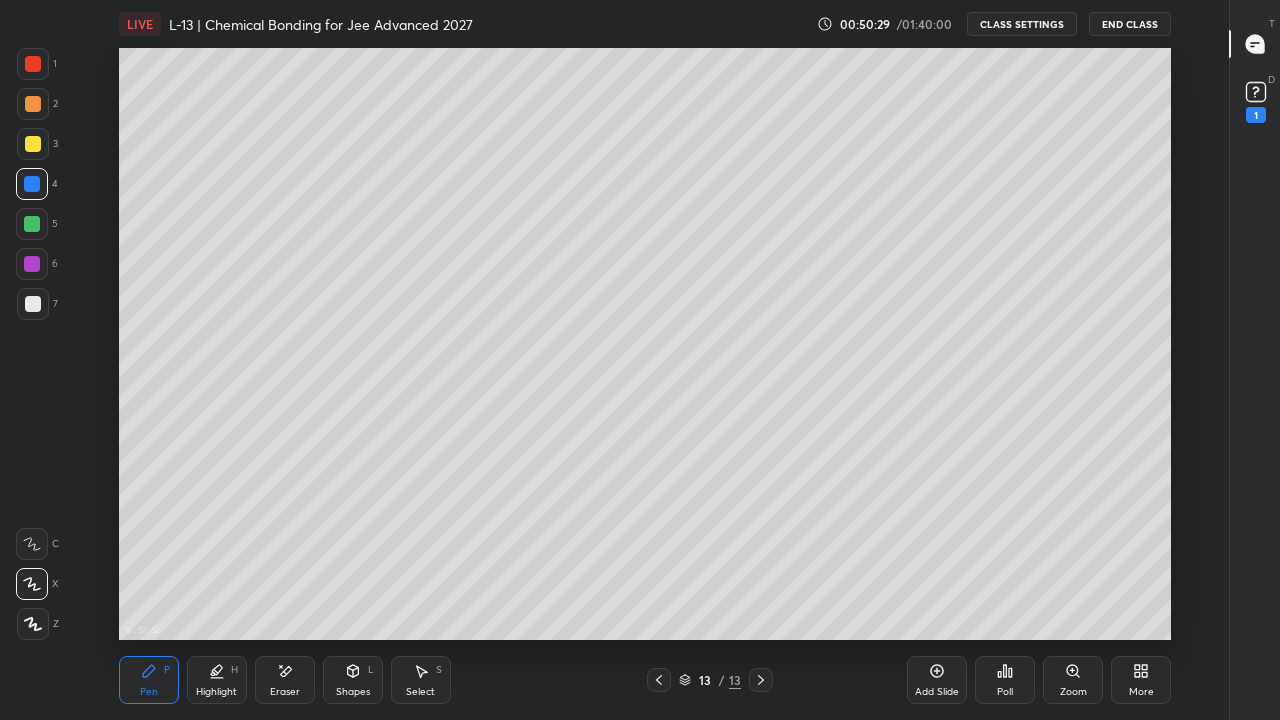 click at bounding box center [33, 304] 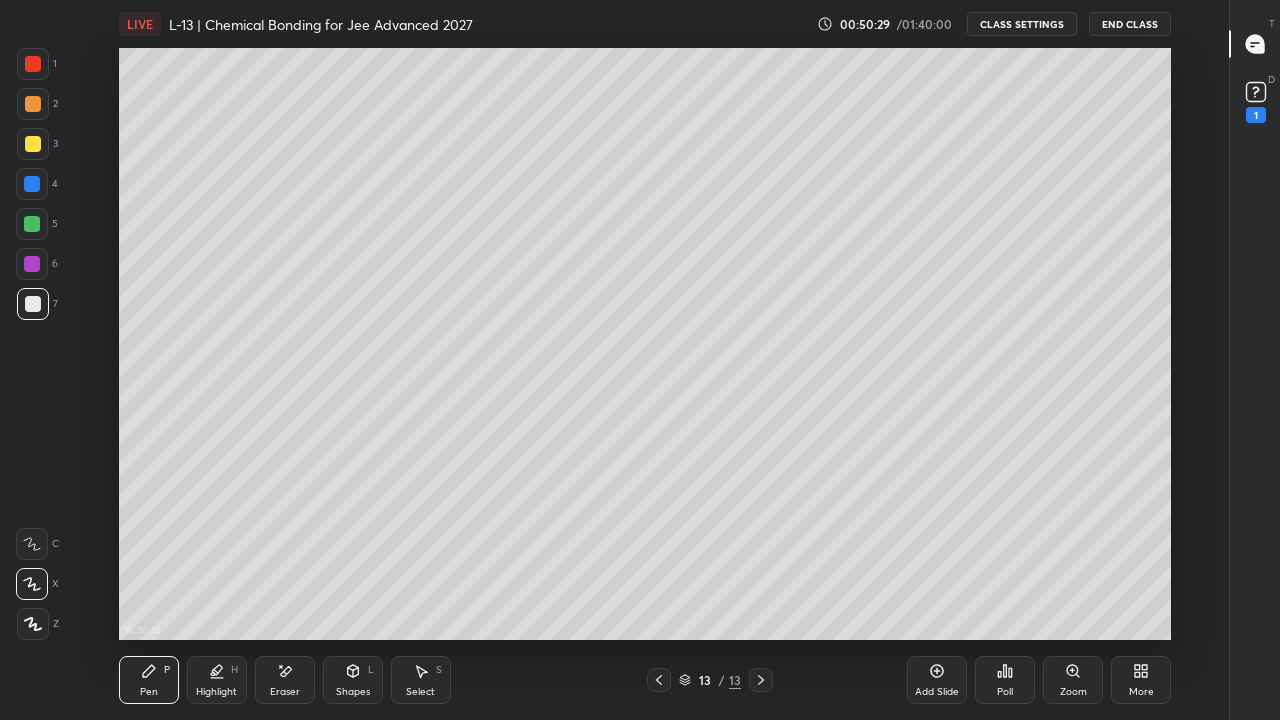 click at bounding box center (32, 224) 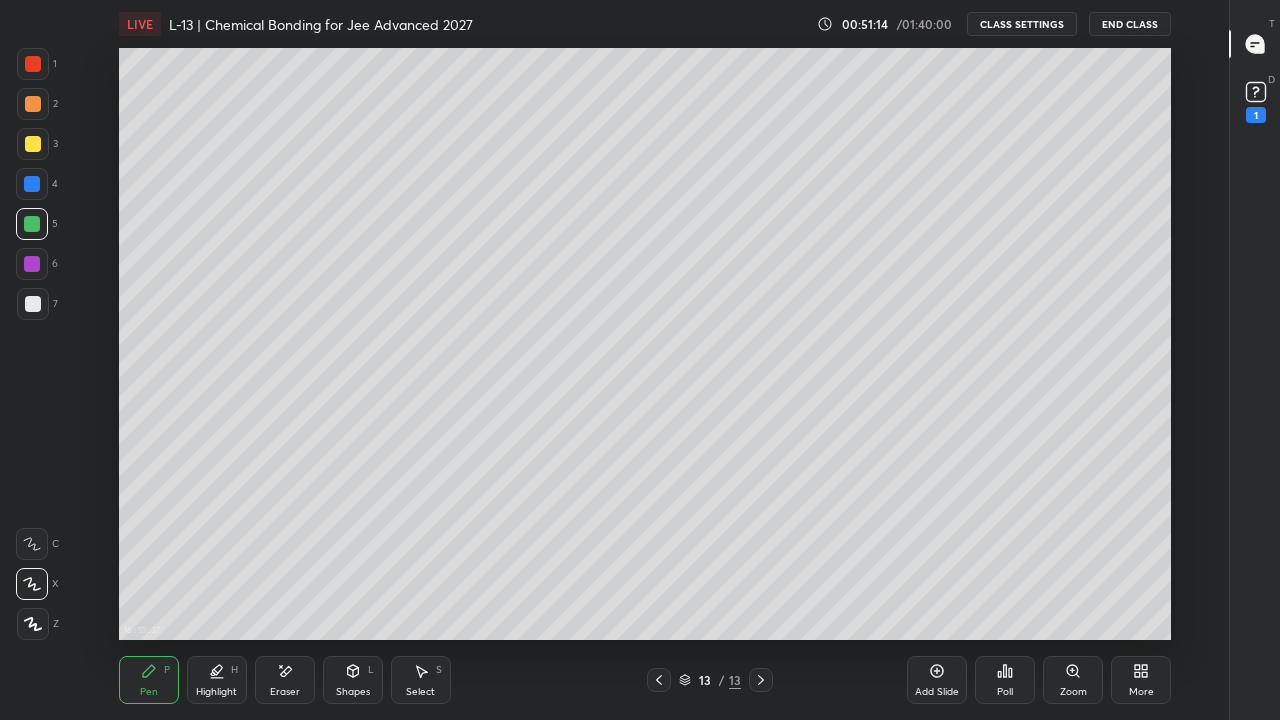 click at bounding box center [33, 144] 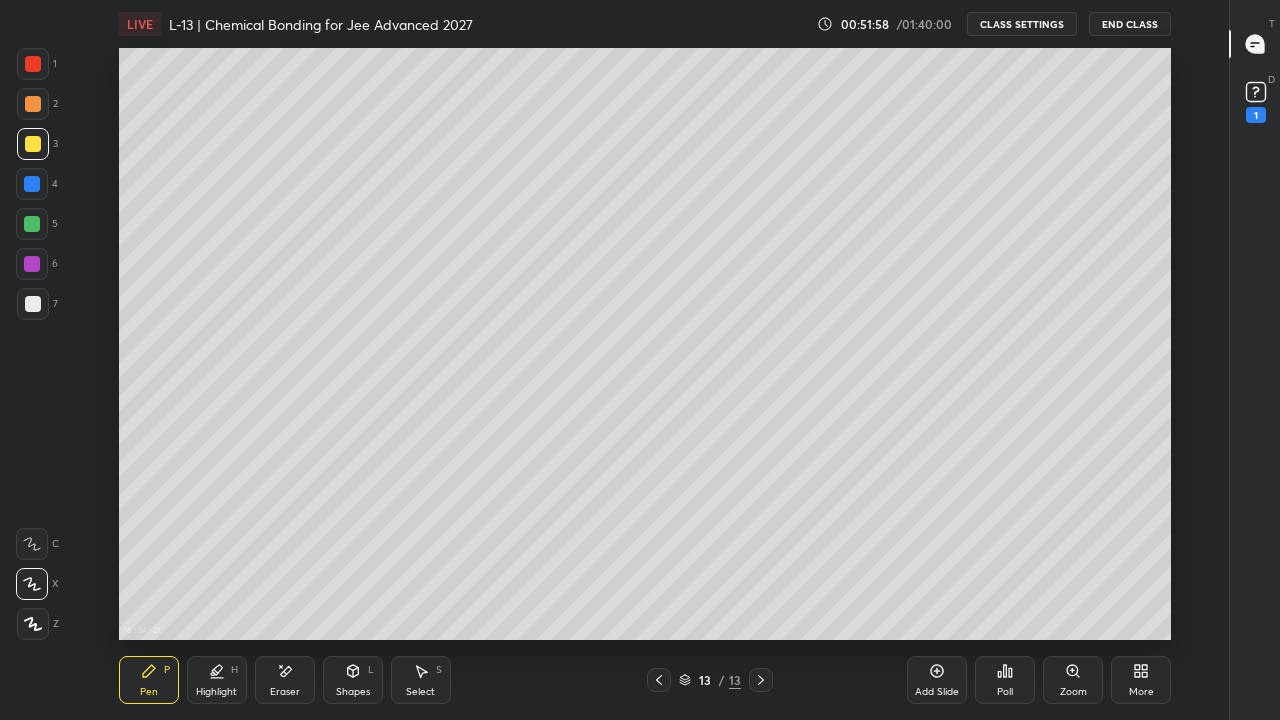 click on "Select" at bounding box center [420, 692] 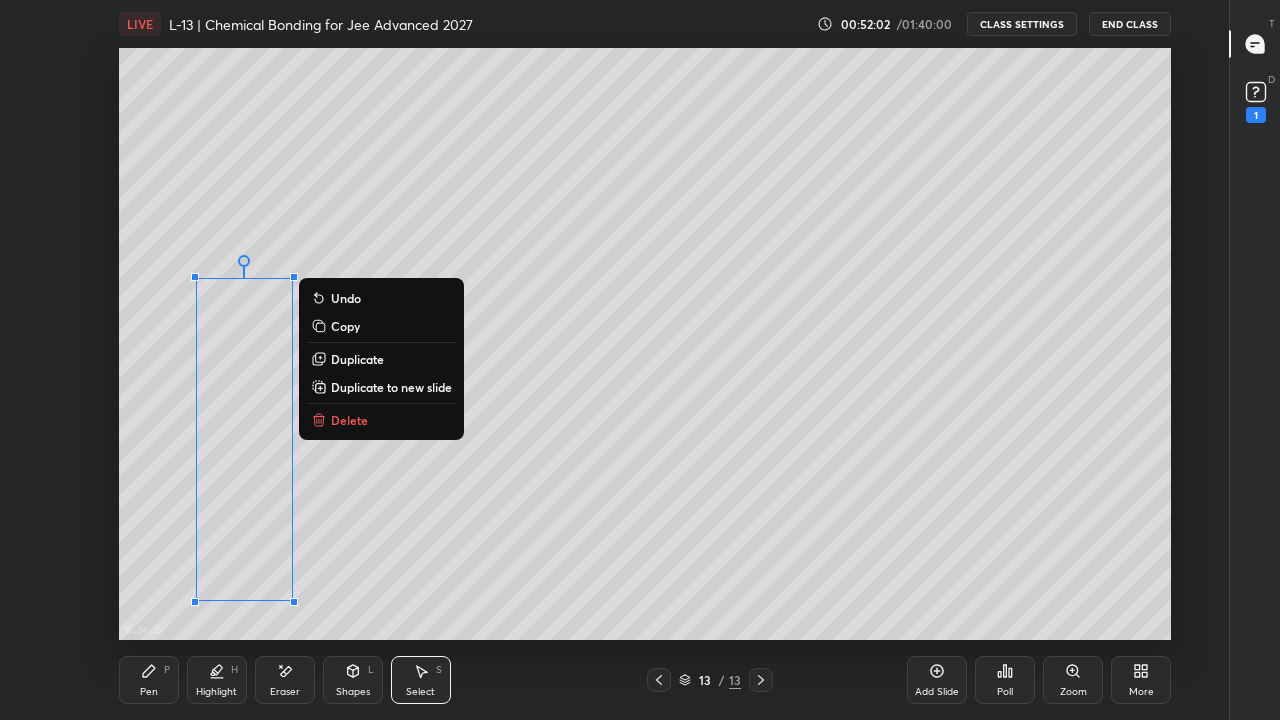 click on "0 ° Undo Copy Duplicate Duplicate to new slide Delete" at bounding box center (645, 344) 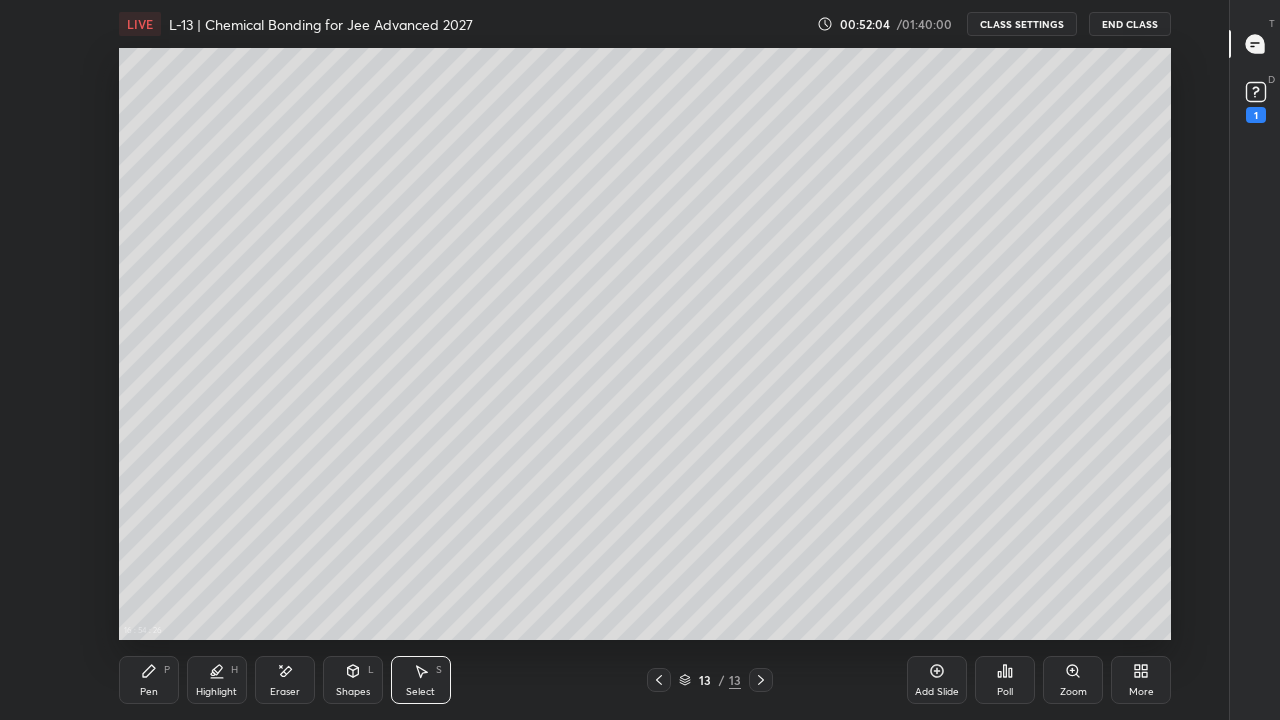 click on "Pen P" at bounding box center [149, 680] 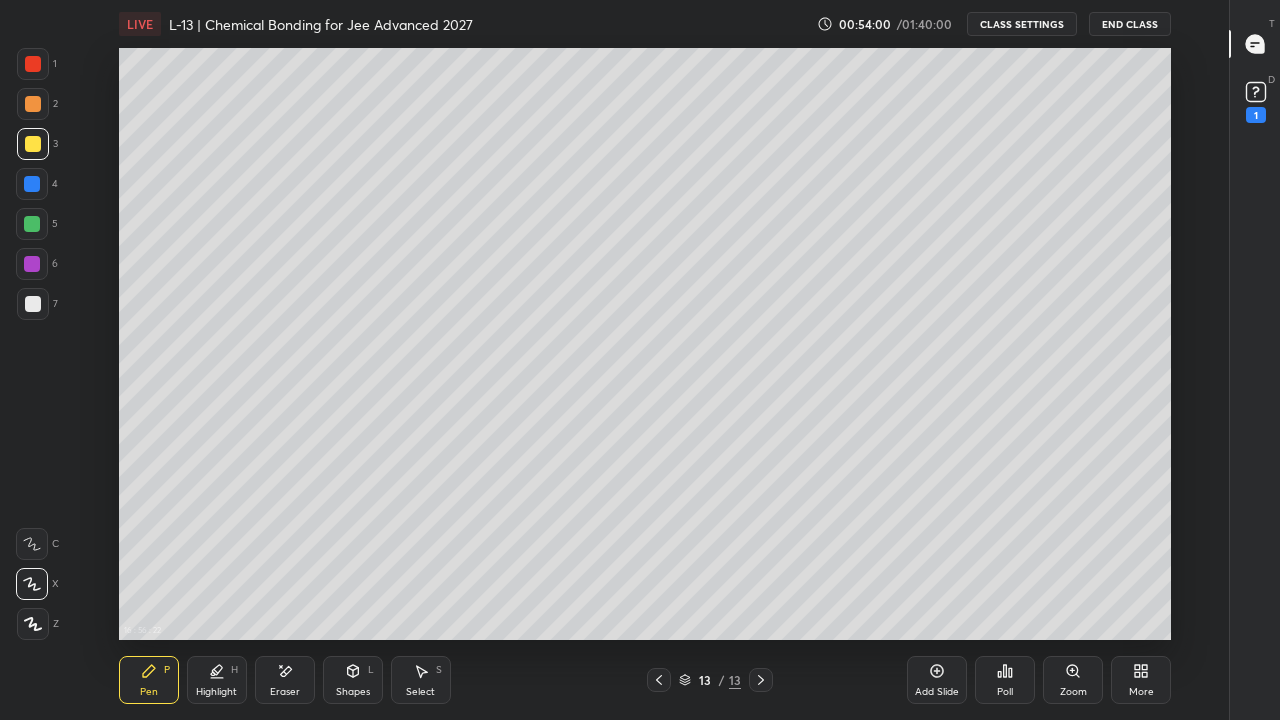 click on "Add Slide" at bounding box center (937, 692) 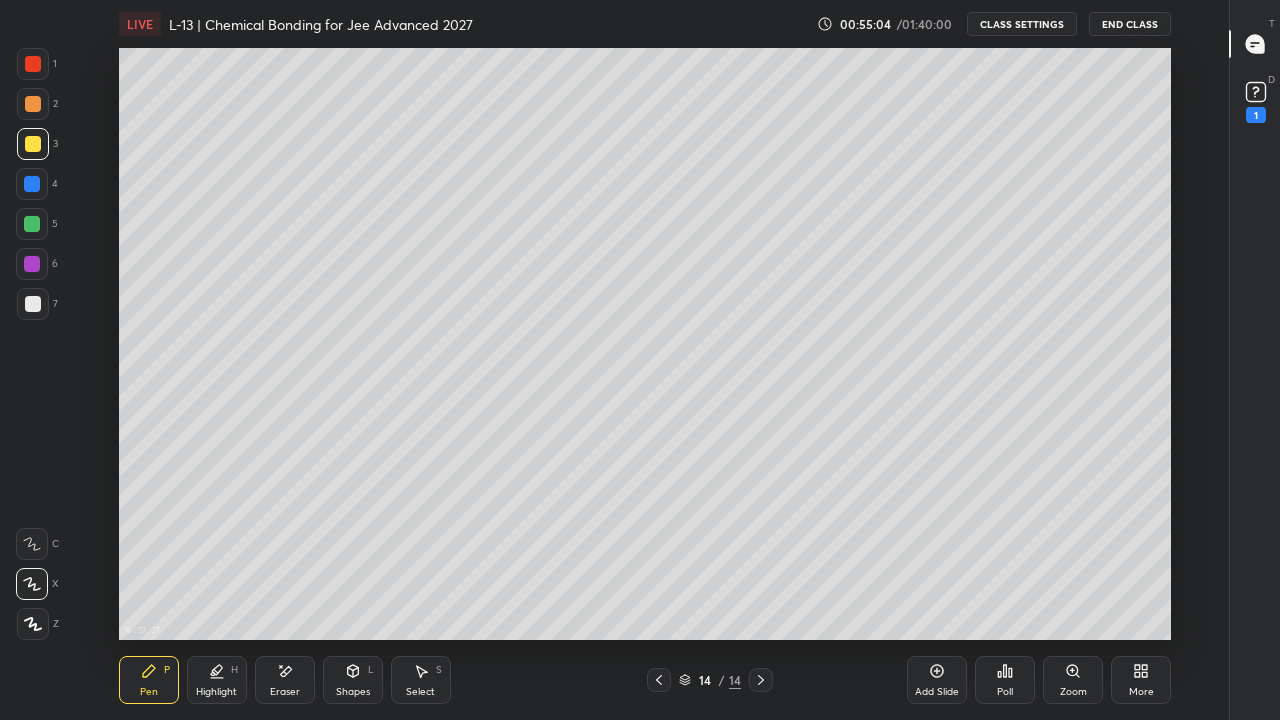 click 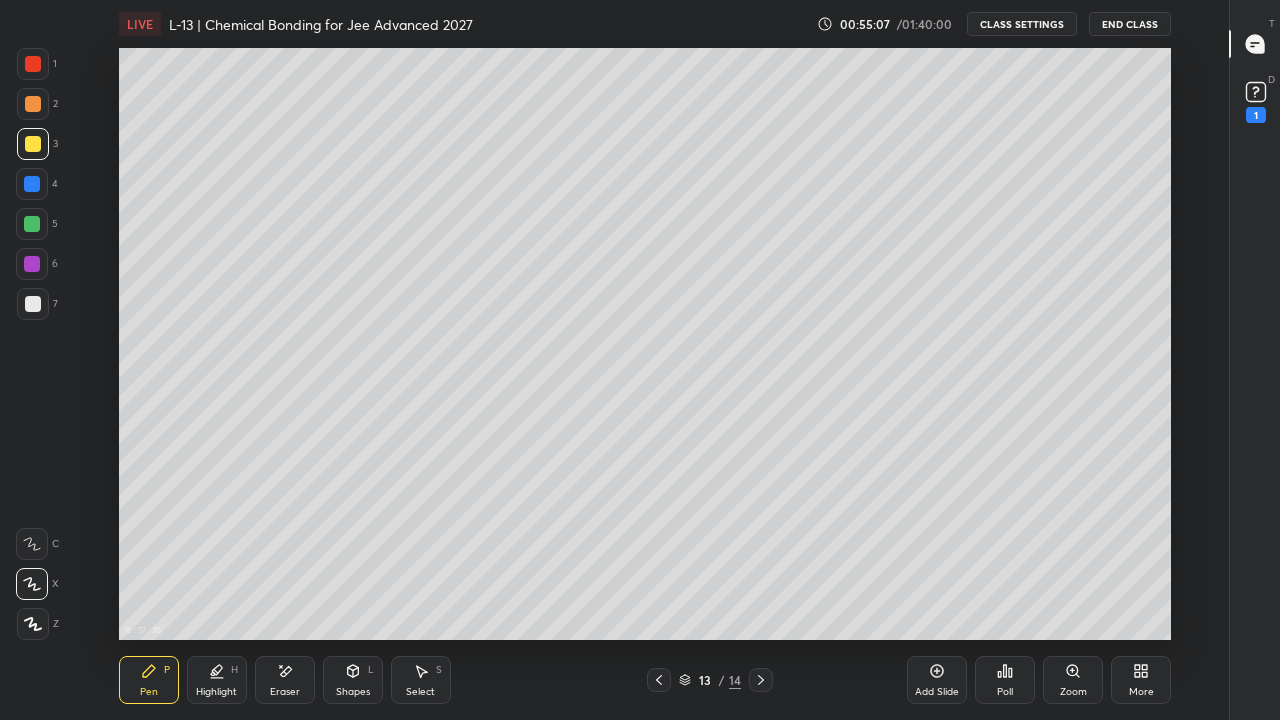 click 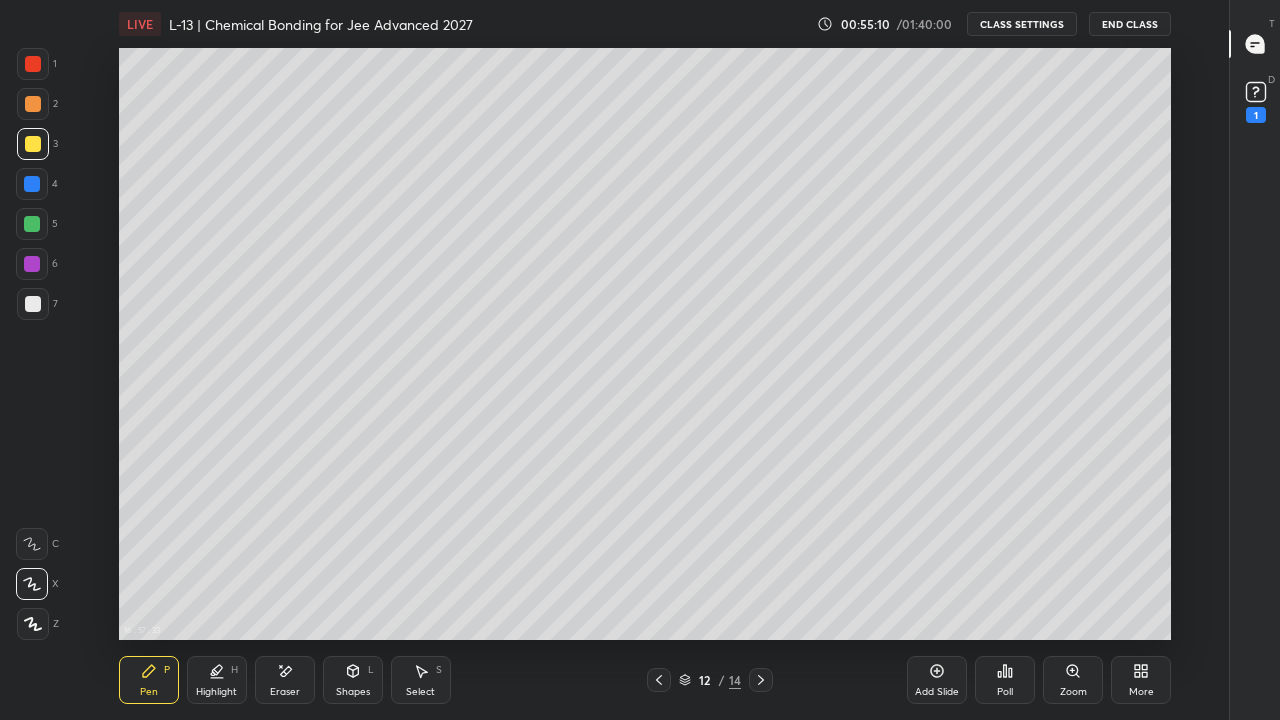 click 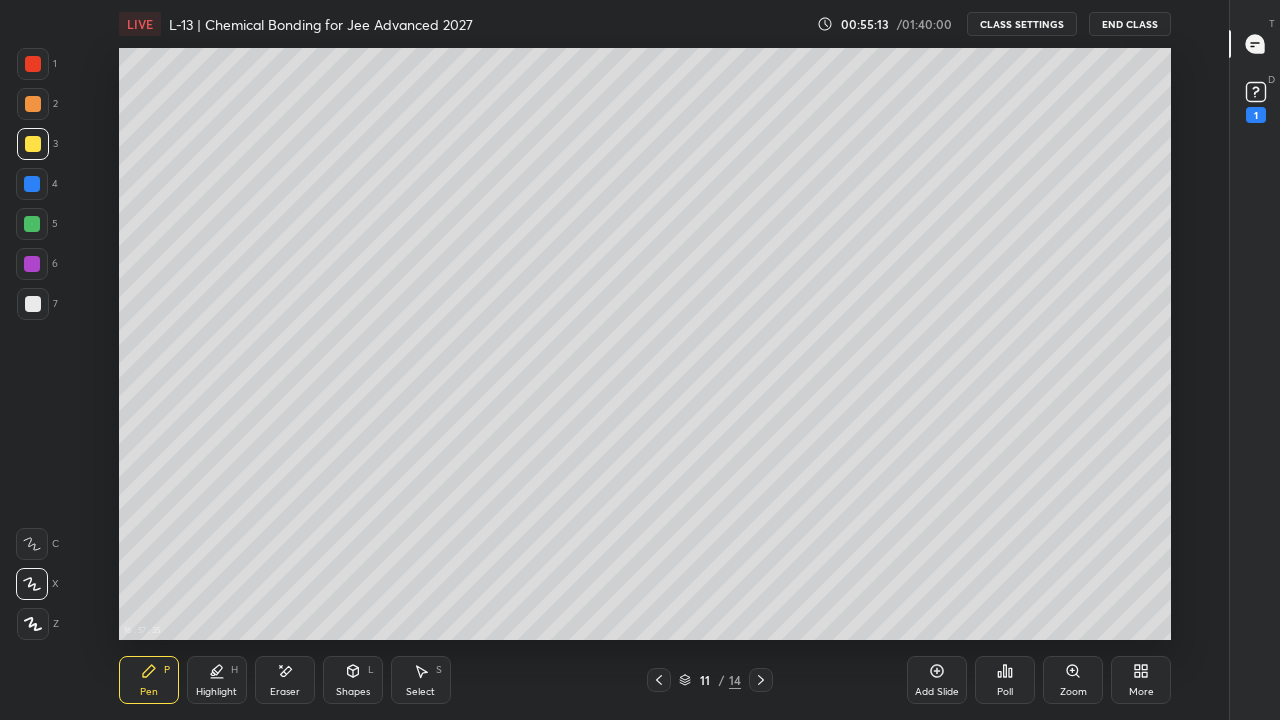 click 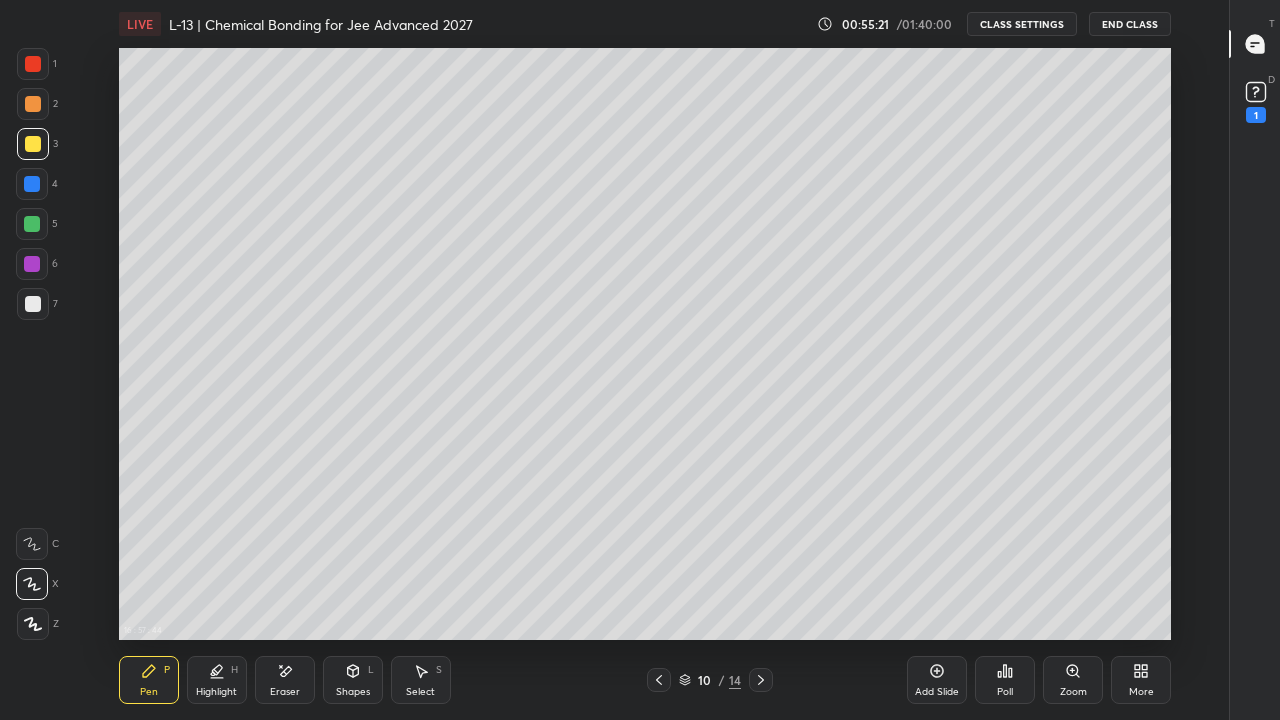 click at bounding box center (761, 680) 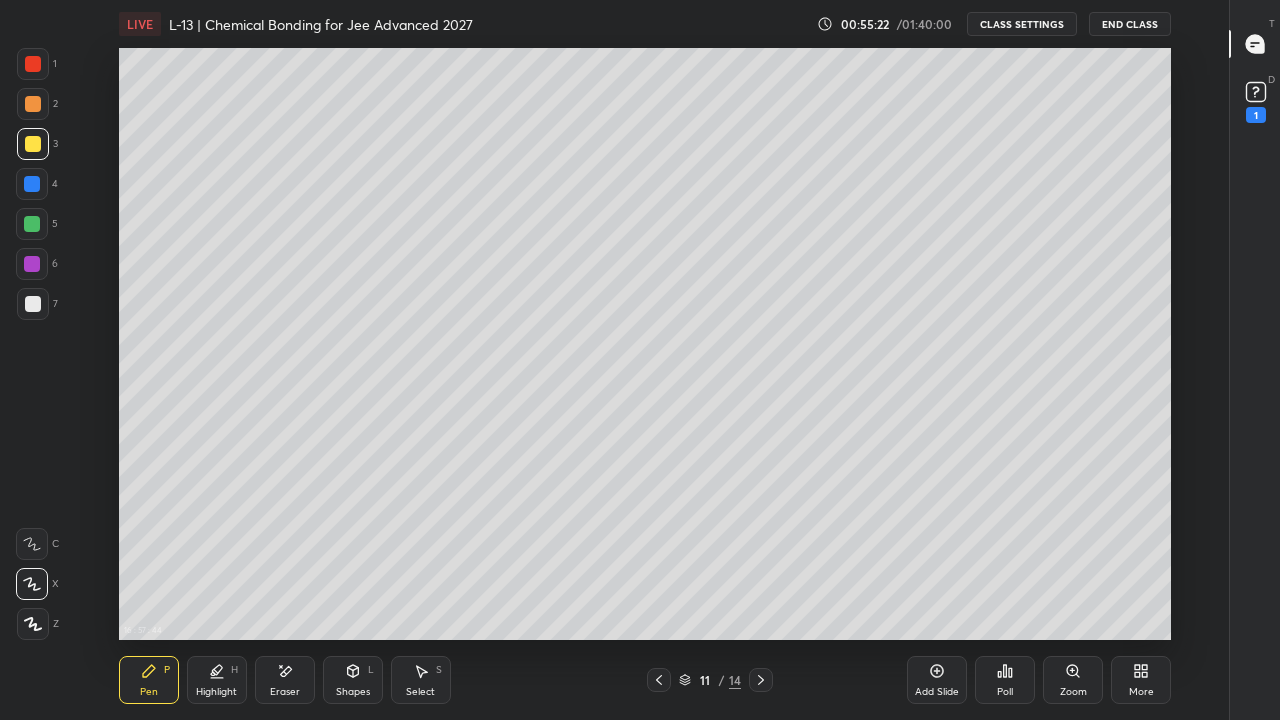 click at bounding box center [761, 680] 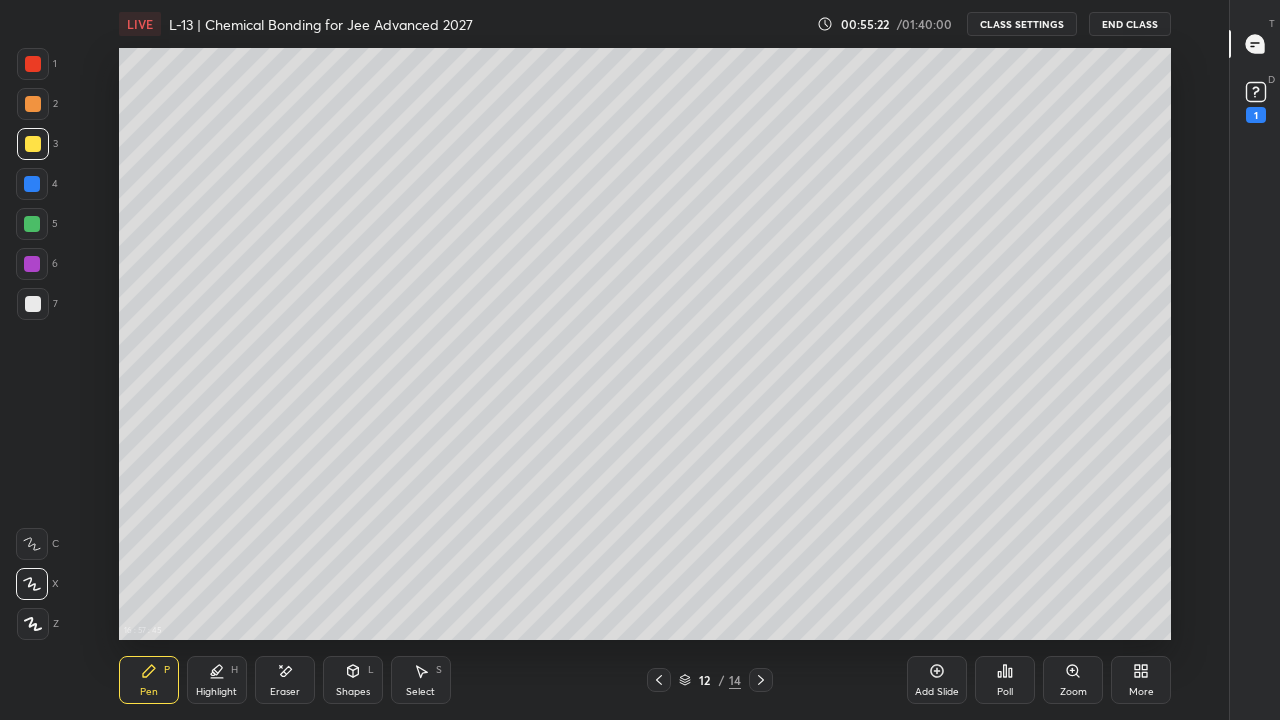 click 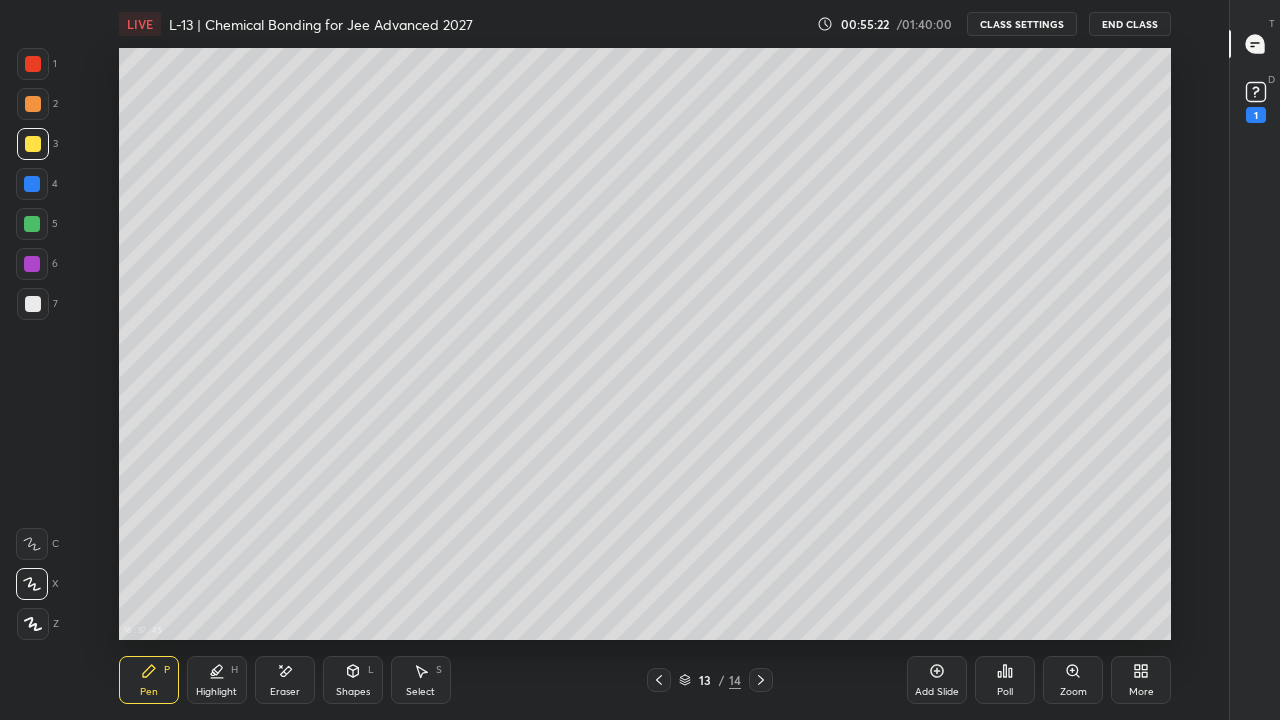 click 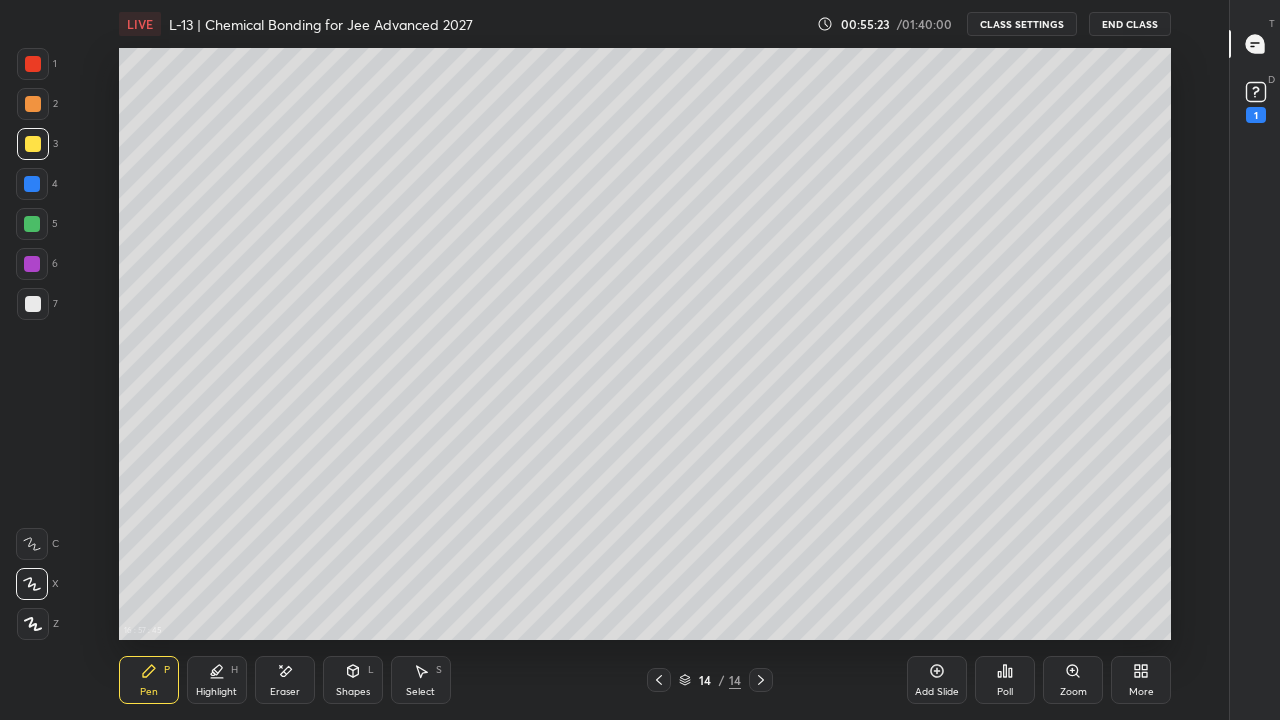 click 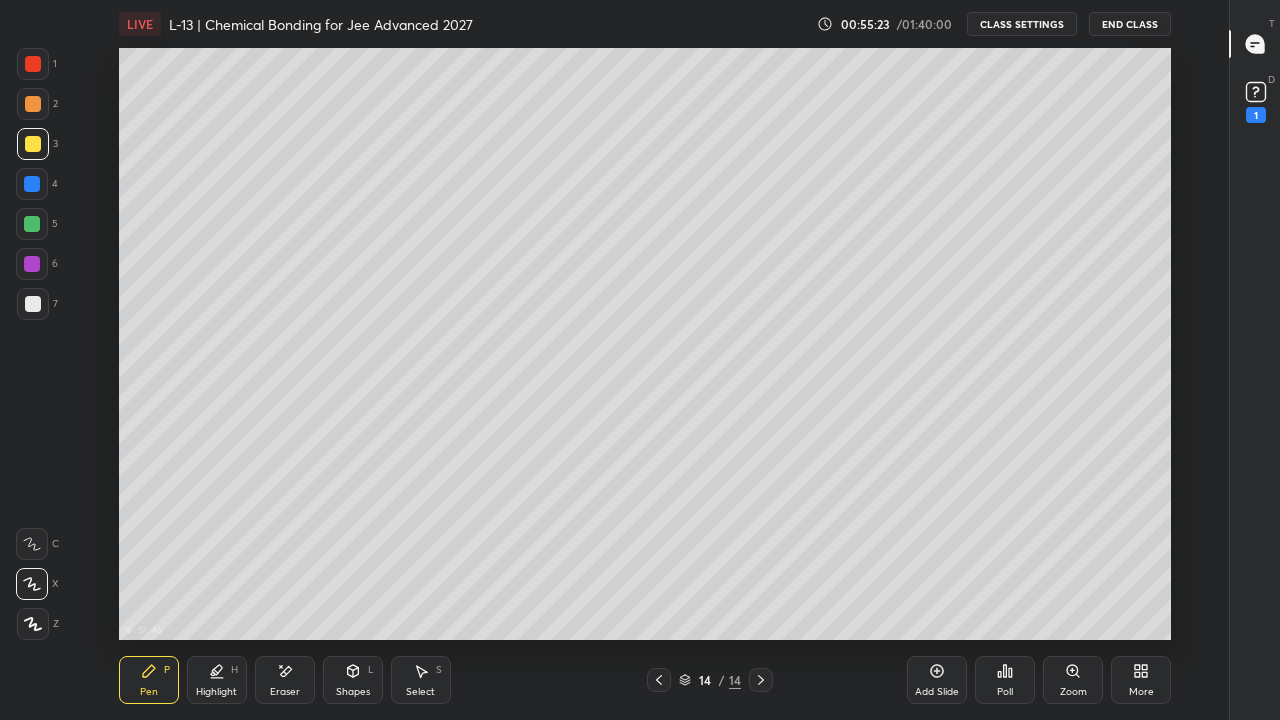 click 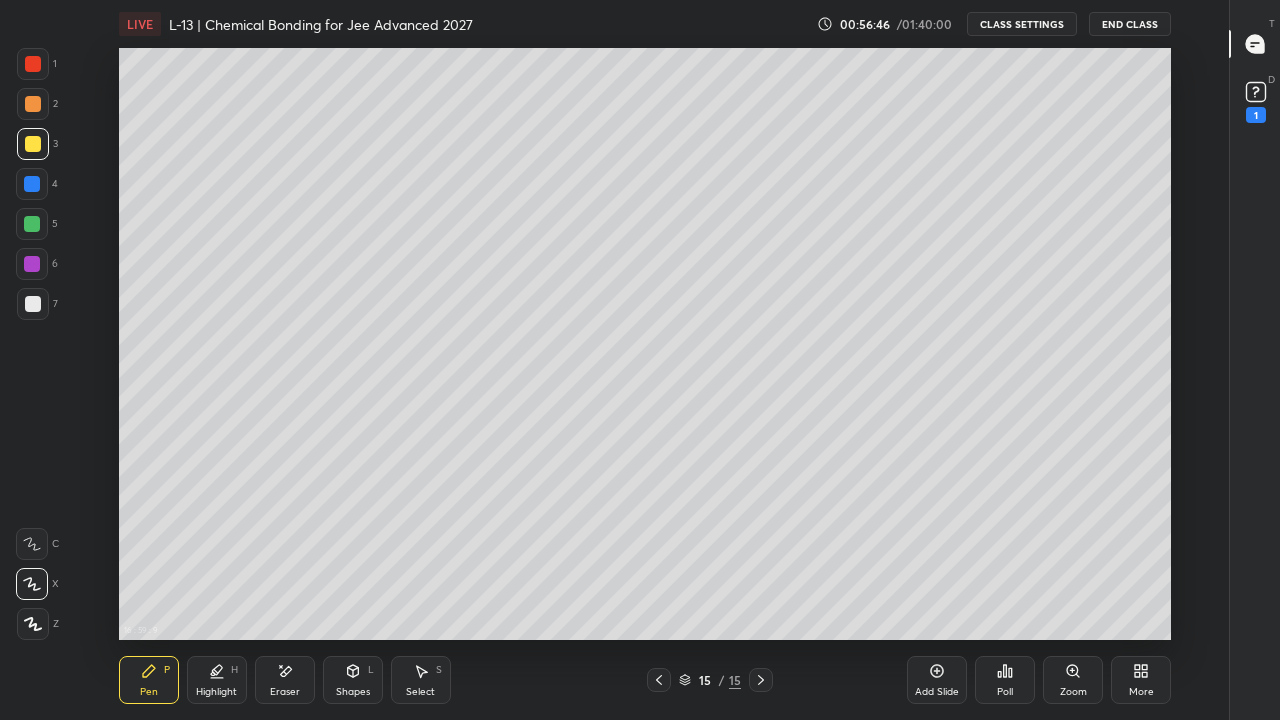 click on "Select" at bounding box center [420, 692] 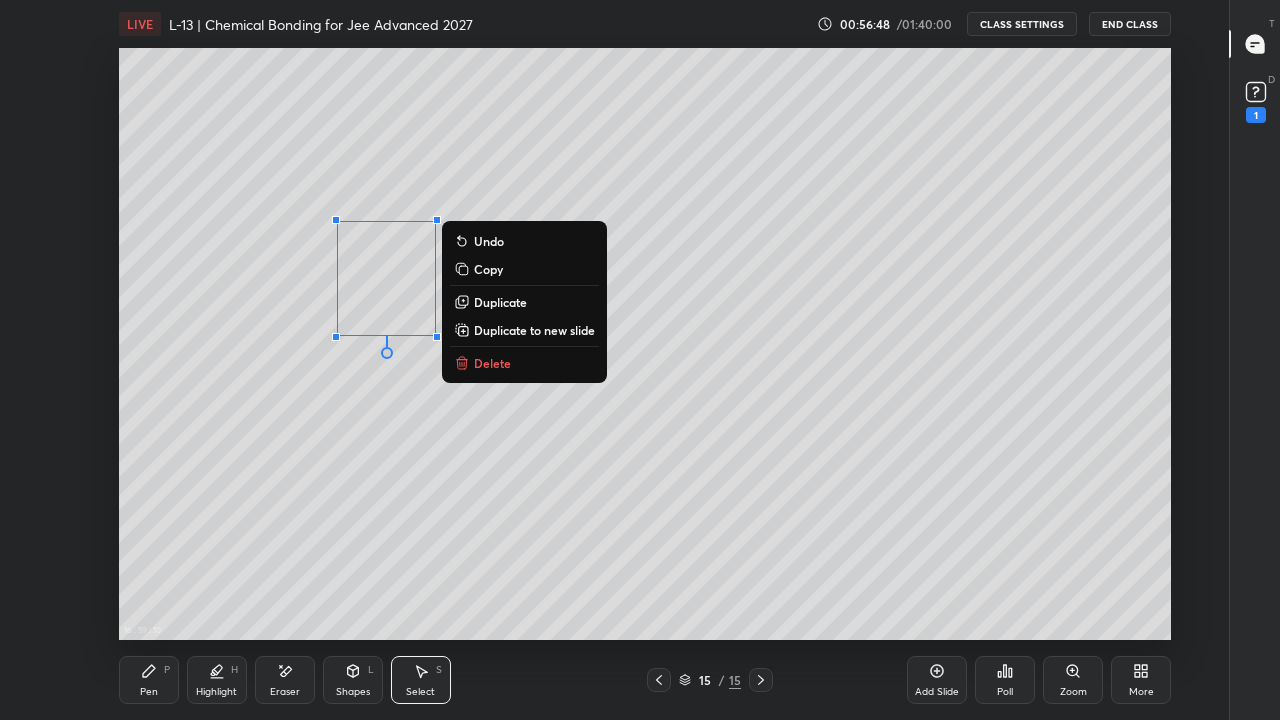 click on "Delete" at bounding box center [492, 363] 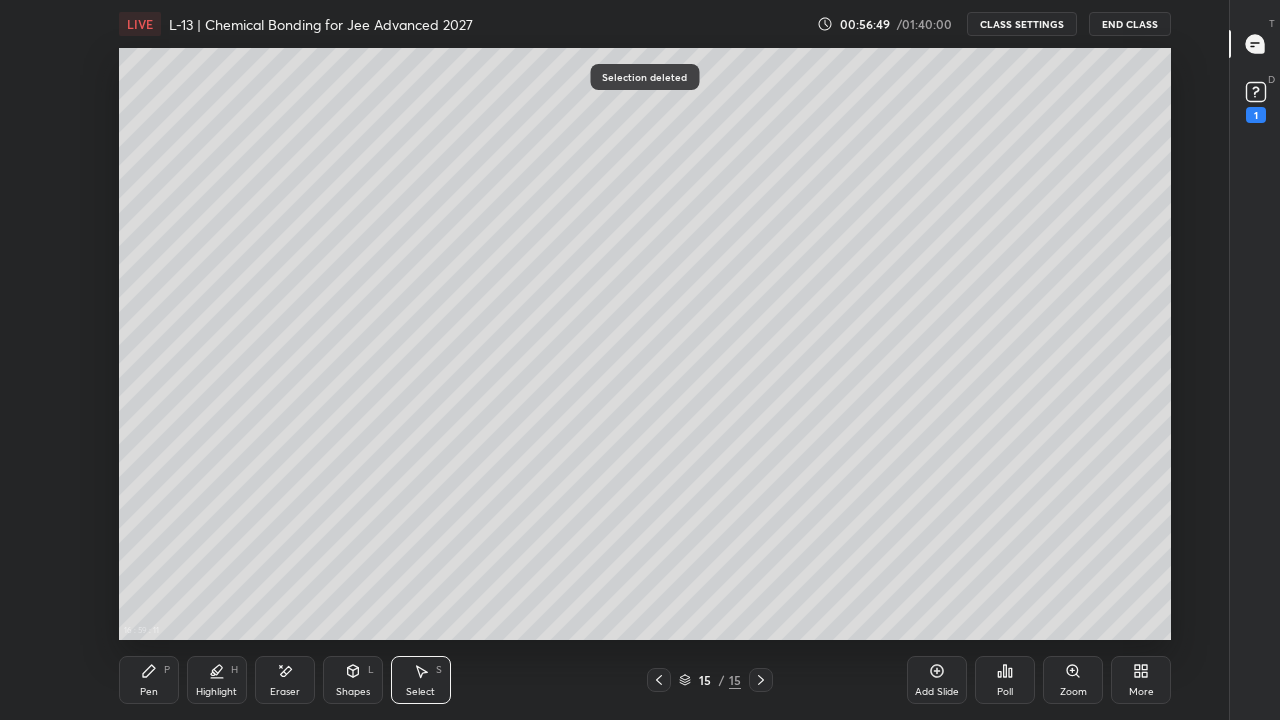 click on "Pen P" at bounding box center [149, 680] 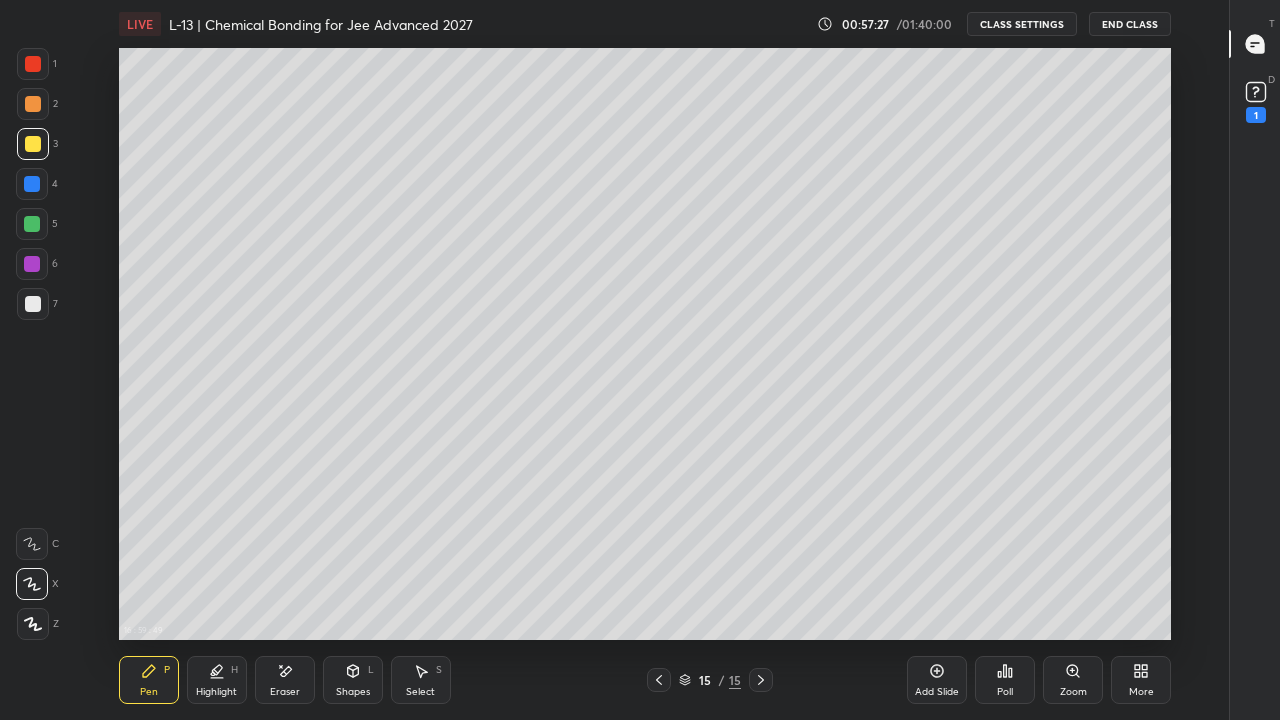 click on "Eraser" at bounding box center (285, 680) 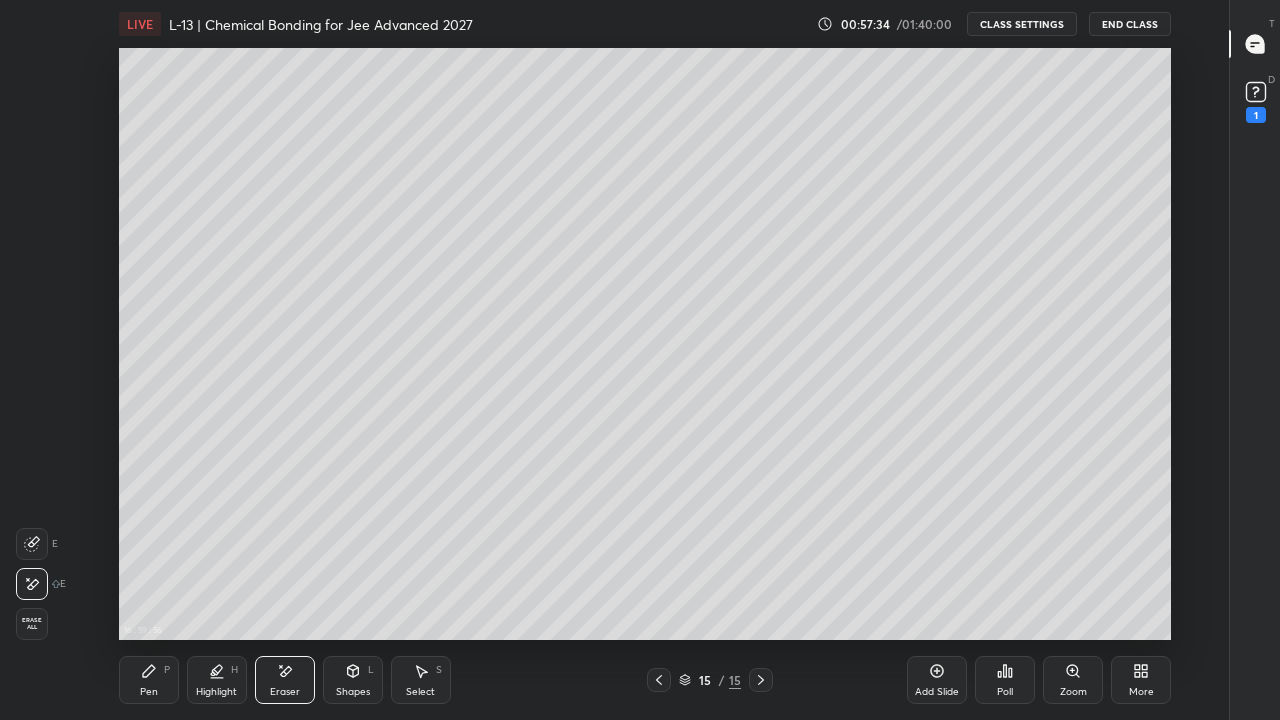 click on "Pen" at bounding box center [149, 692] 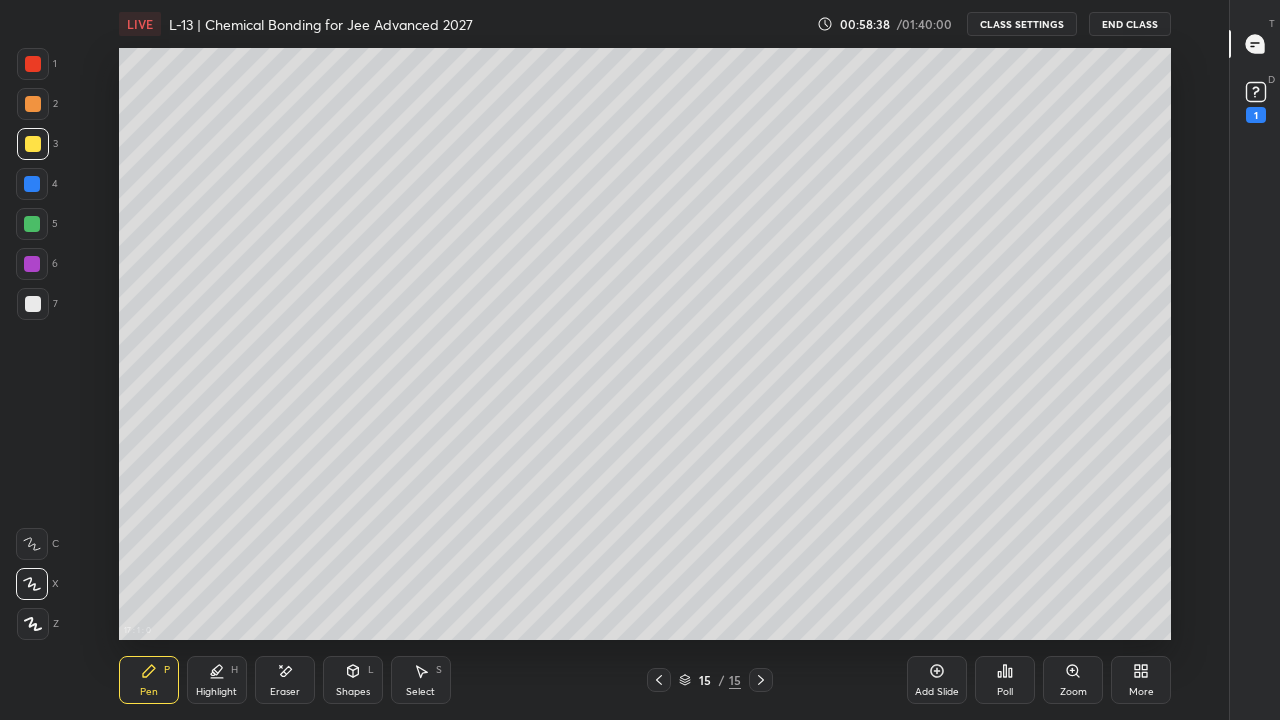 click at bounding box center [32, 184] 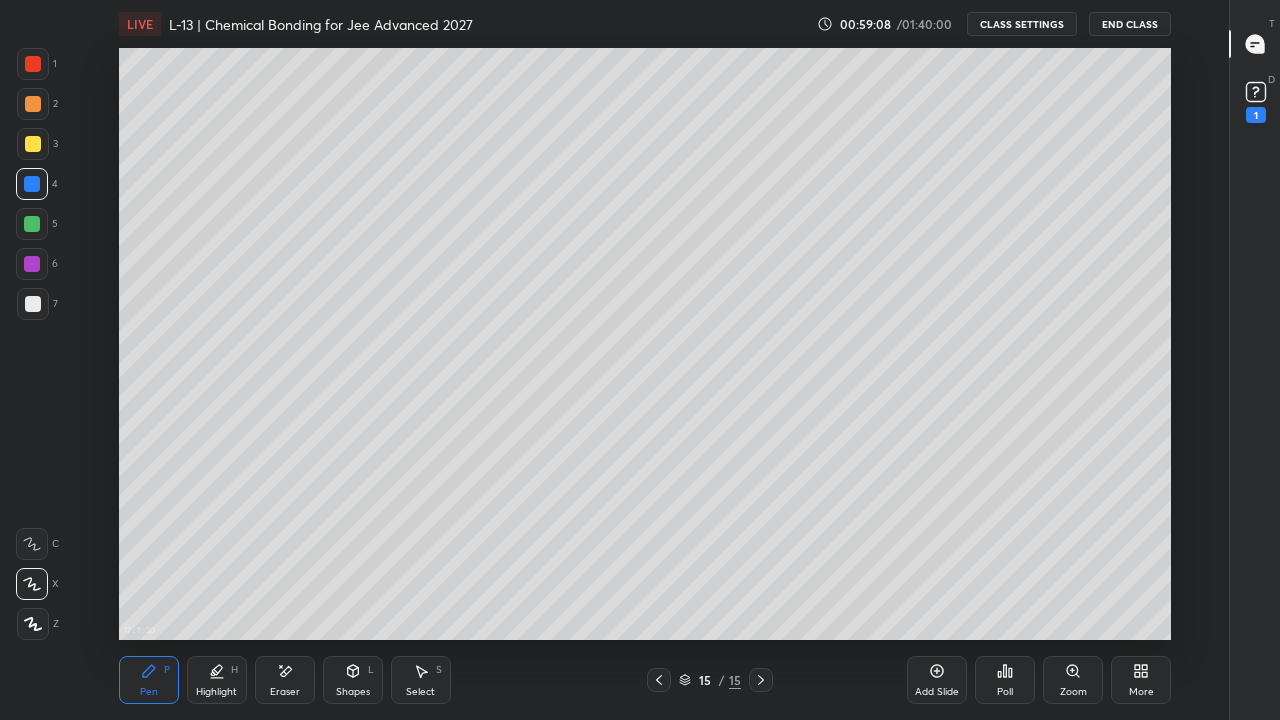 click at bounding box center (32, 224) 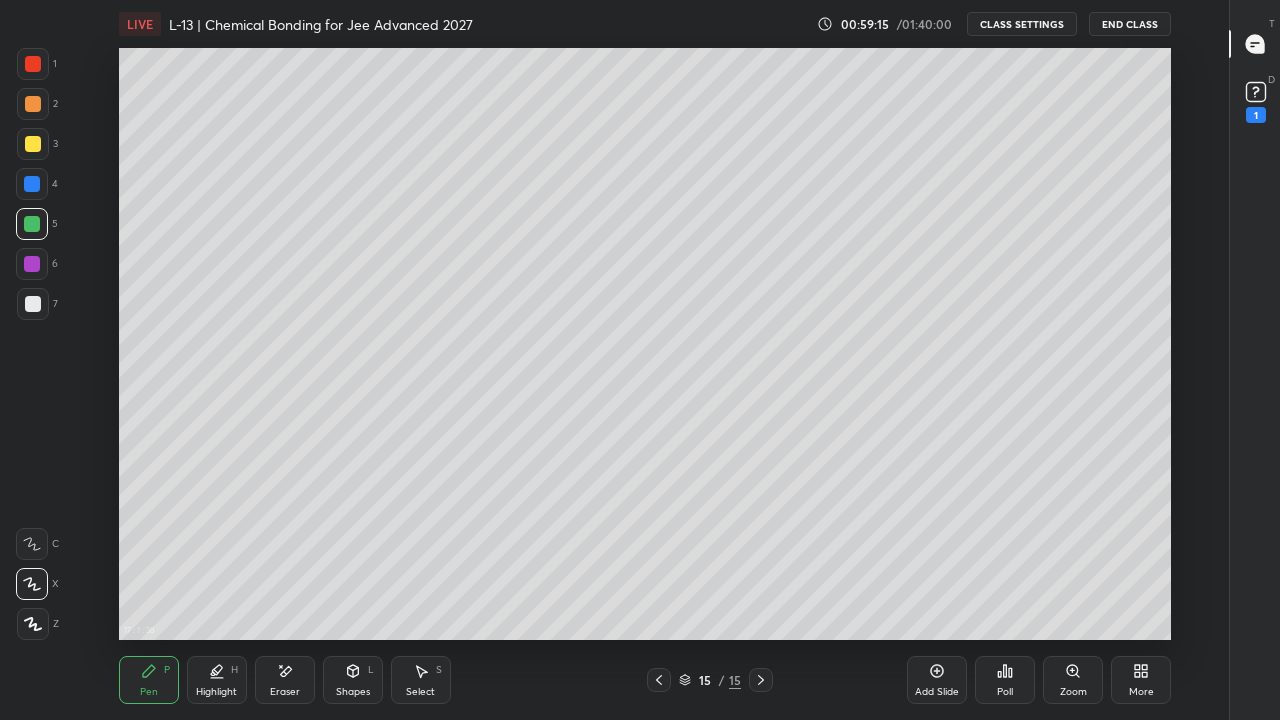 click at bounding box center (33, 104) 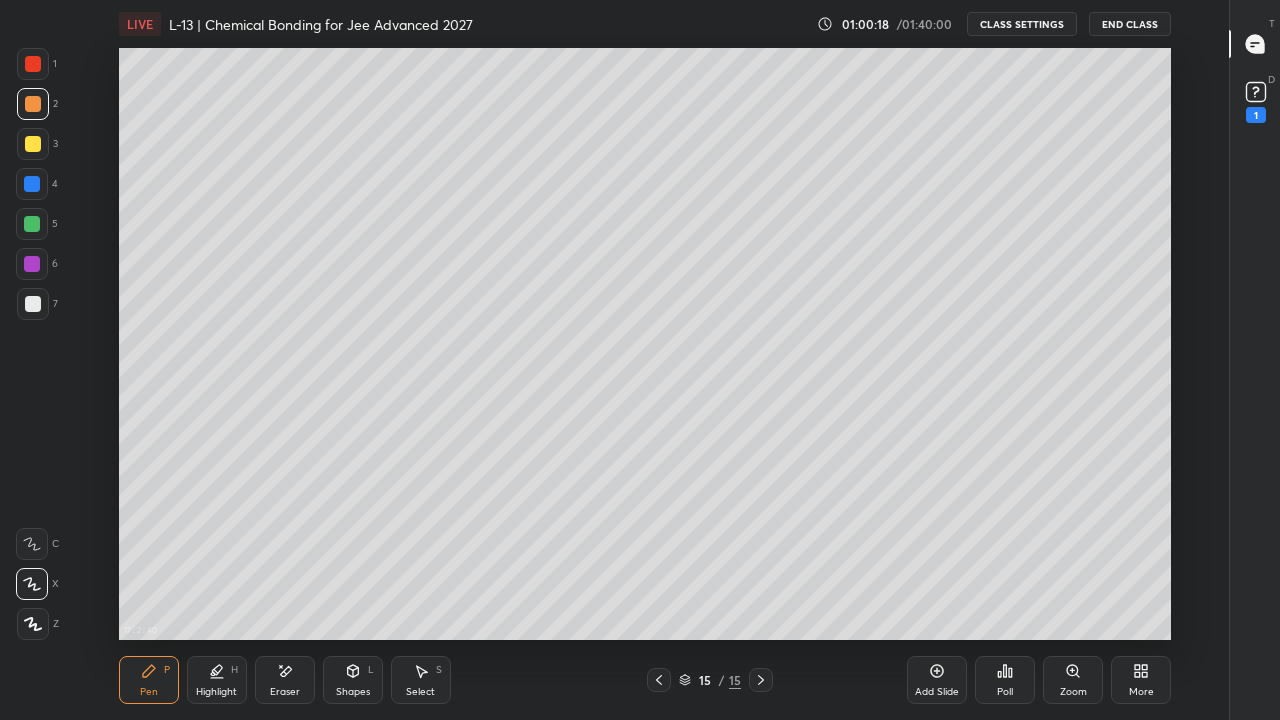 click on "Add Slide" at bounding box center (937, 680) 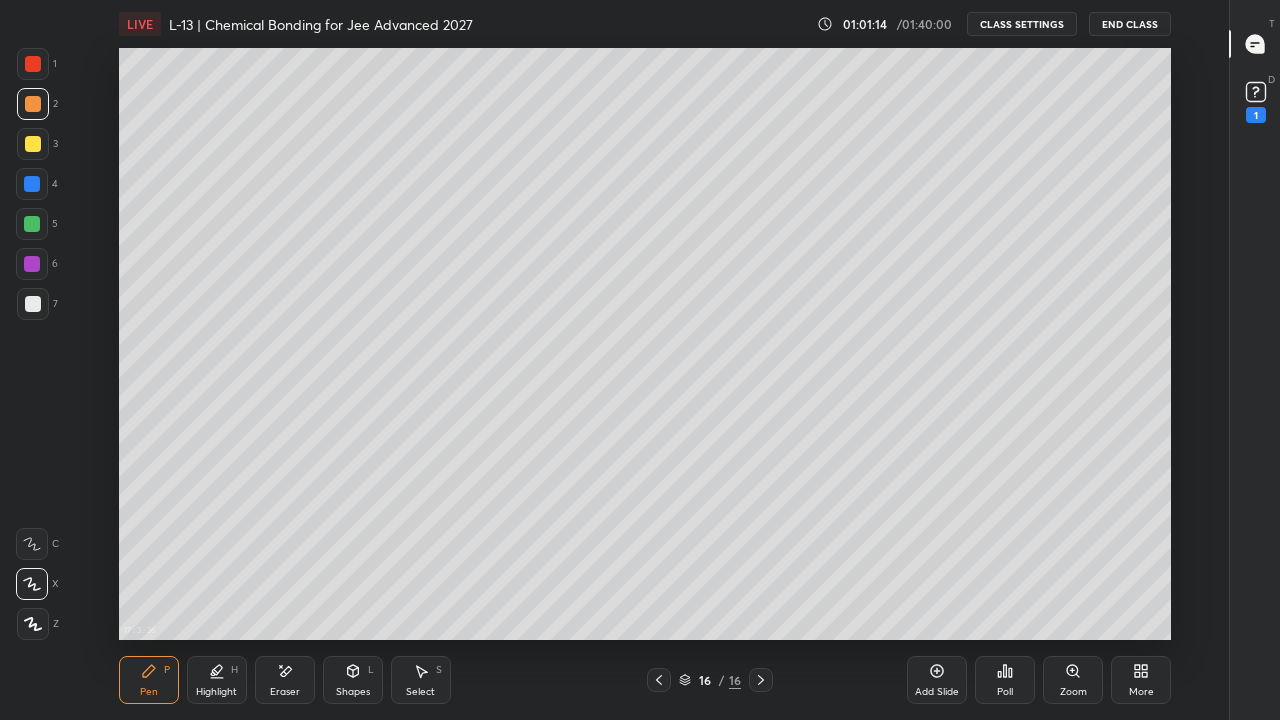 click at bounding box center (33, 144) 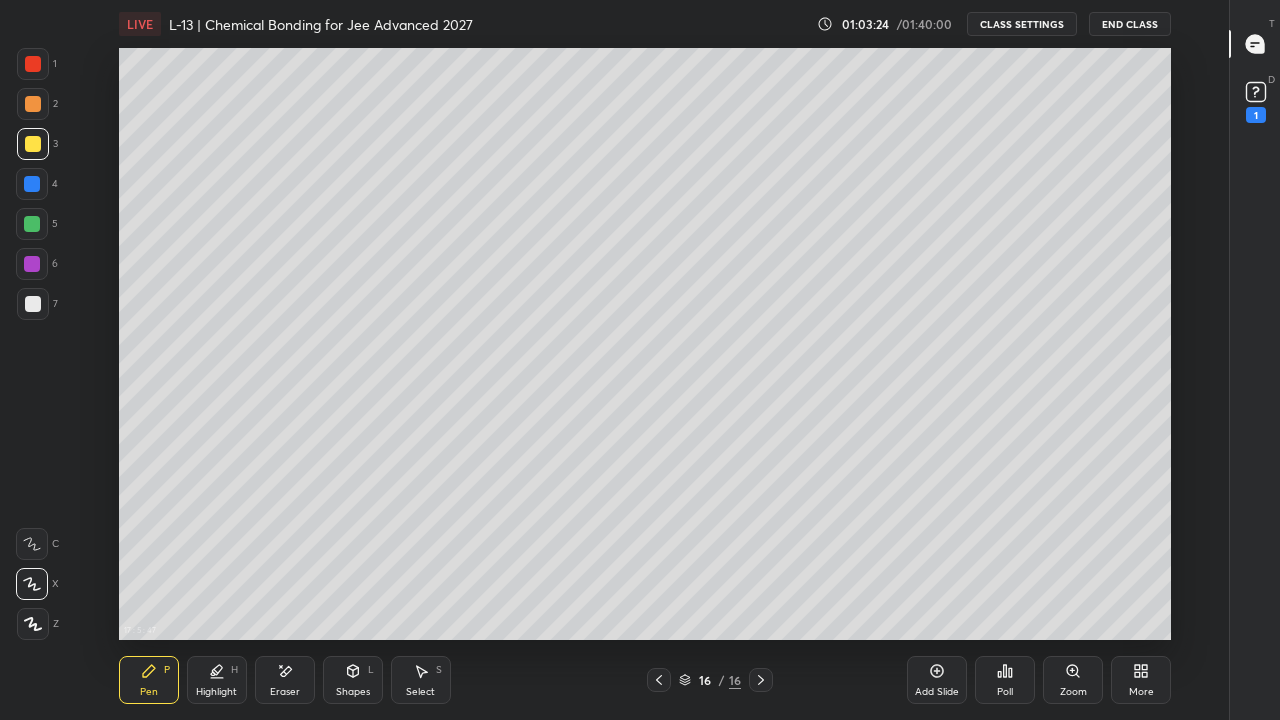click on "[TIME] : [TIME] : [TIME] Setting up your live class" at bounding box center (645, 344) 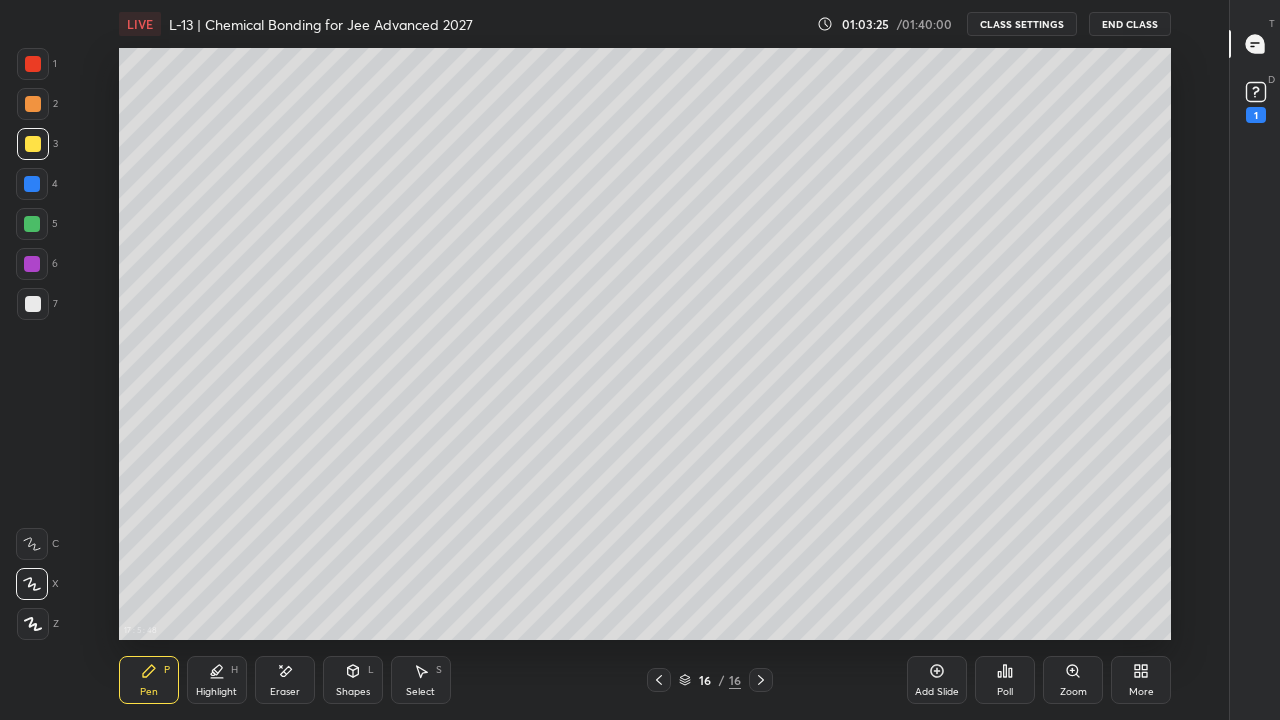 click on "Select S" at bounding box center (421, 680) 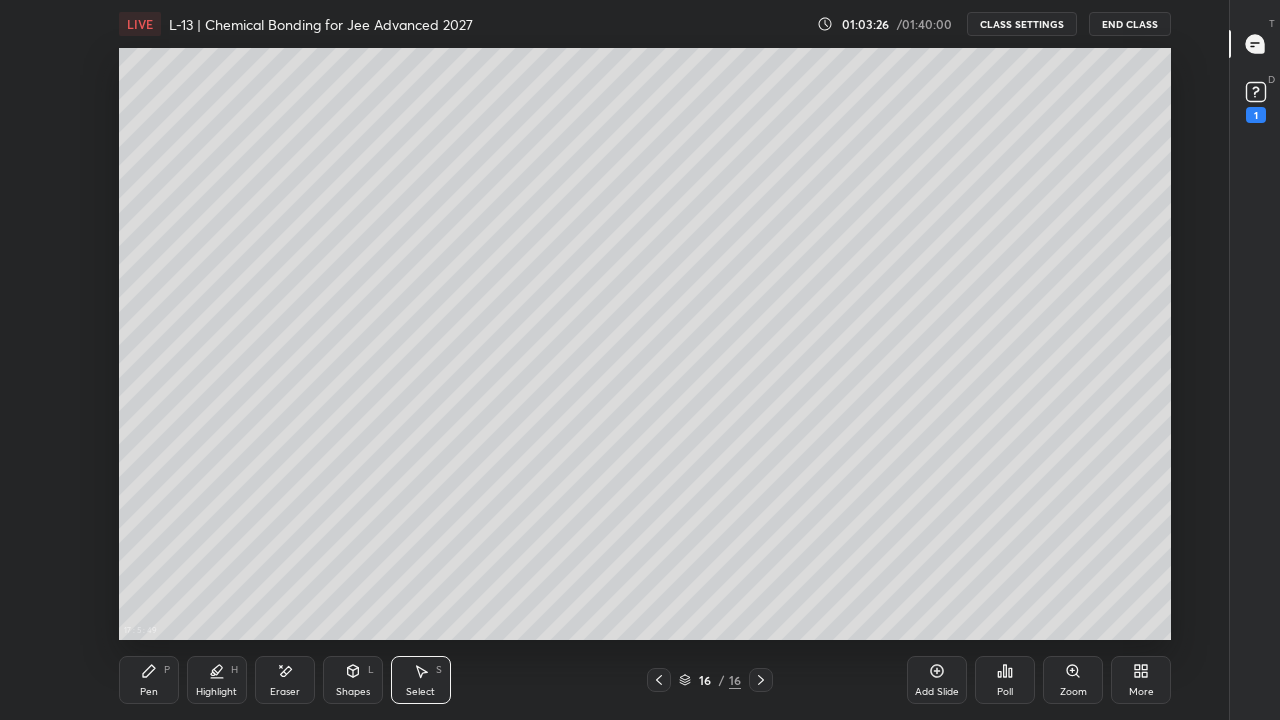 click on "0 ° Undo Copy Duplicate Duplicate to new slide Delete" at bounding box center [645, 344] 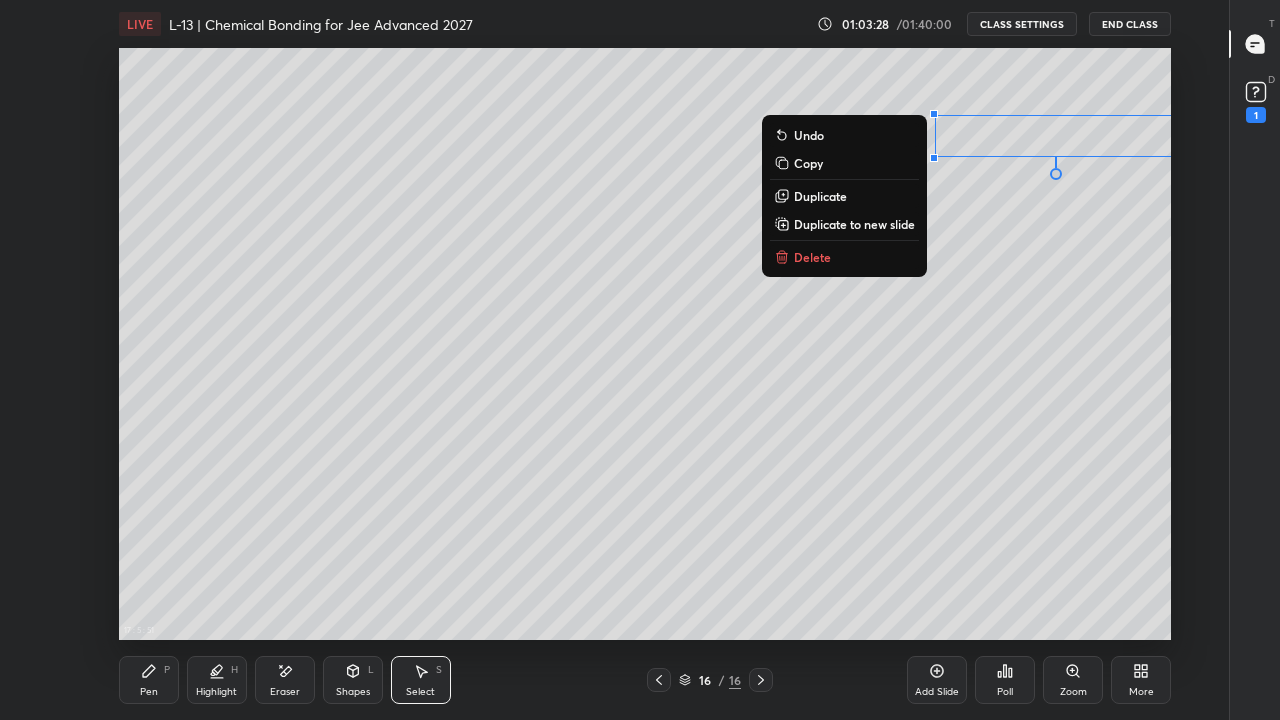 click on "Delete" at bounding box center [812, 257] 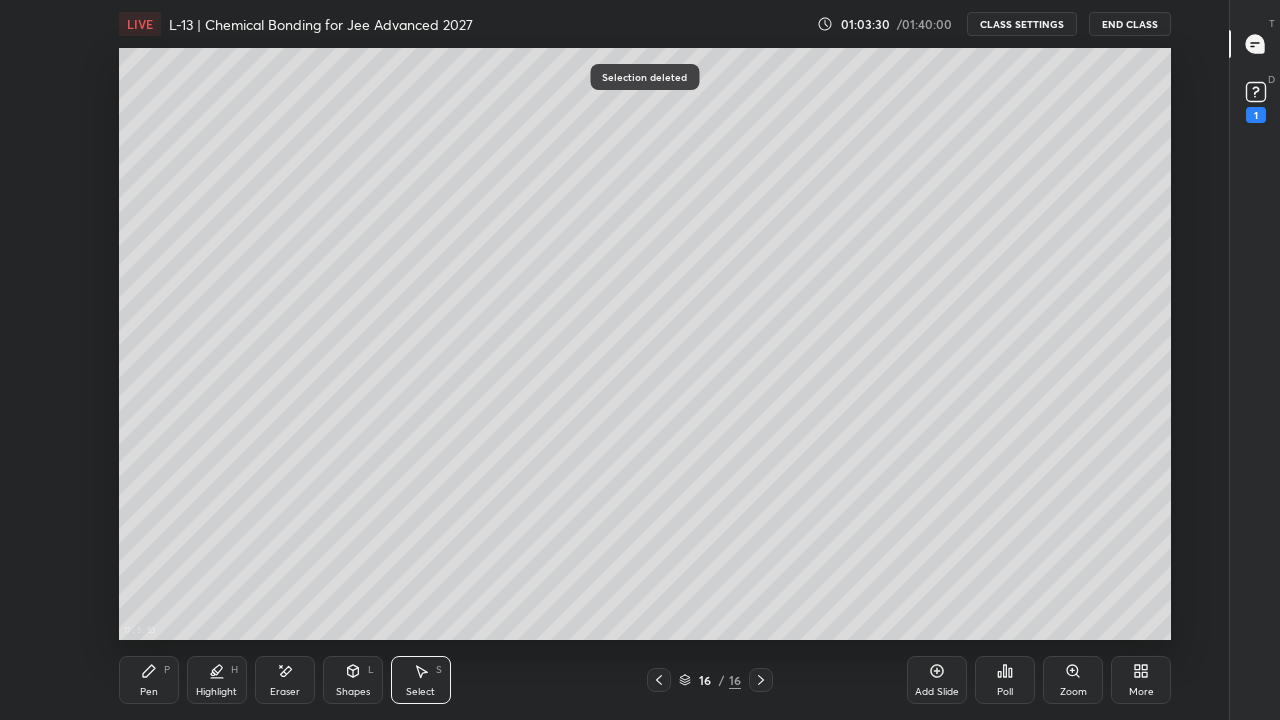 click on "Pen P" at bounding box center (149, 680) 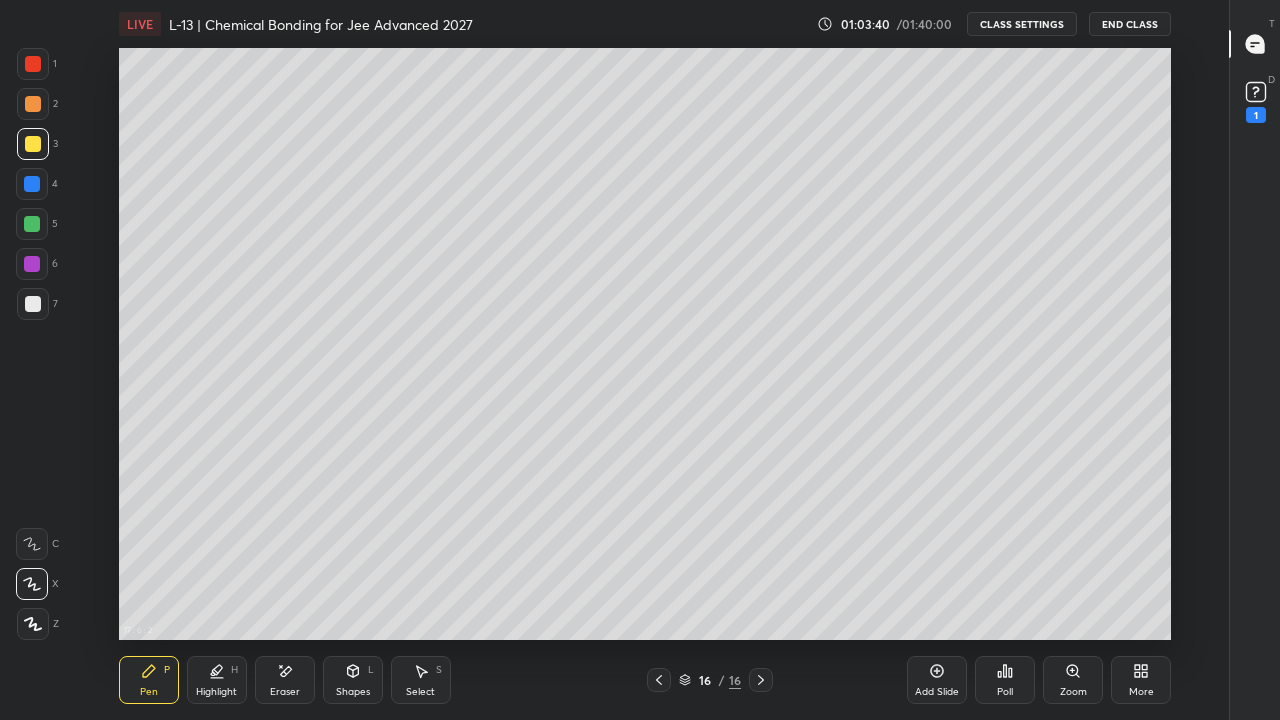 click on "[TIME] : [TIME] : [TIME] Setting up your live class" at bounding box center [645, 344] 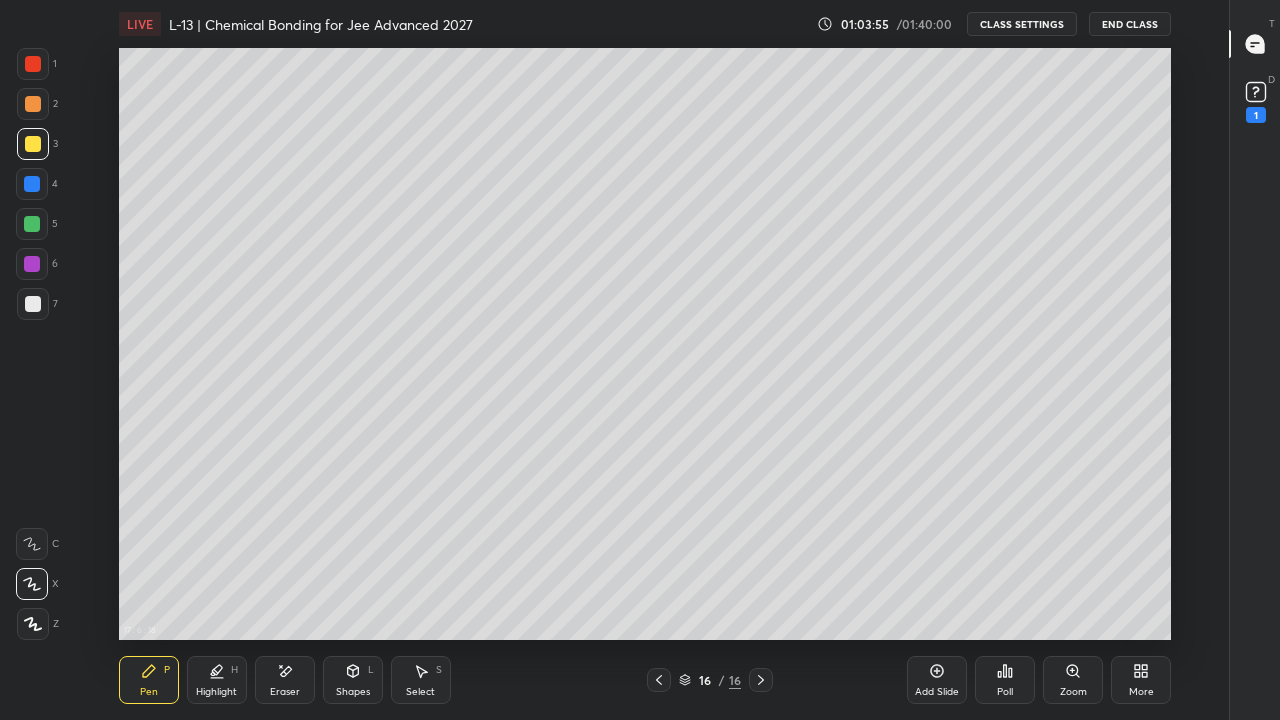 click on "Select S" at bounding box center [421, 680] 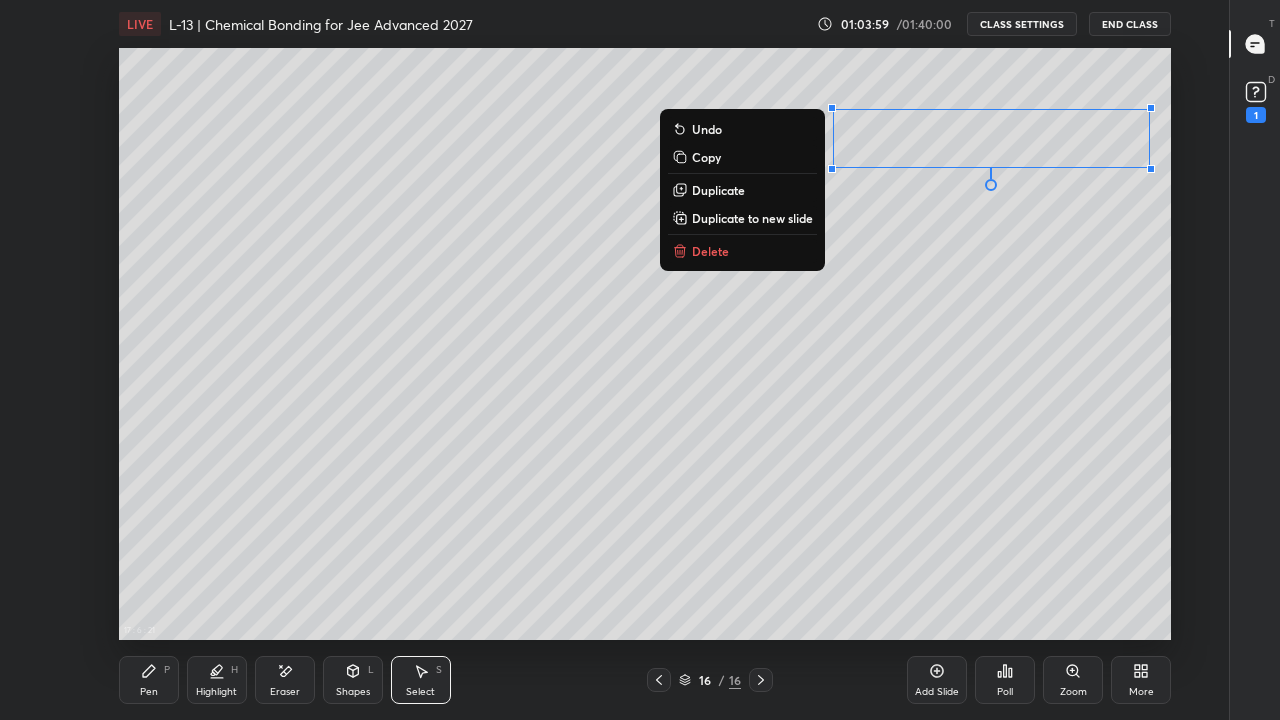 click on "0 ° Undo Copy Duplicate Duplicate to new slide Delete" at bounding box center [645, 344] 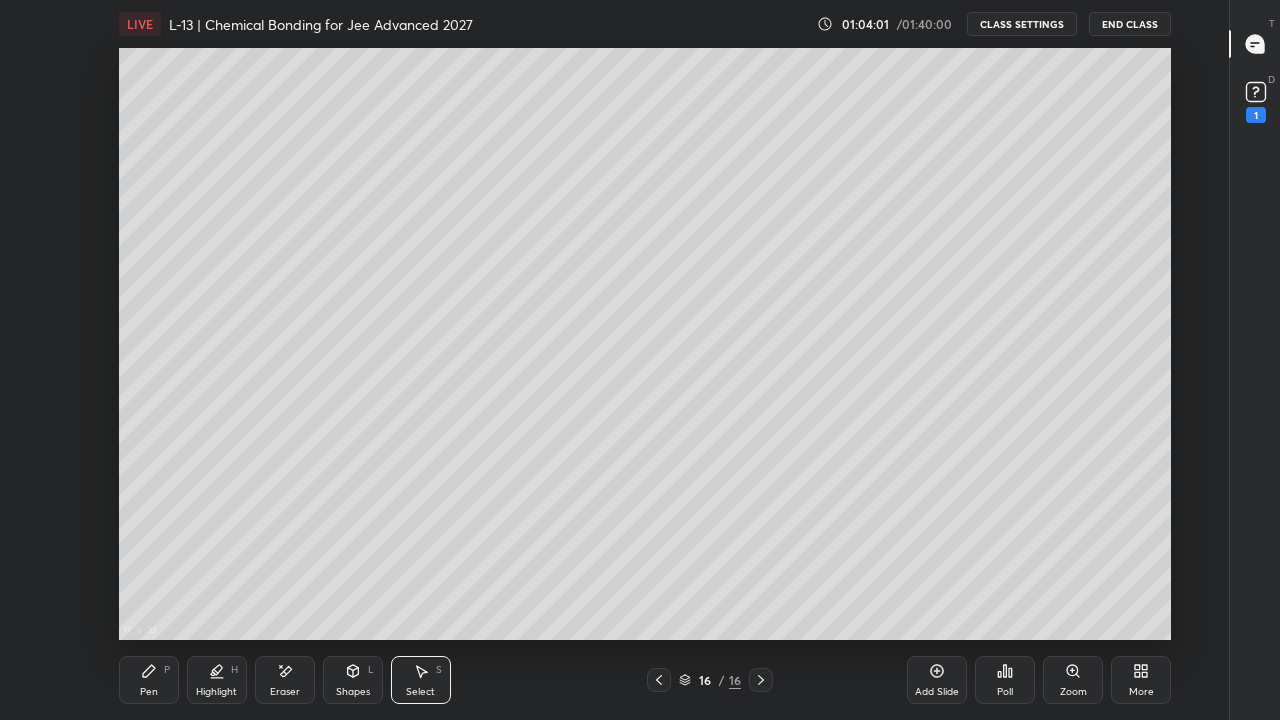 click on "Pen" at bounding box center [149, 692] 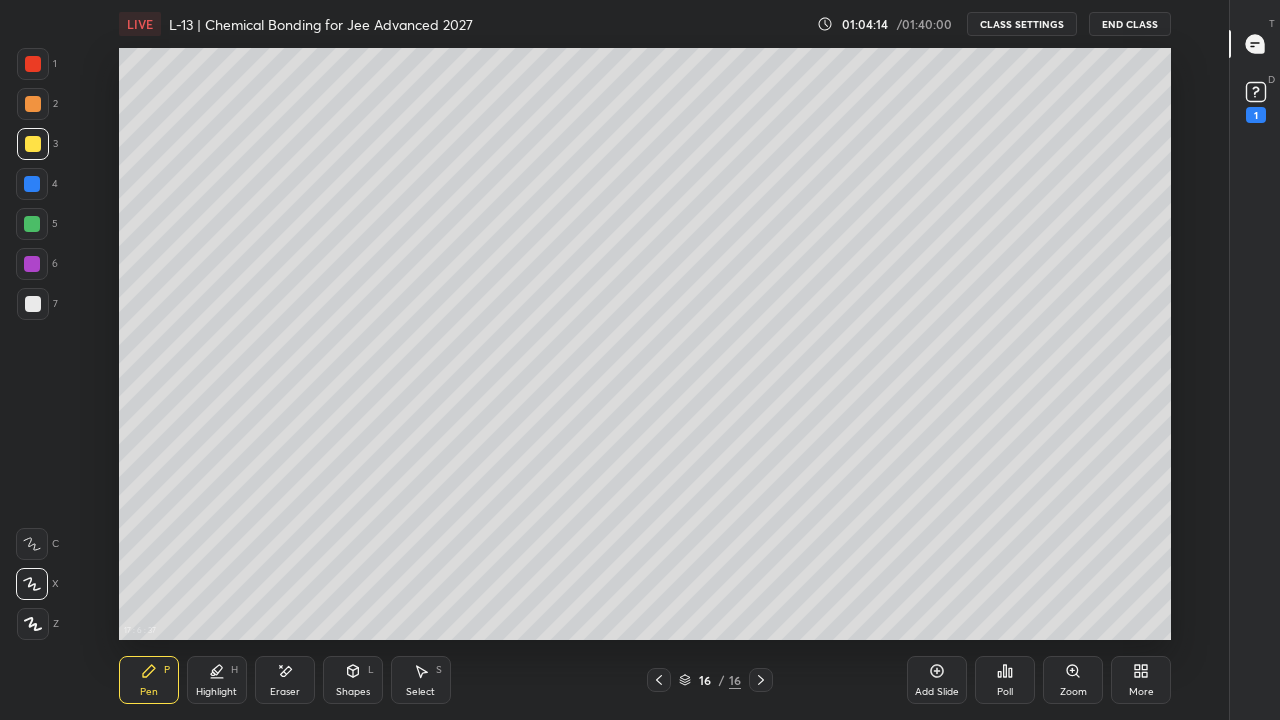 click on "Eraser" at bounding box center [285, 680] 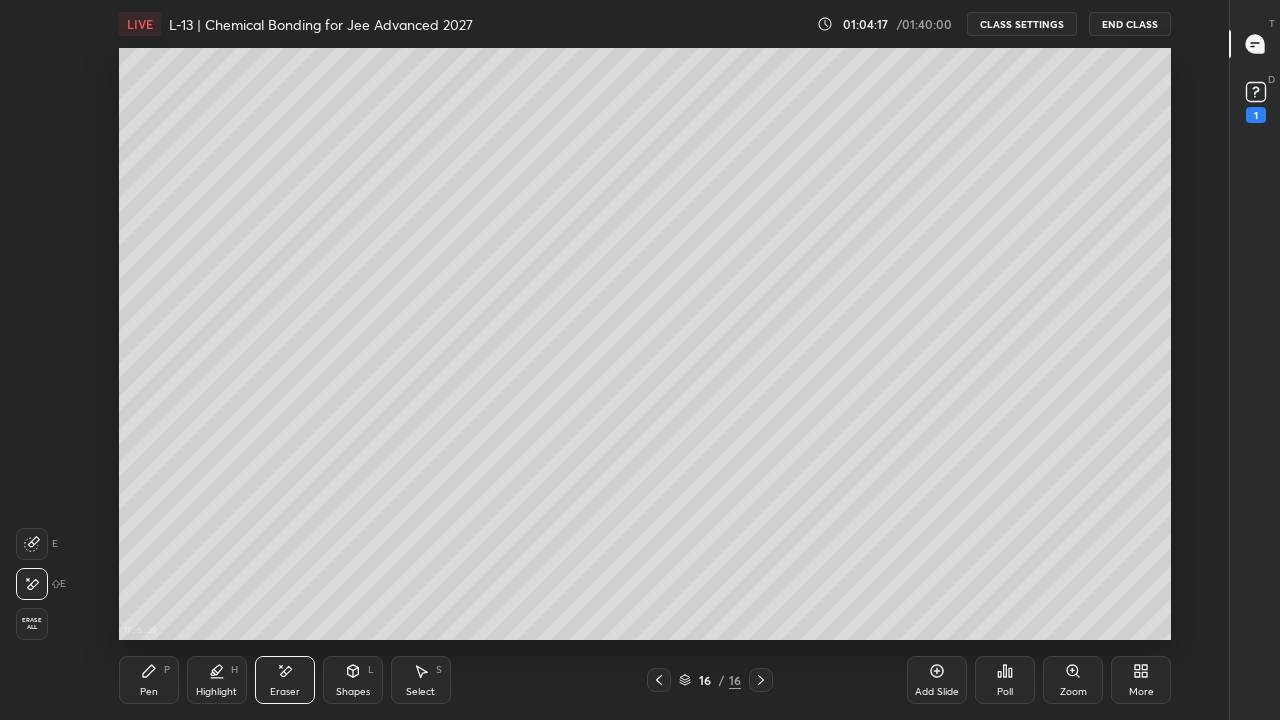 click on "Pen P" at bounding box center [149, 680] 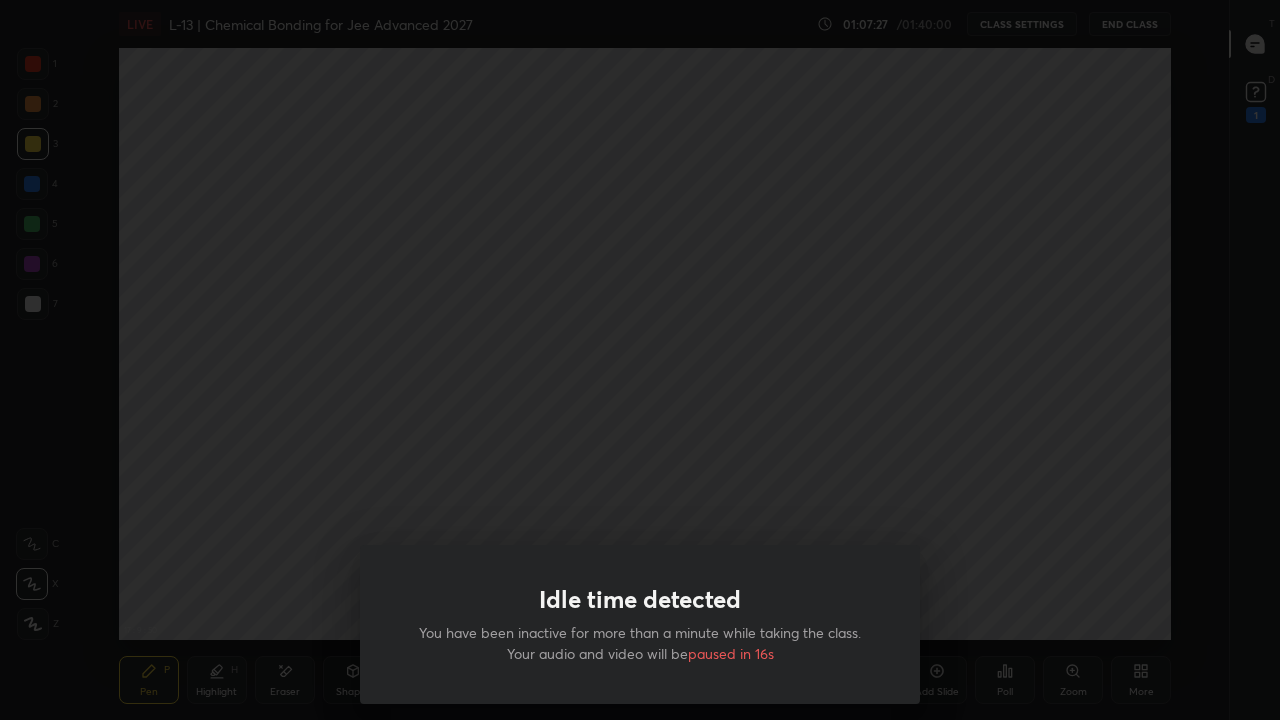 click on "Idle time detected You have been inactive for more than a minute while taking the class. Your audio and video will be  paused in 16s" at bounding box center [640, 360] 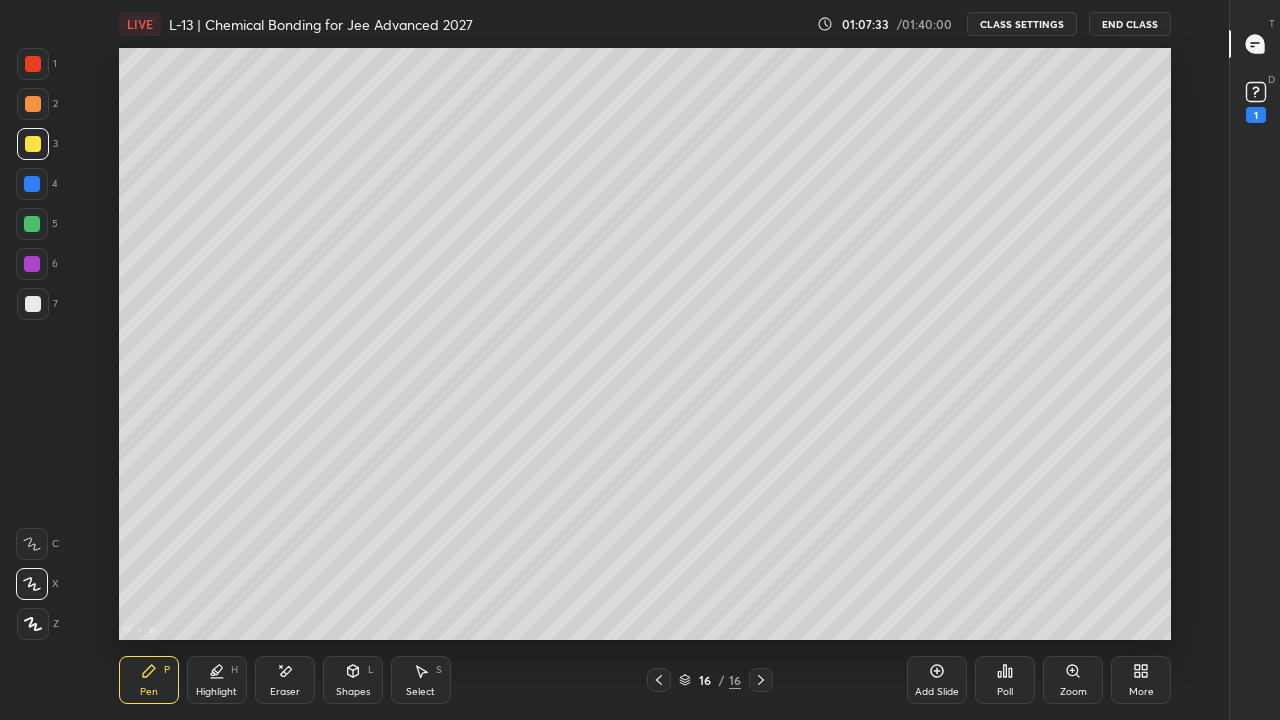 click on "Eraser" at bounding box center (285, 680) 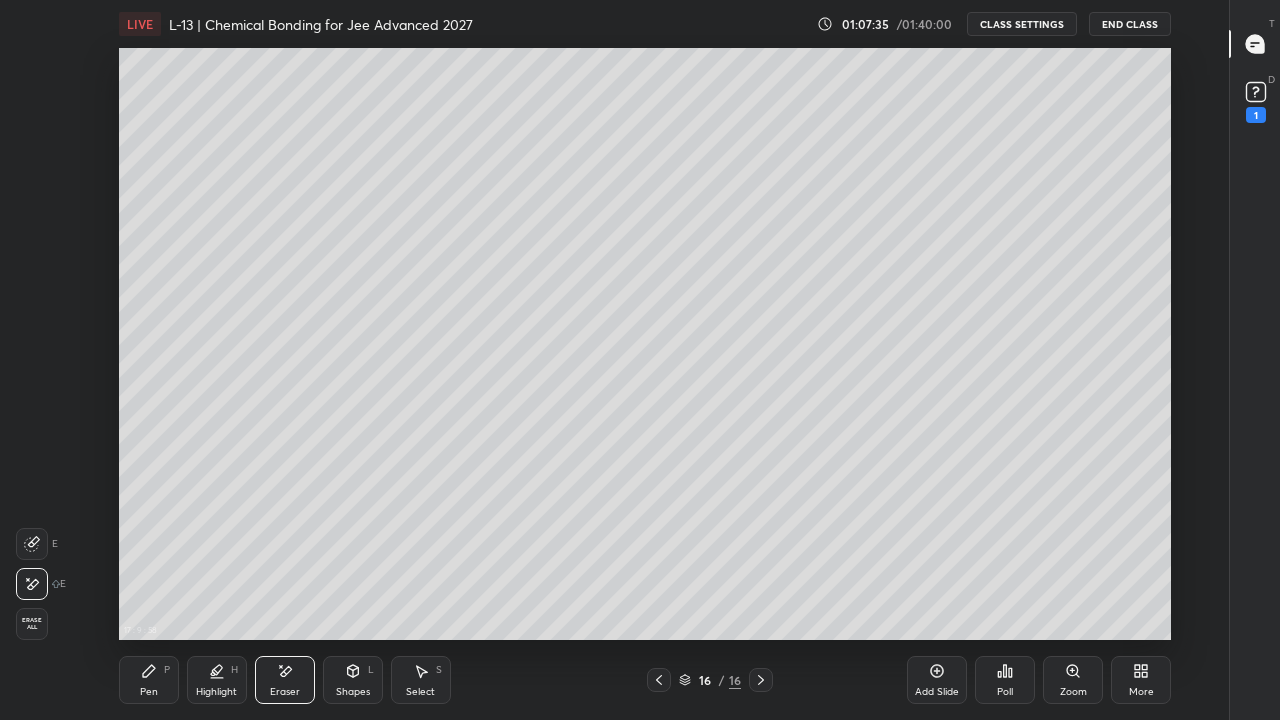 click on "Pen P" at bounding box center (149, 680) 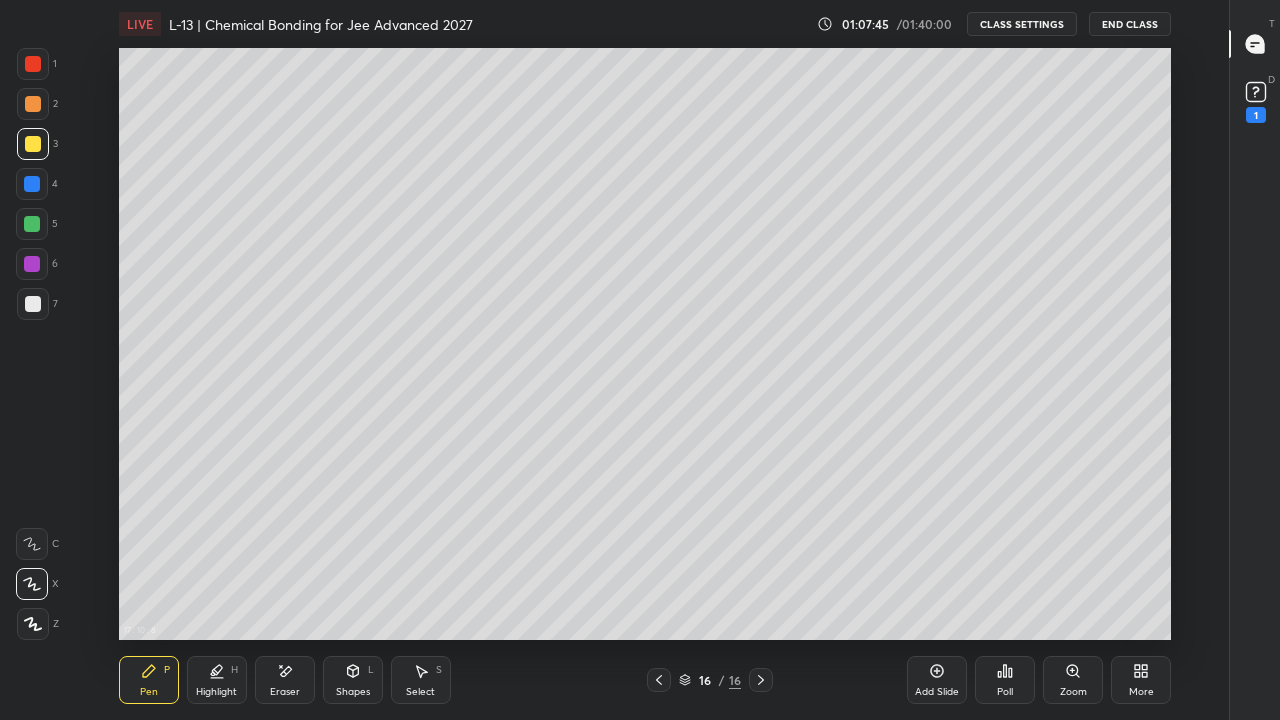click on "Eraser" at bounding box center [285, 692] 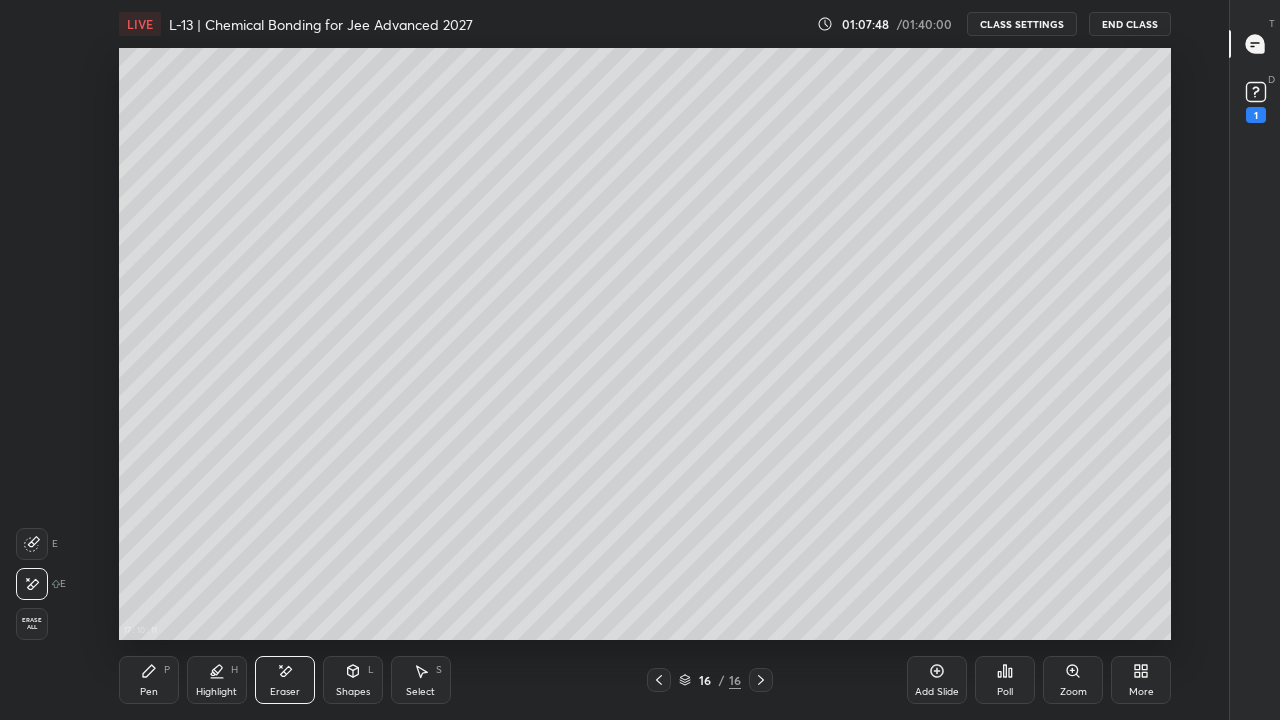 click on "Pen" at bounding box center [149, 692] 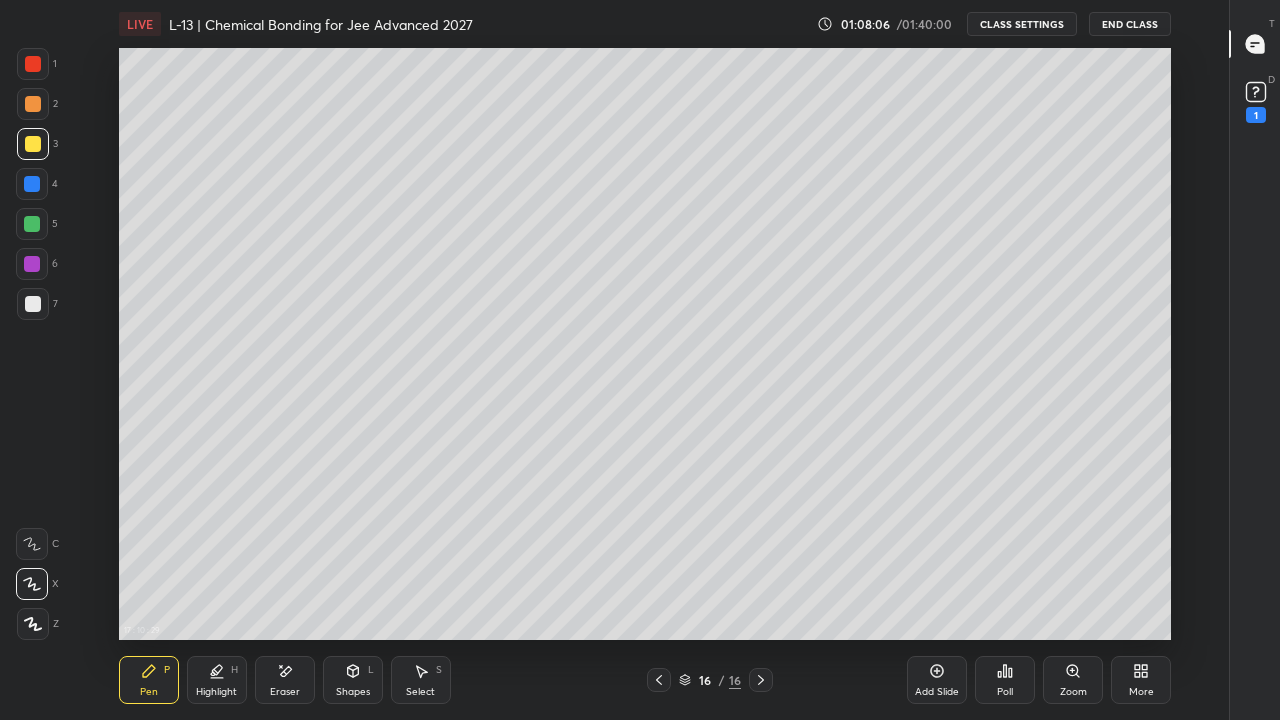click on "[TIME] : [TIME] : [TIME] Setting up your live class" at bounding box center (645, 344) 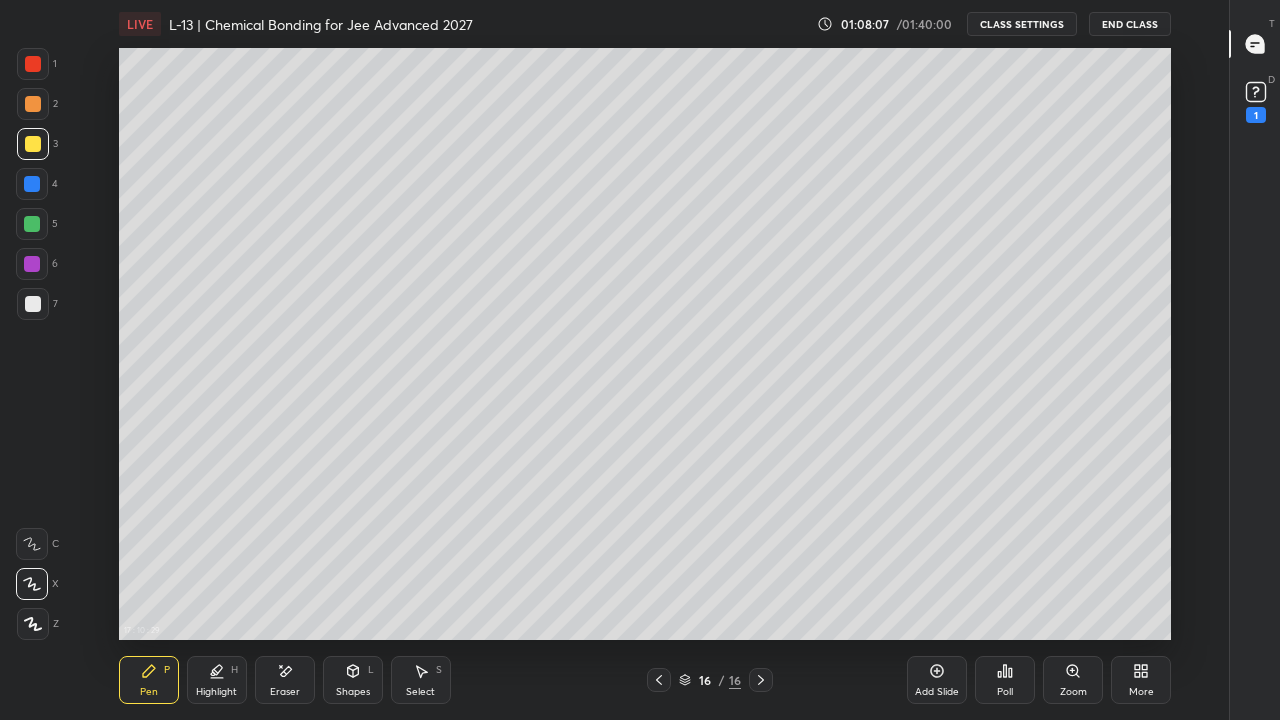 click on "[TIME] : [TIME] : [TIME] Setting up your live class" at bounding box center (645, 344) 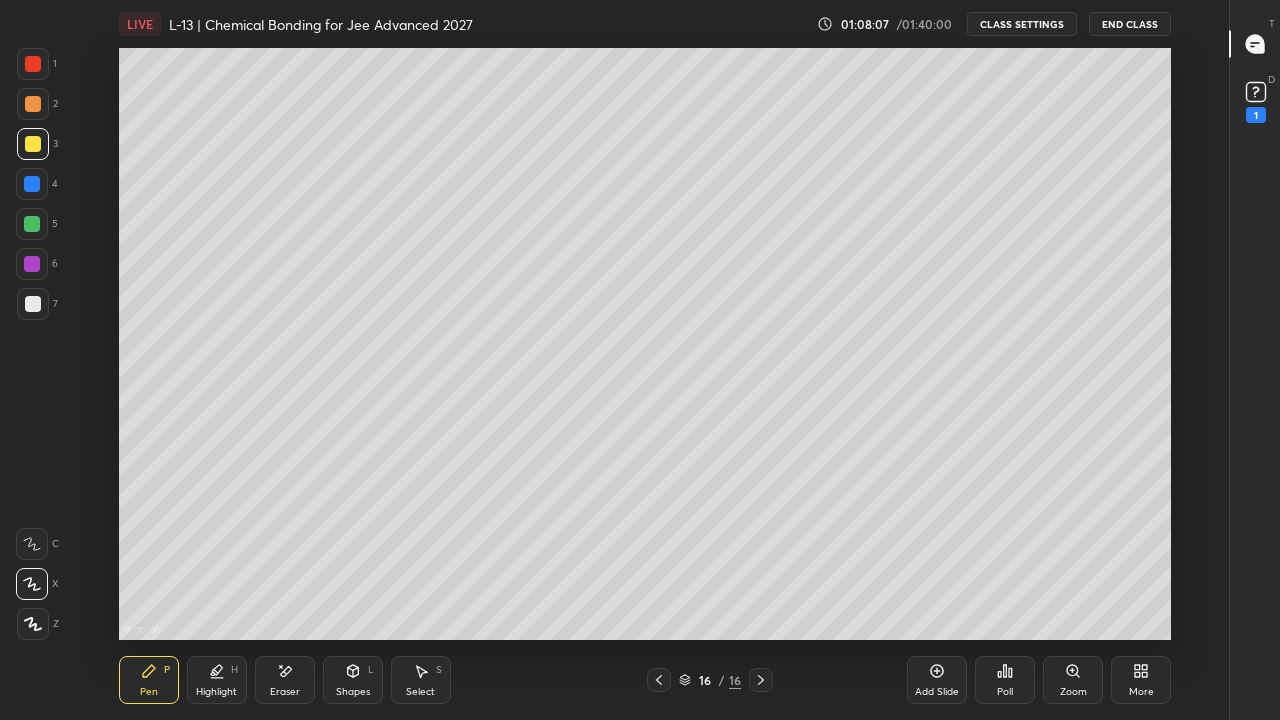 click on "[TIME] : [TIME] : [TIME] Setting up your live class" at bounding box center (645, 344) 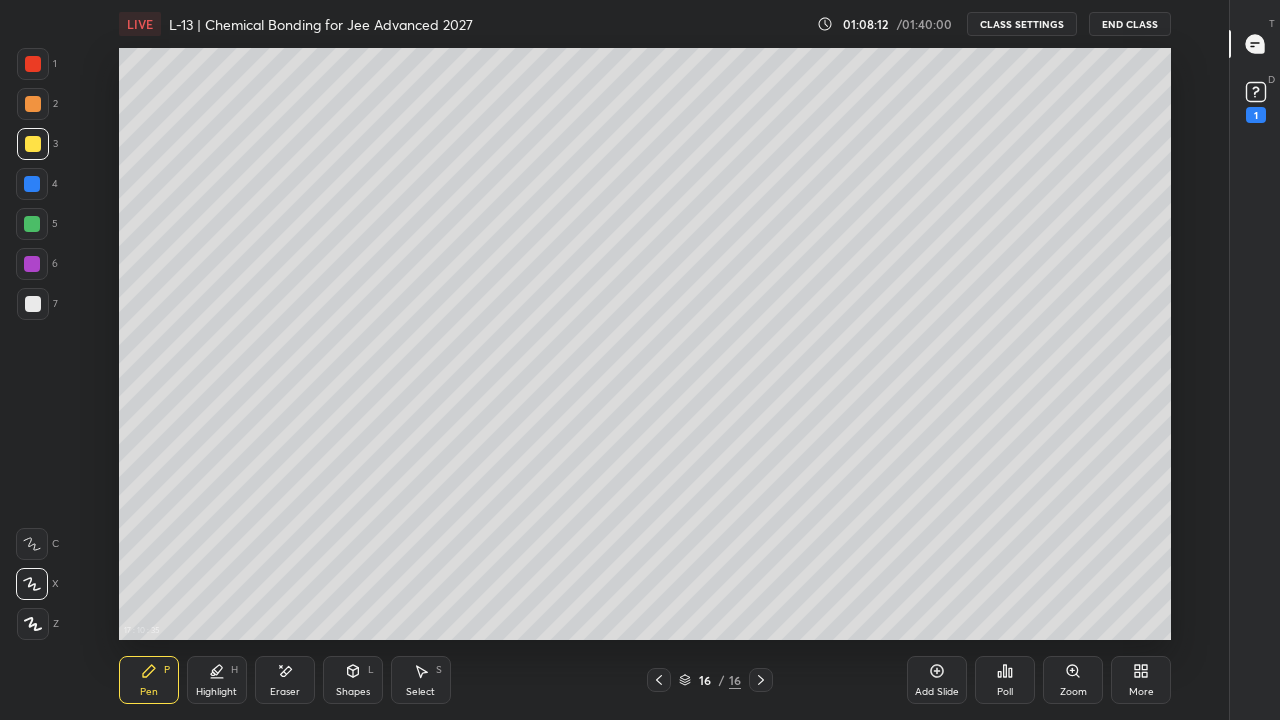 click on "Add Slide" at bounding box center [937, 680] 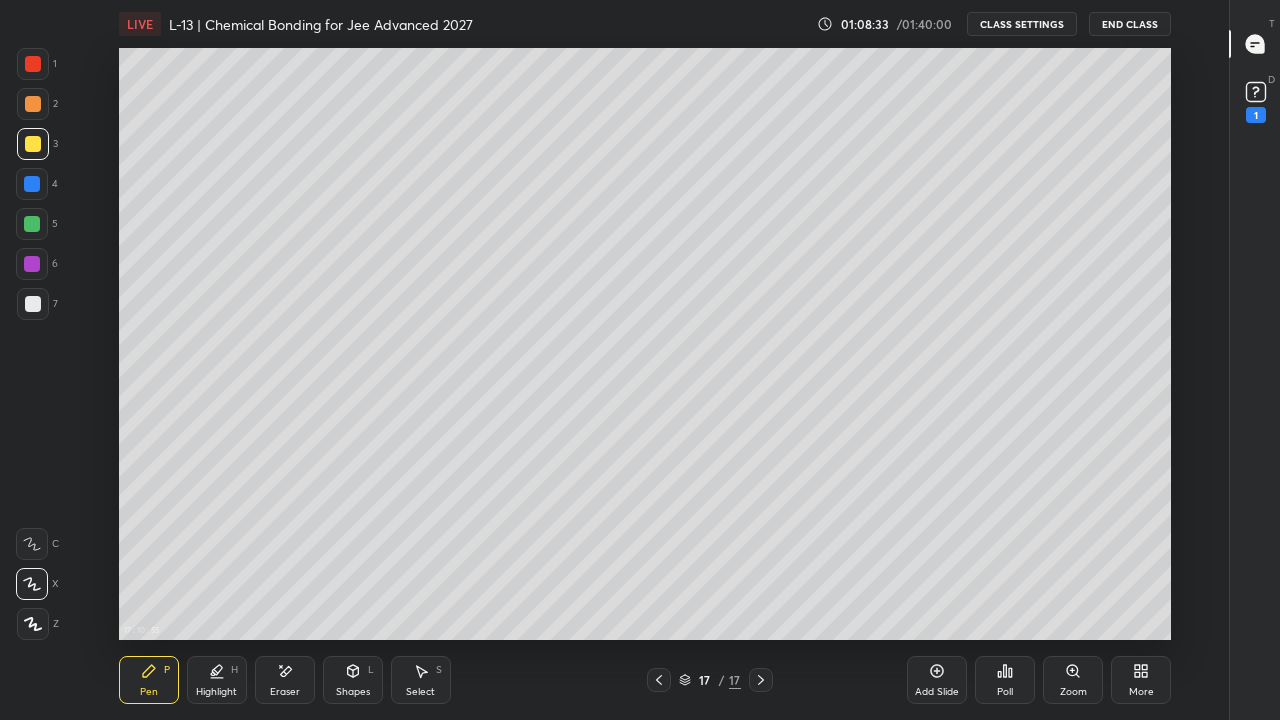 click on "Select" at bounding box center [420, 692] 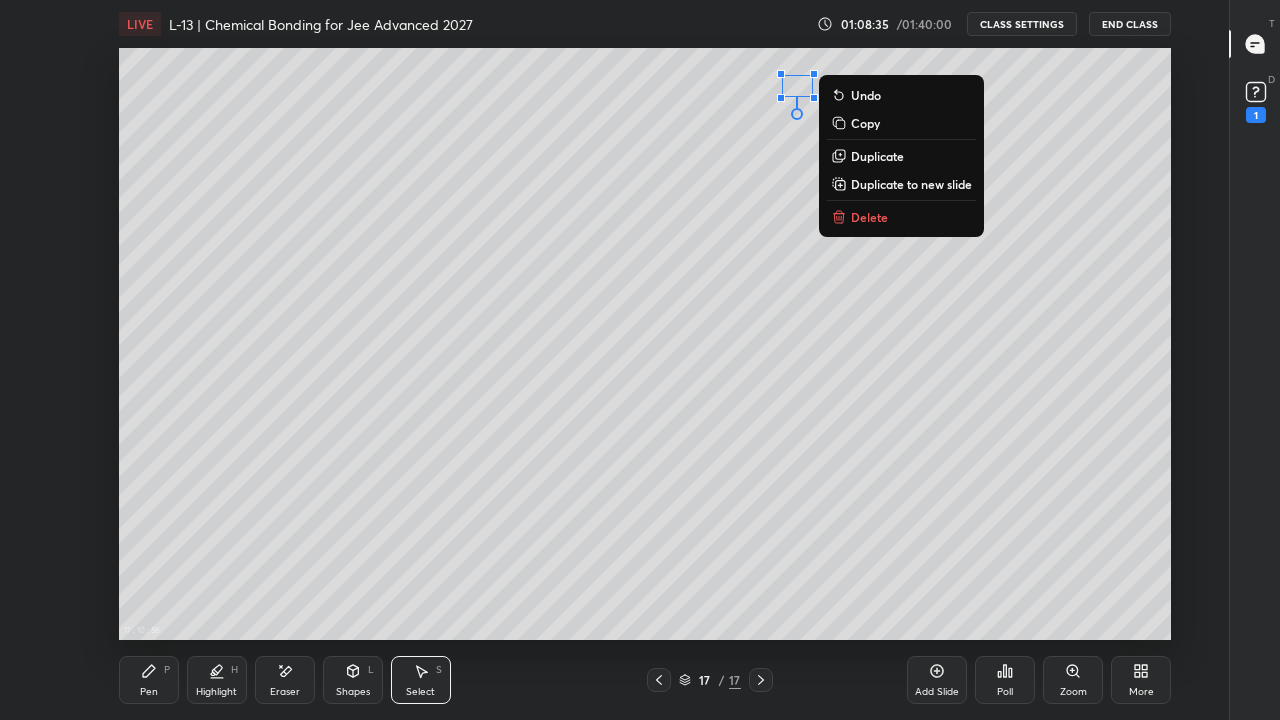click on "Delete" at bounding box center [869, 217] 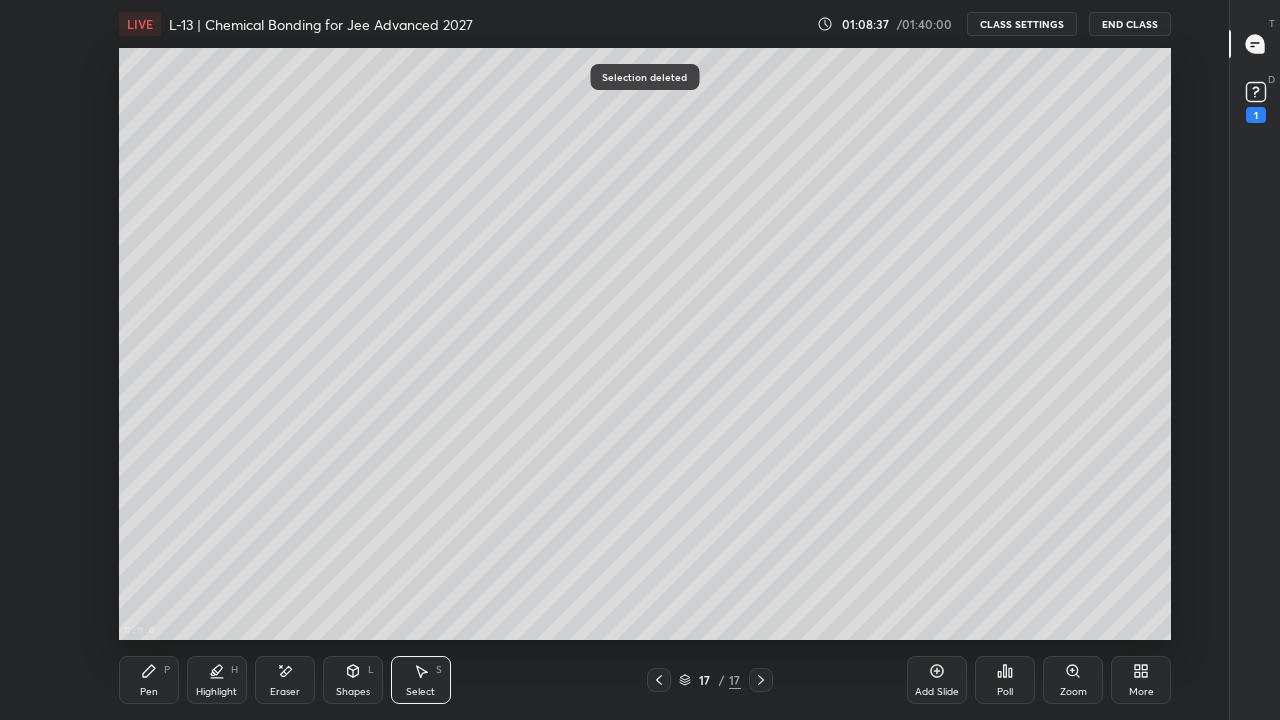 click on "Pen P" at bounding box center (149, 680) 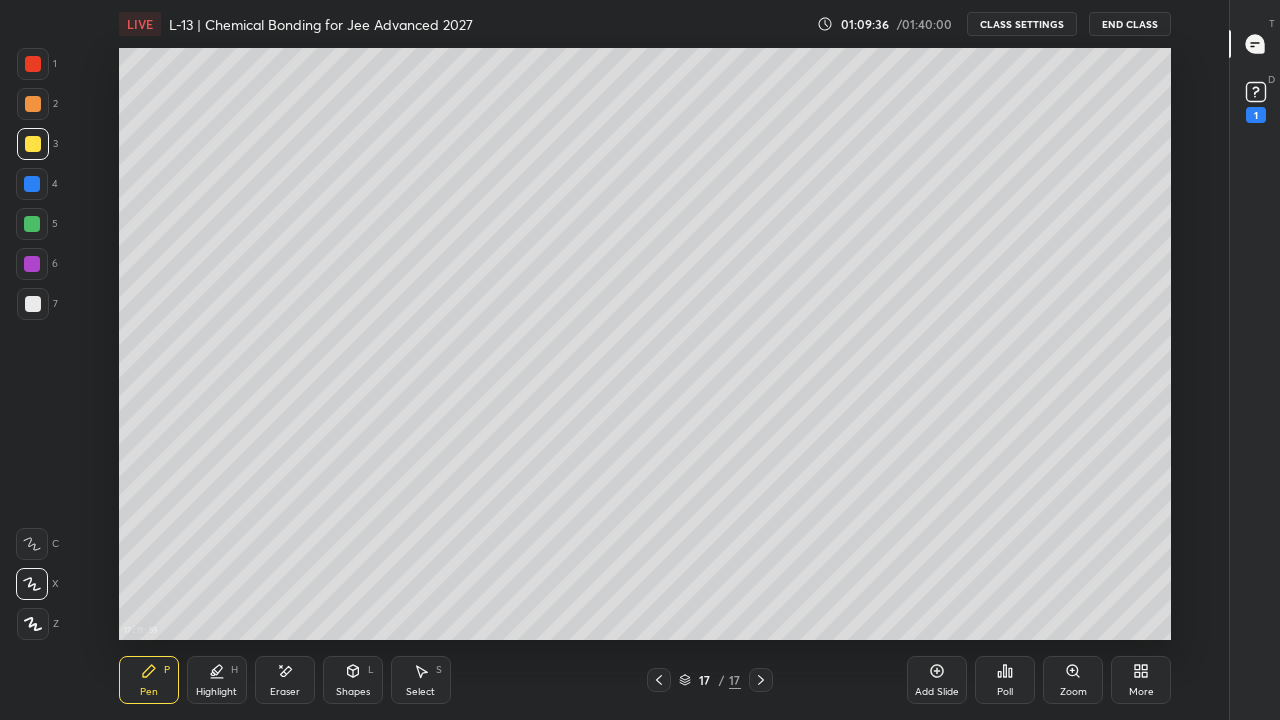 click at bounding box center [33, 104] 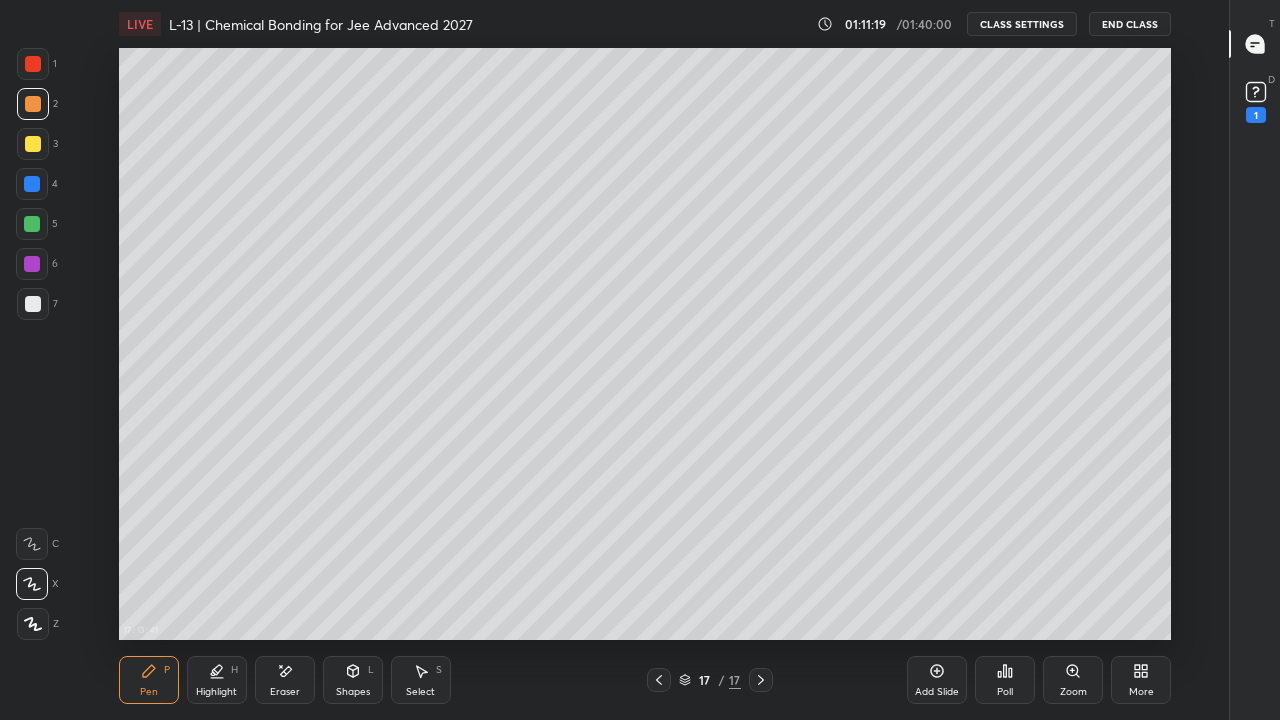 click at bounding box center [33, 64] 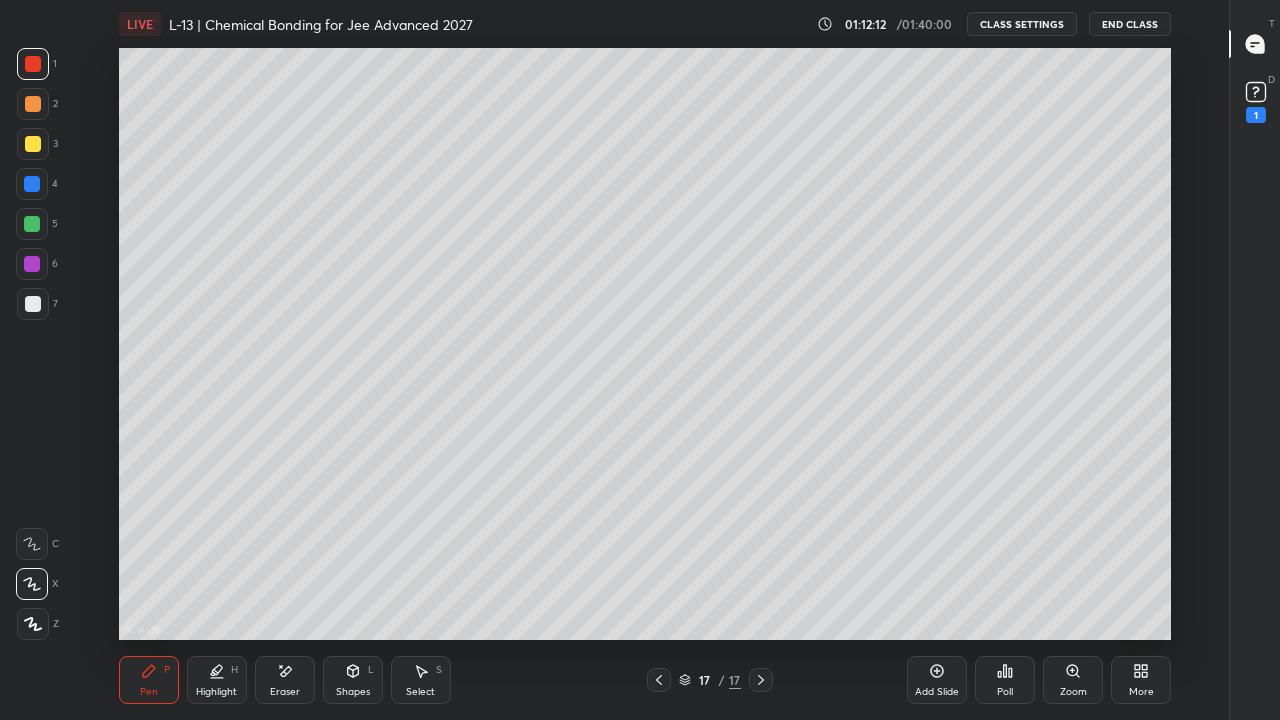 click at bounding box center [33, 144] 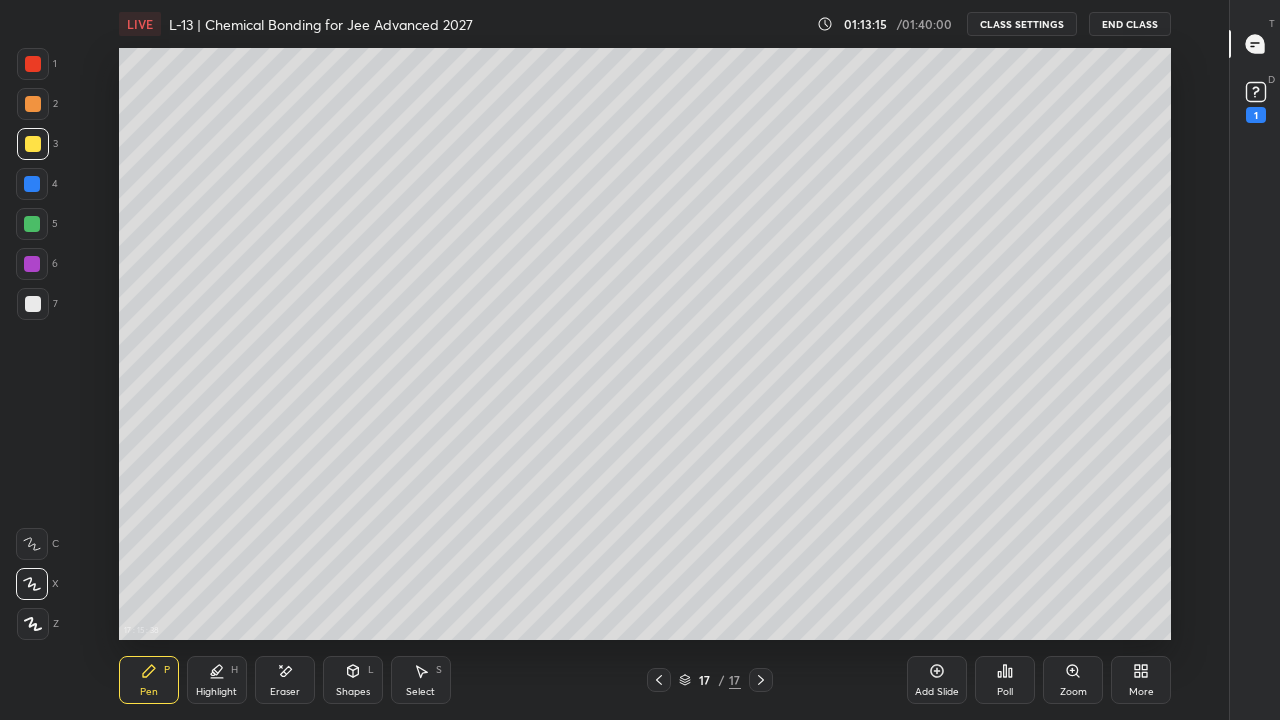 click at bounding box center [659, 680] 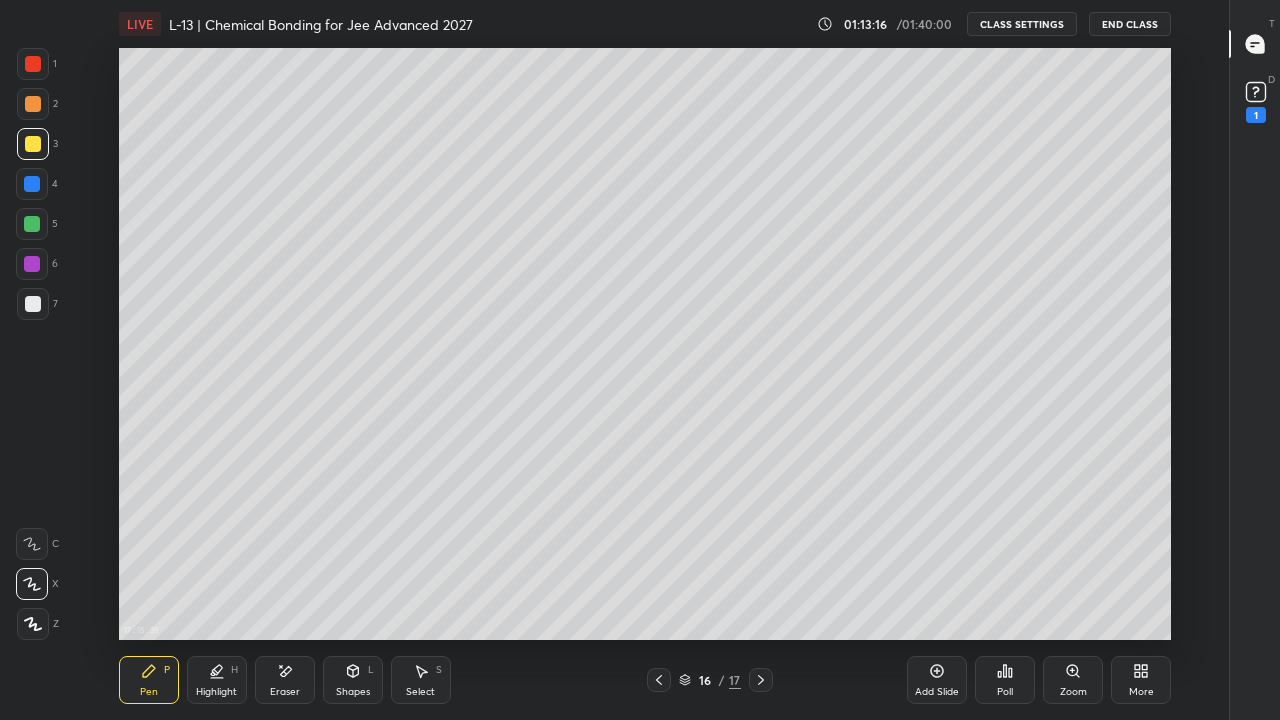 click 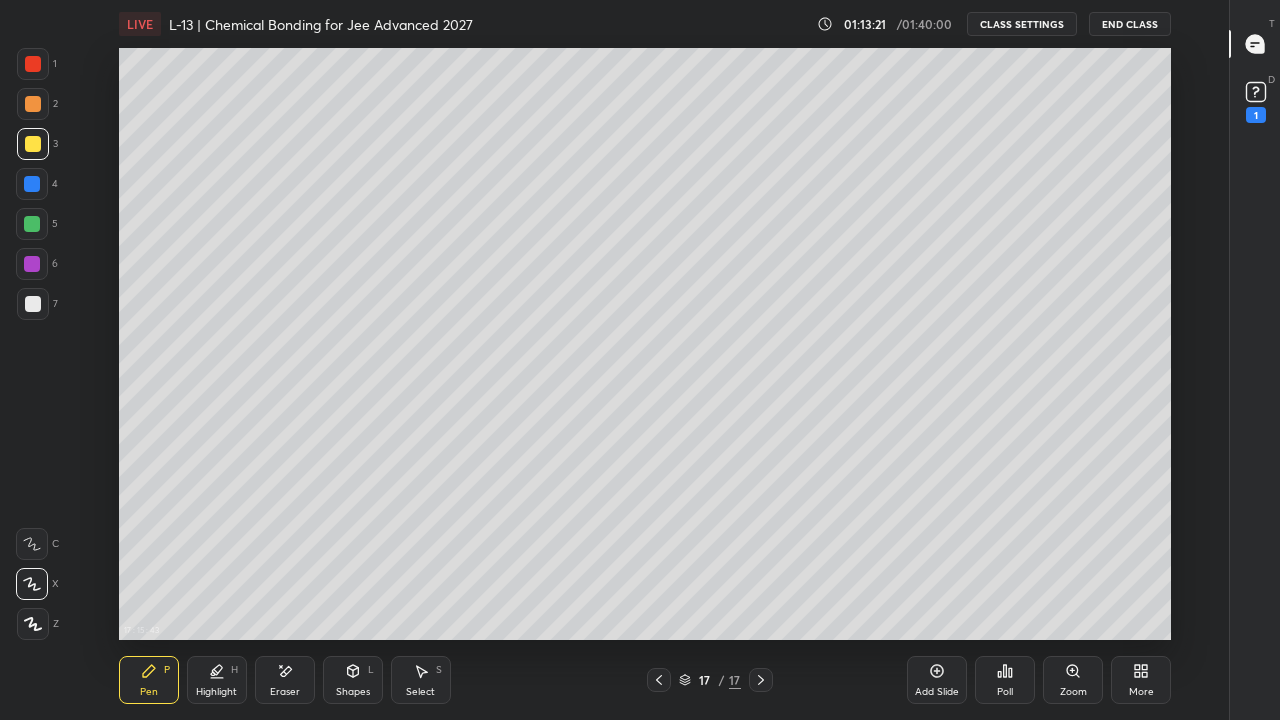click 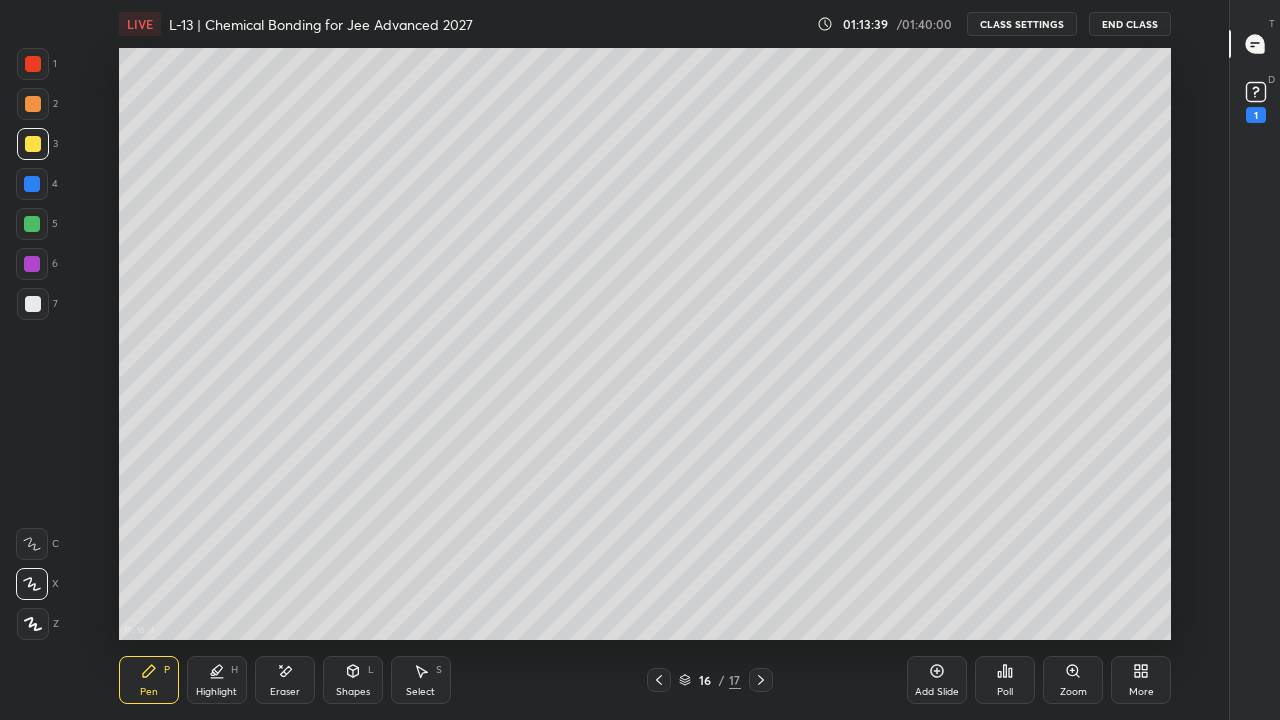 click at bounding box center (32, 264) 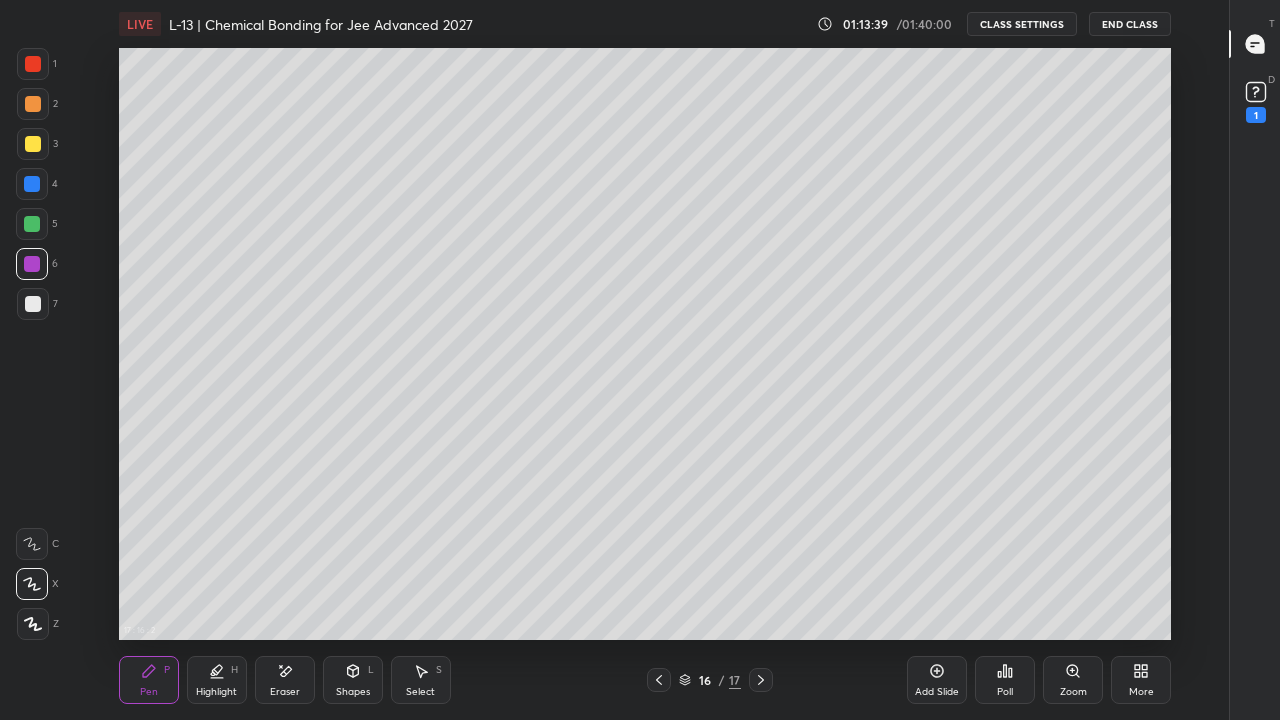 click on "[TIME] : [TIME] : [TIME] Setting up your live class" at bounding box center [645, 344] 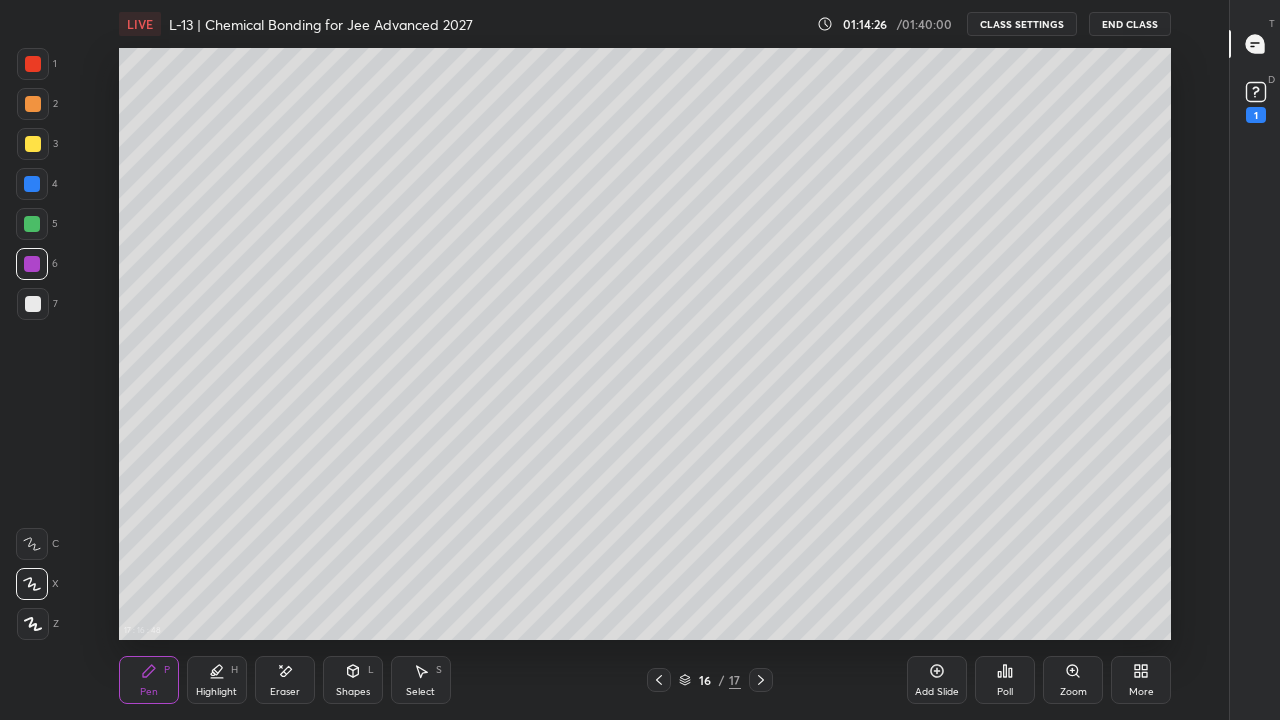click 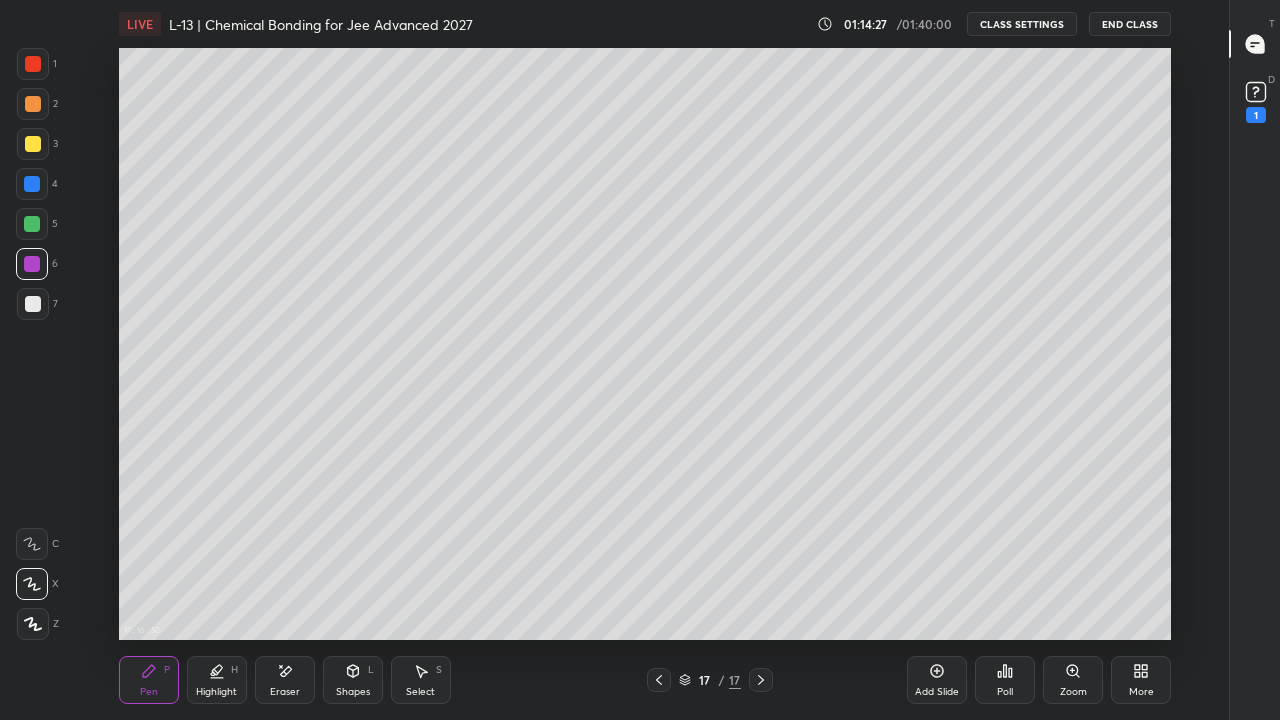 click on "Add Slide" at bounding box center [937, 680] 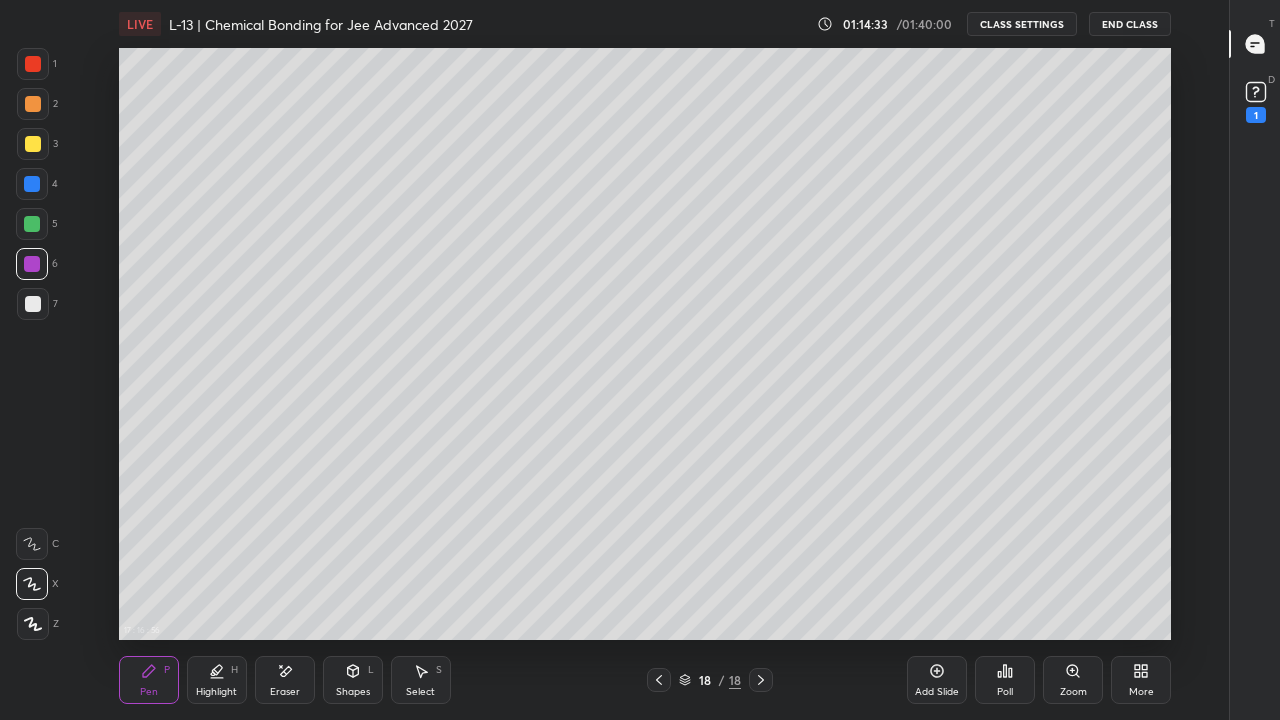 click at bounding box center (33, 104) 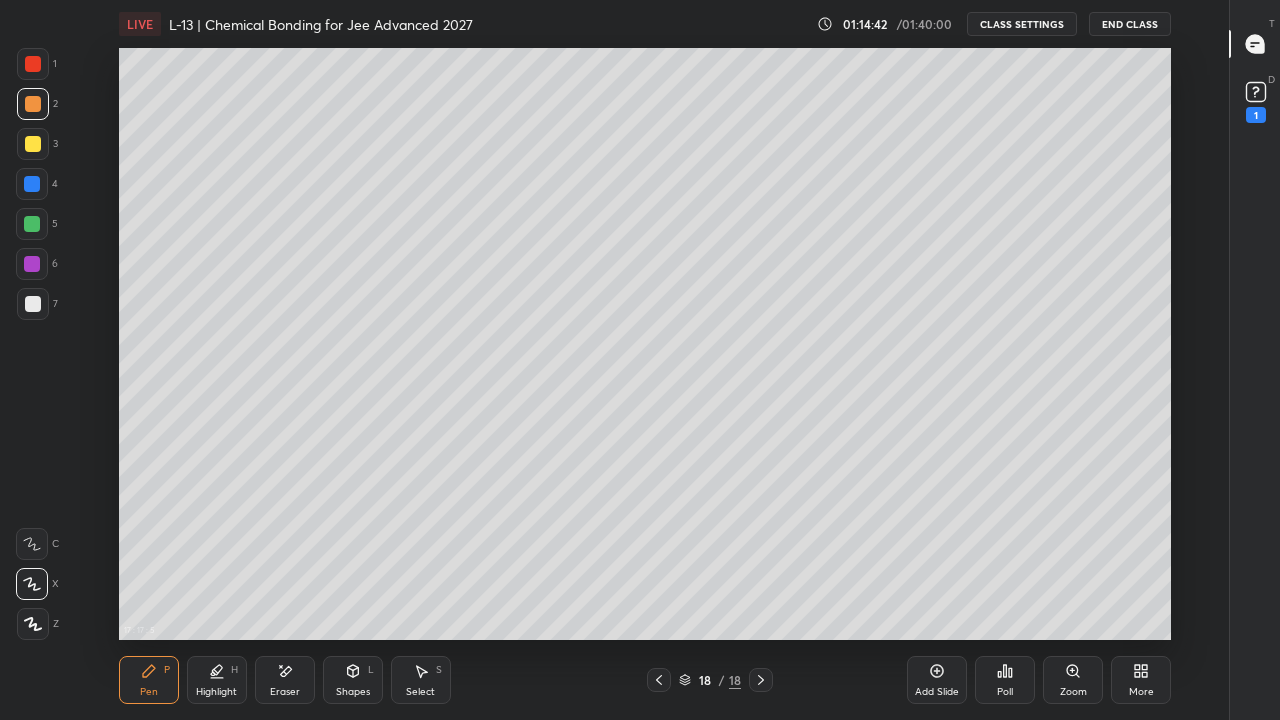 click on "Highlight" at bounding box center (216, 692) 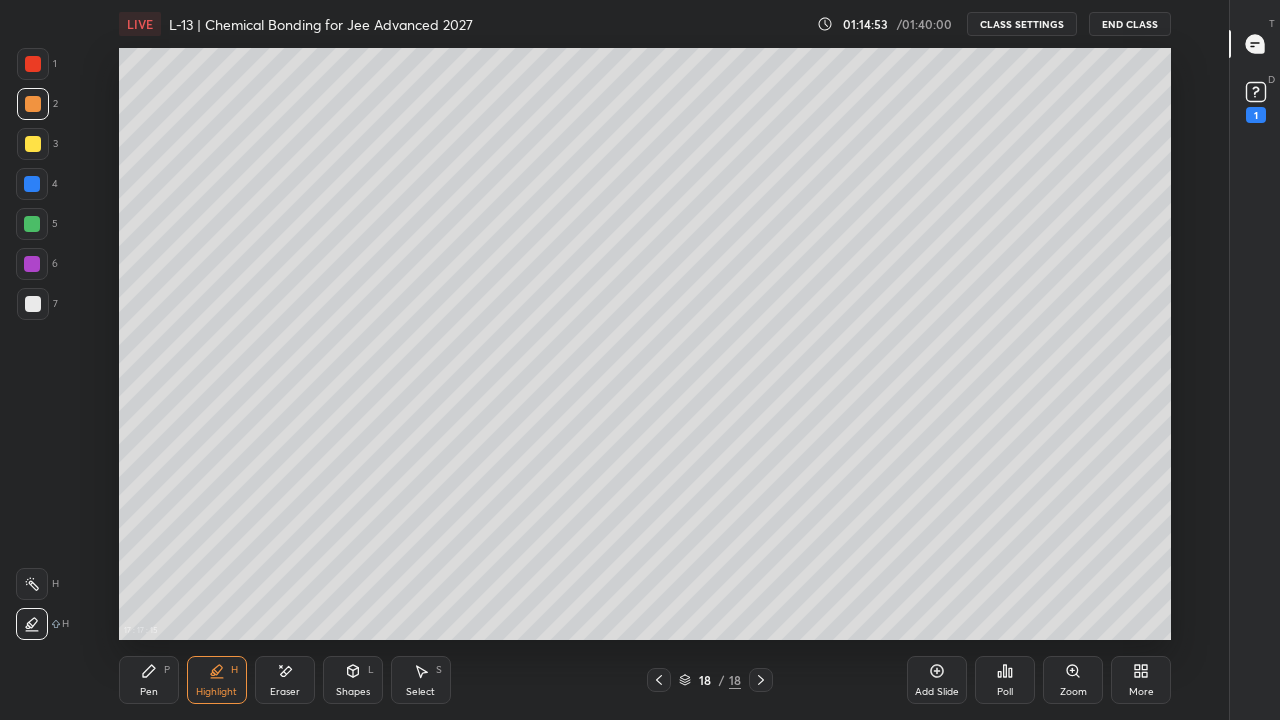 click on "Pen P" at bounding box center [149, 680] 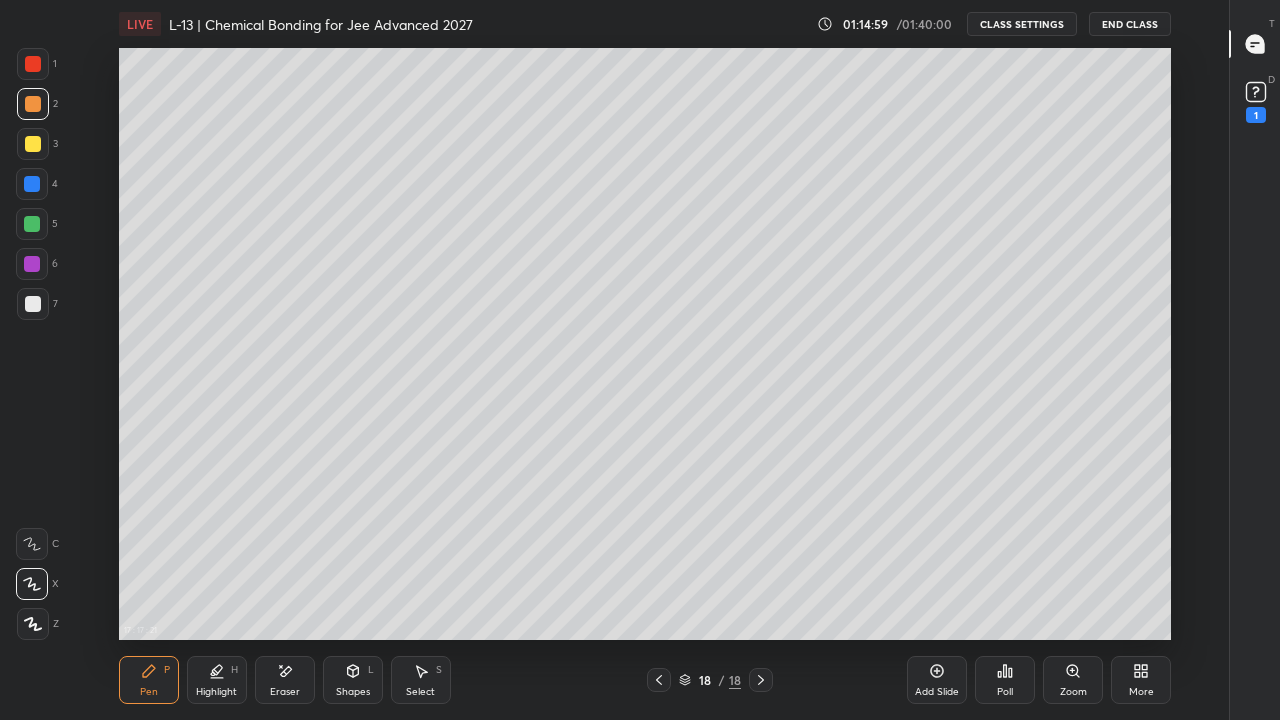 click on "Highlight" at bounding box center (216, 692) 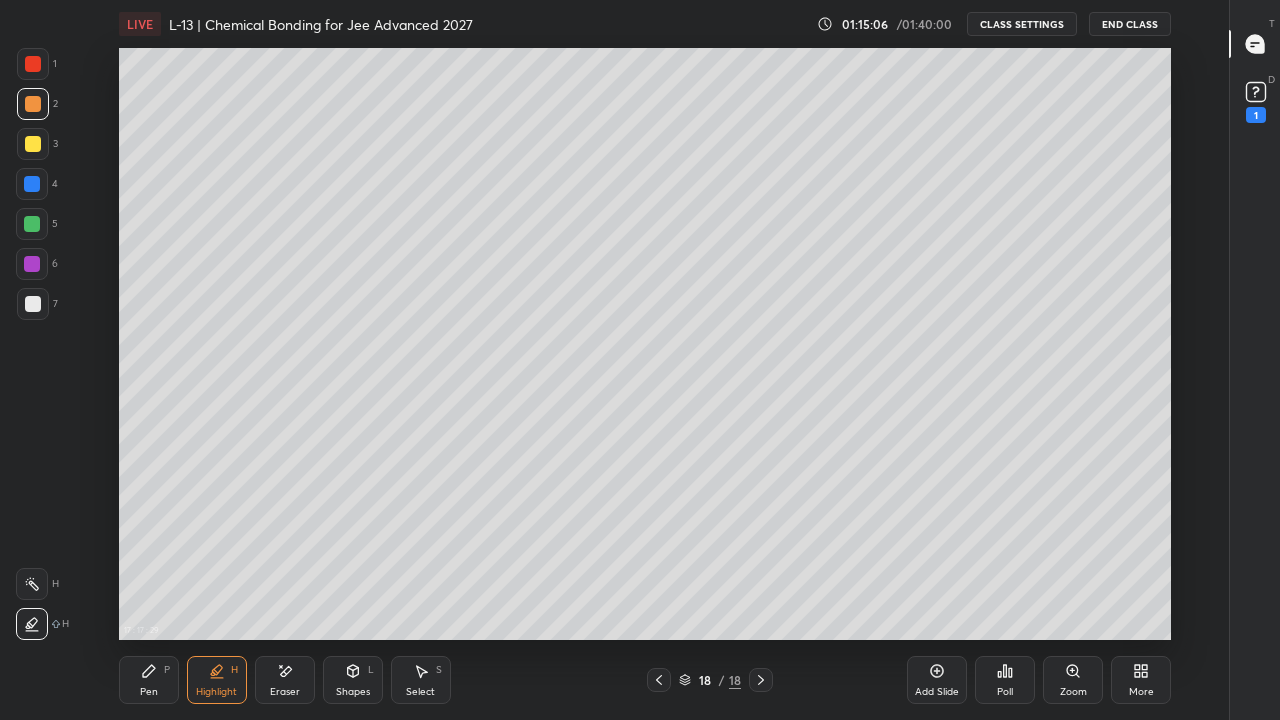 click on "Pen P" at bounding box center (149, 680) 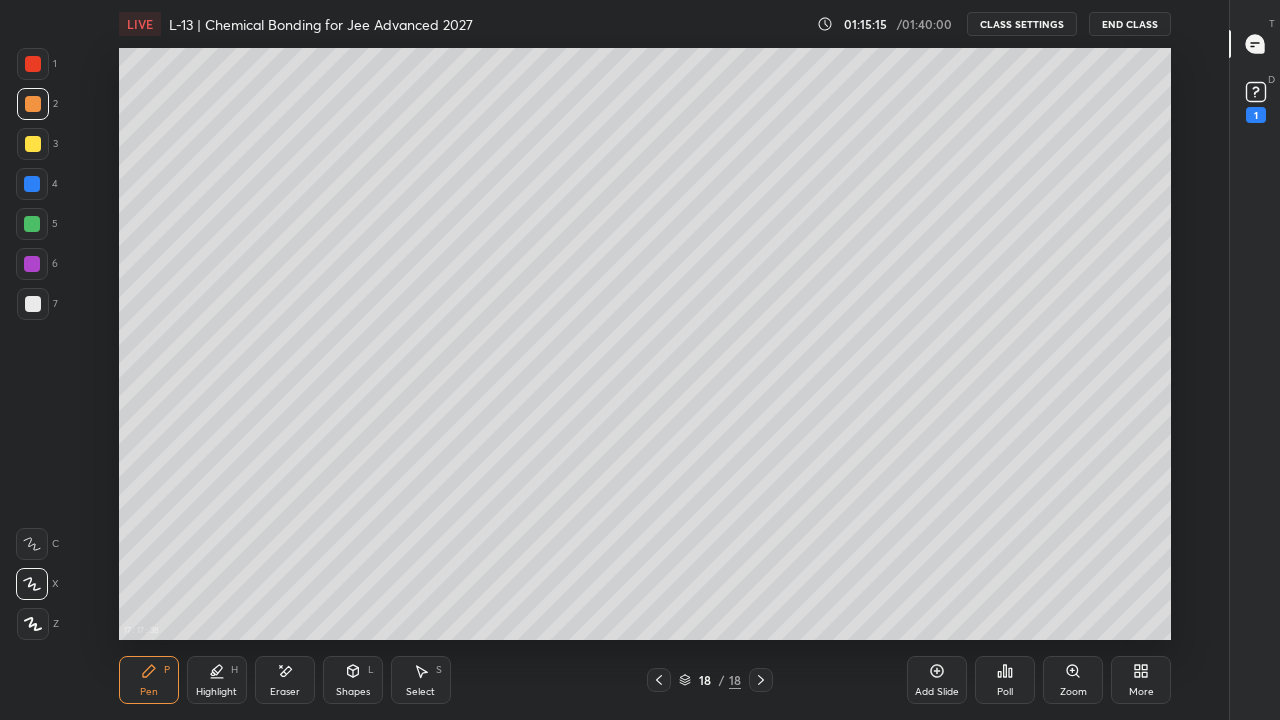 click on "Eraser" at bounding box center [285, 680] 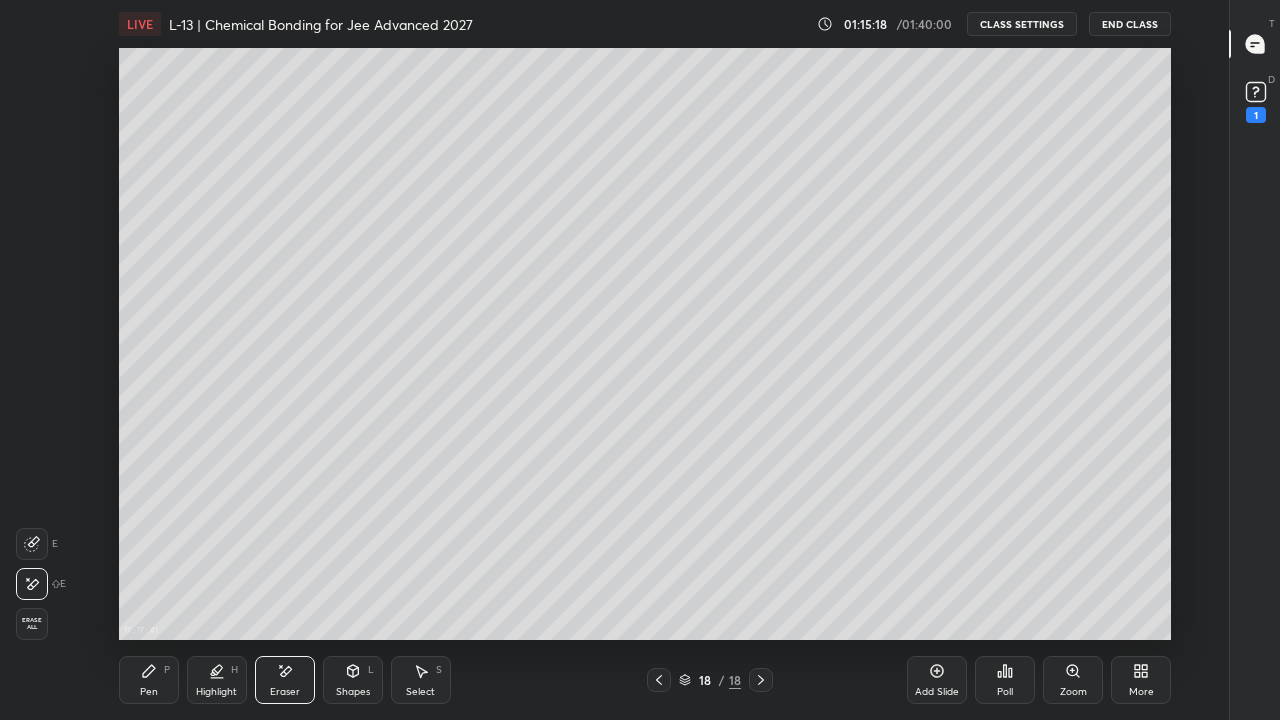 click on "Pen" at bounding box center [149, 692] 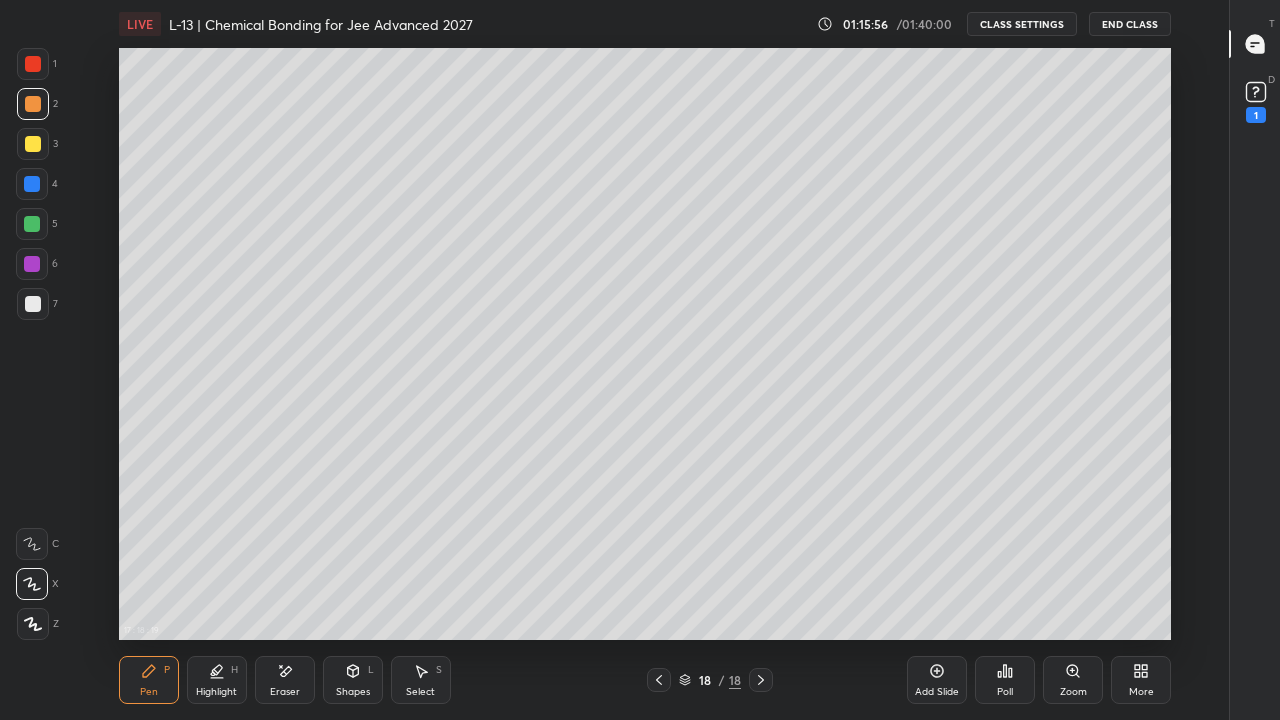 click at bounding box center [32, 184] 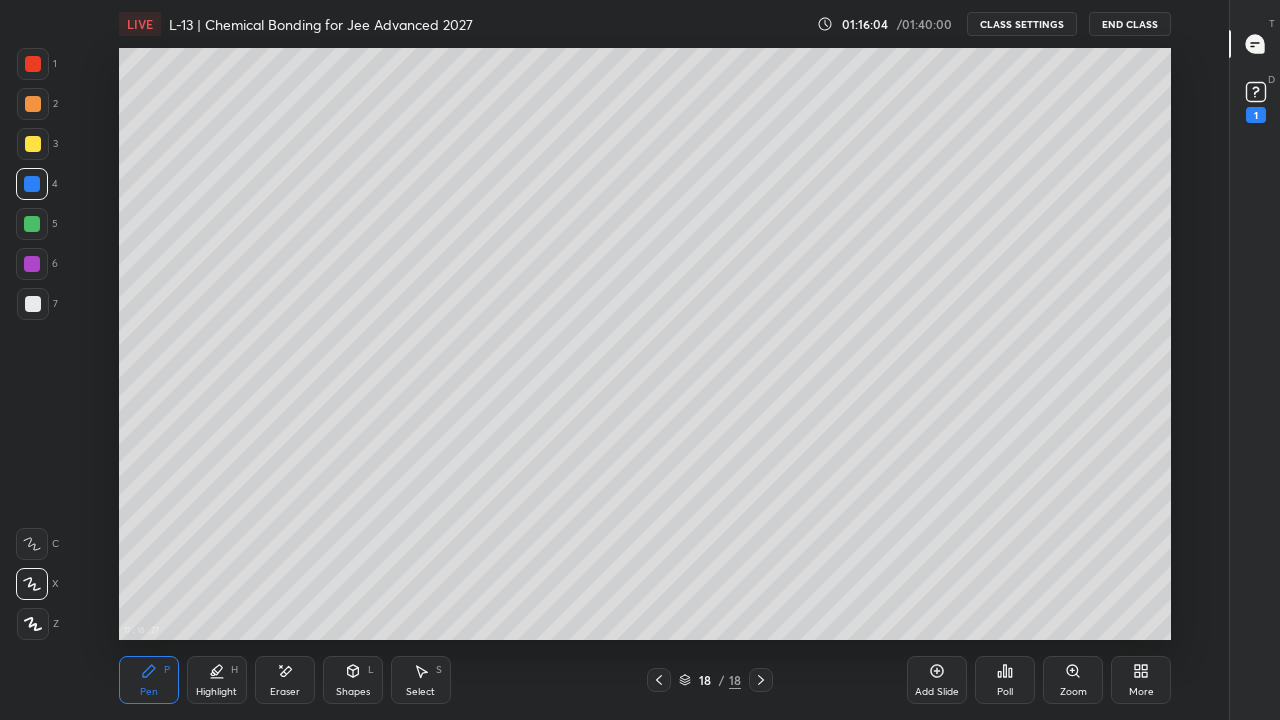 click at bounding box center (33, 144) 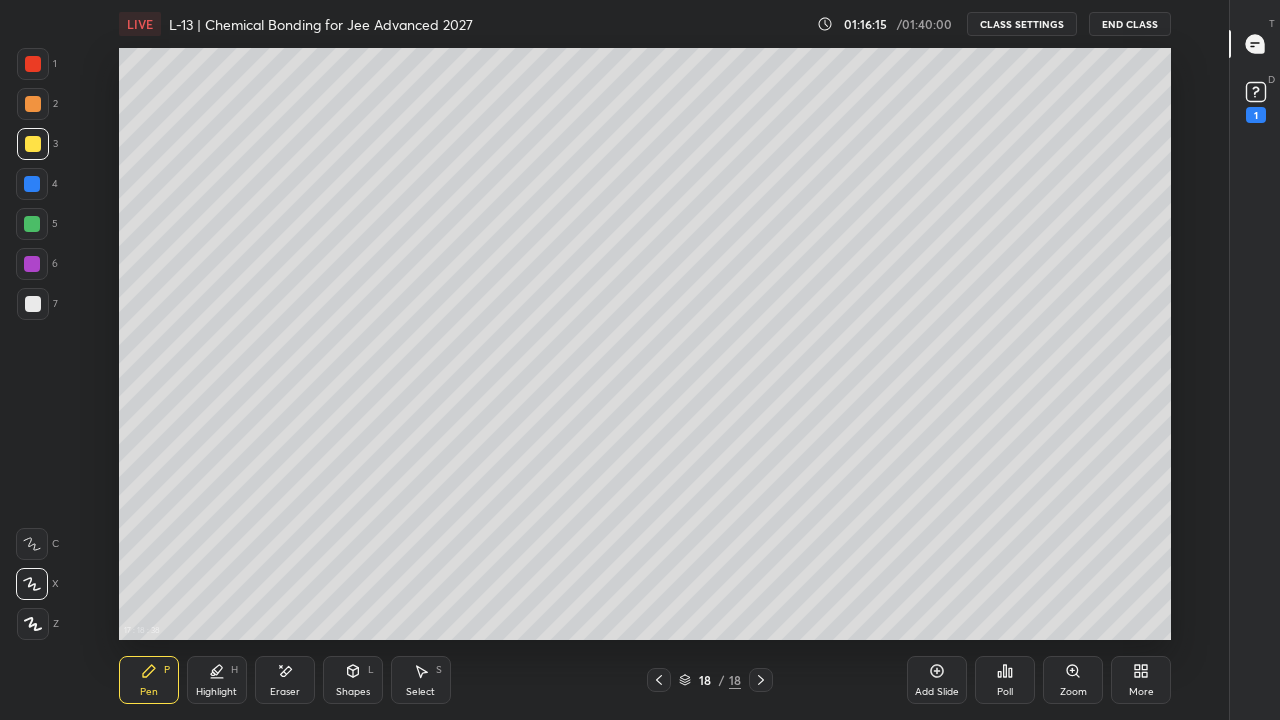 click on "Eraser" at bounding box center [285, 692] 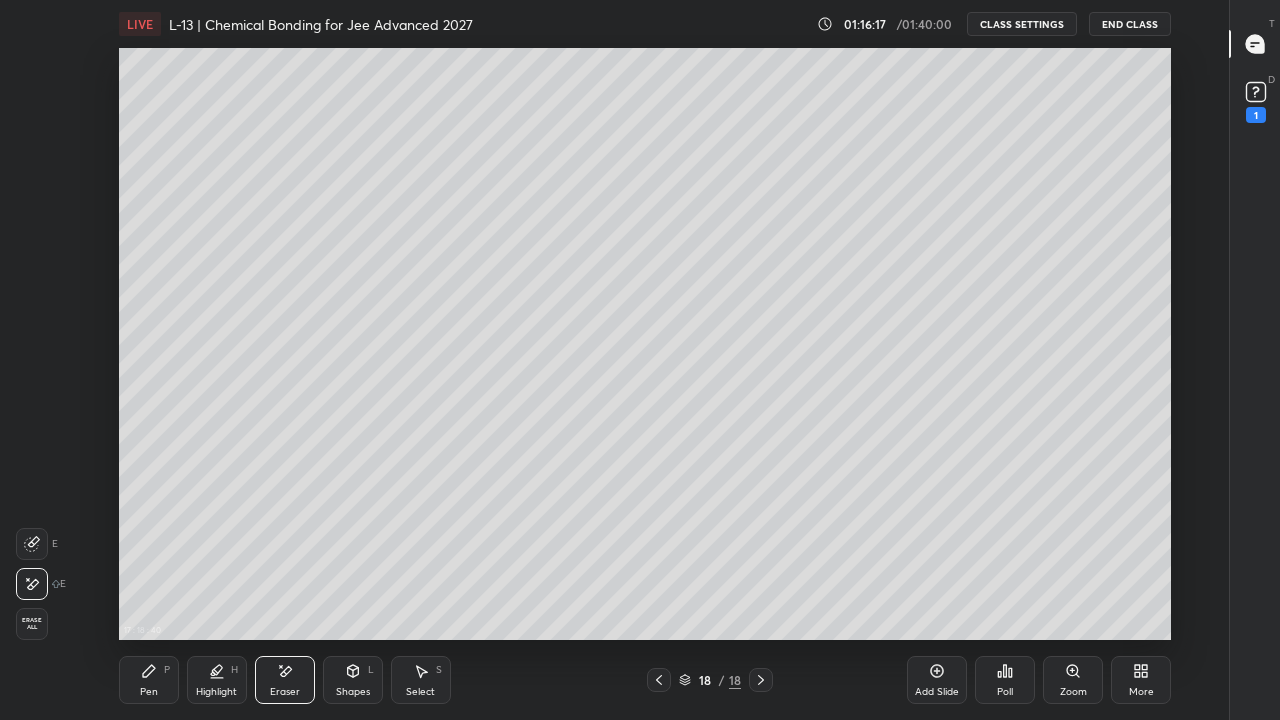 click on "Pen" at bounding box center (149, 692) 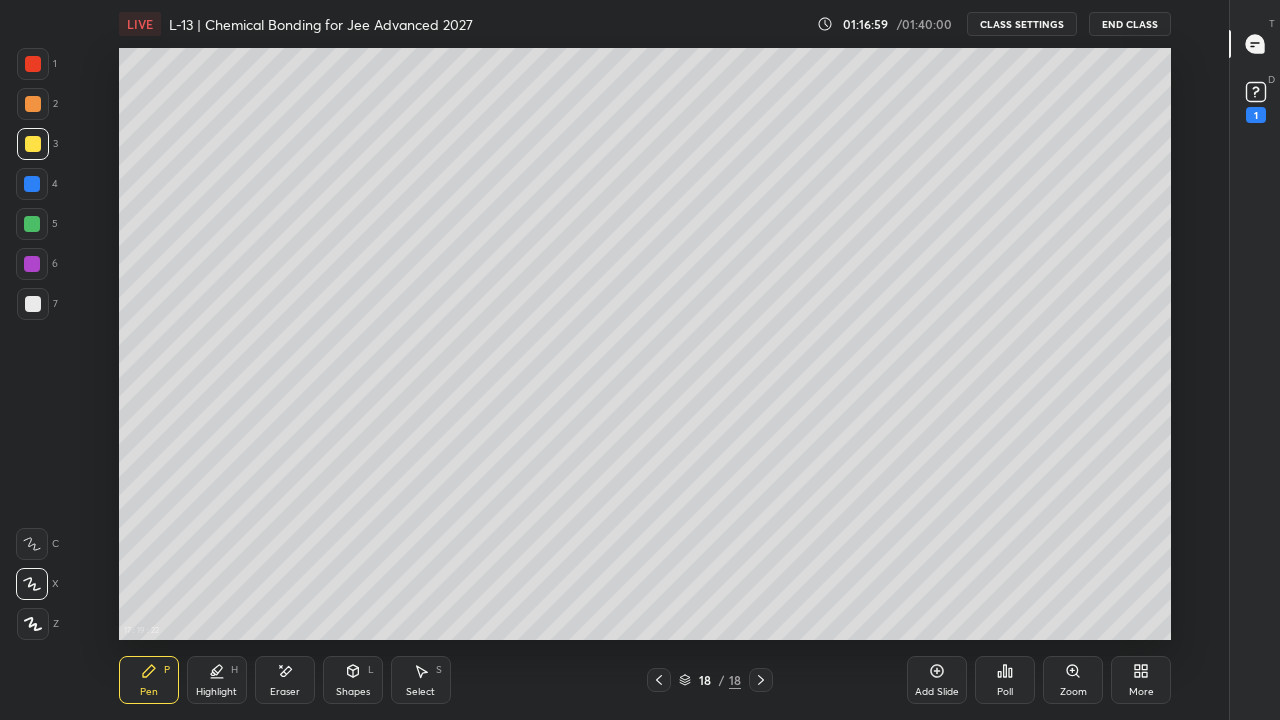 click at bounding box center (32, 264) 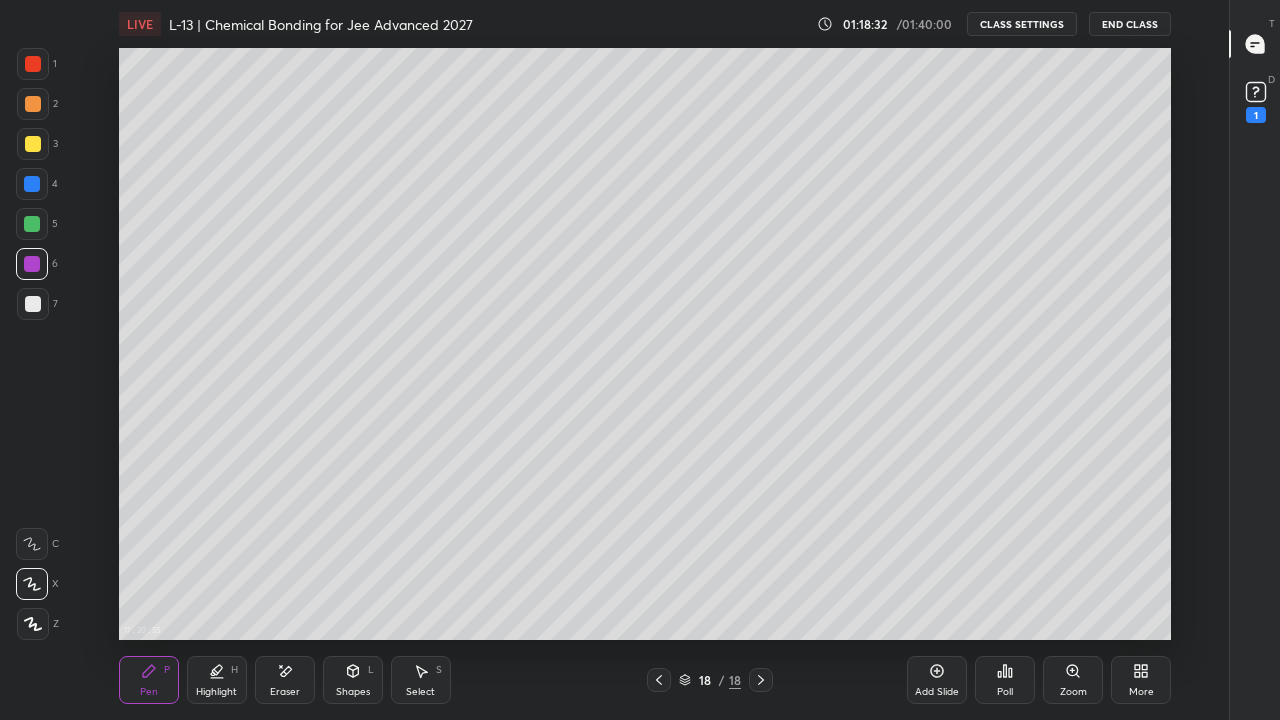 click 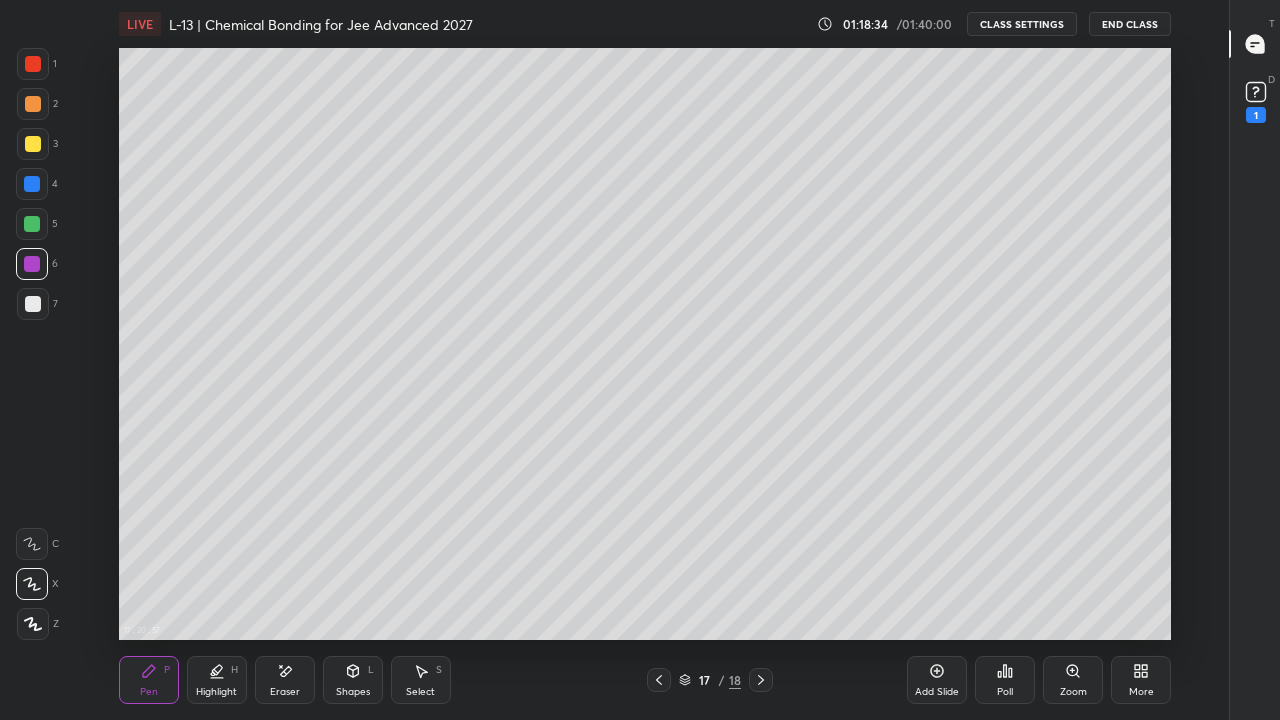 click 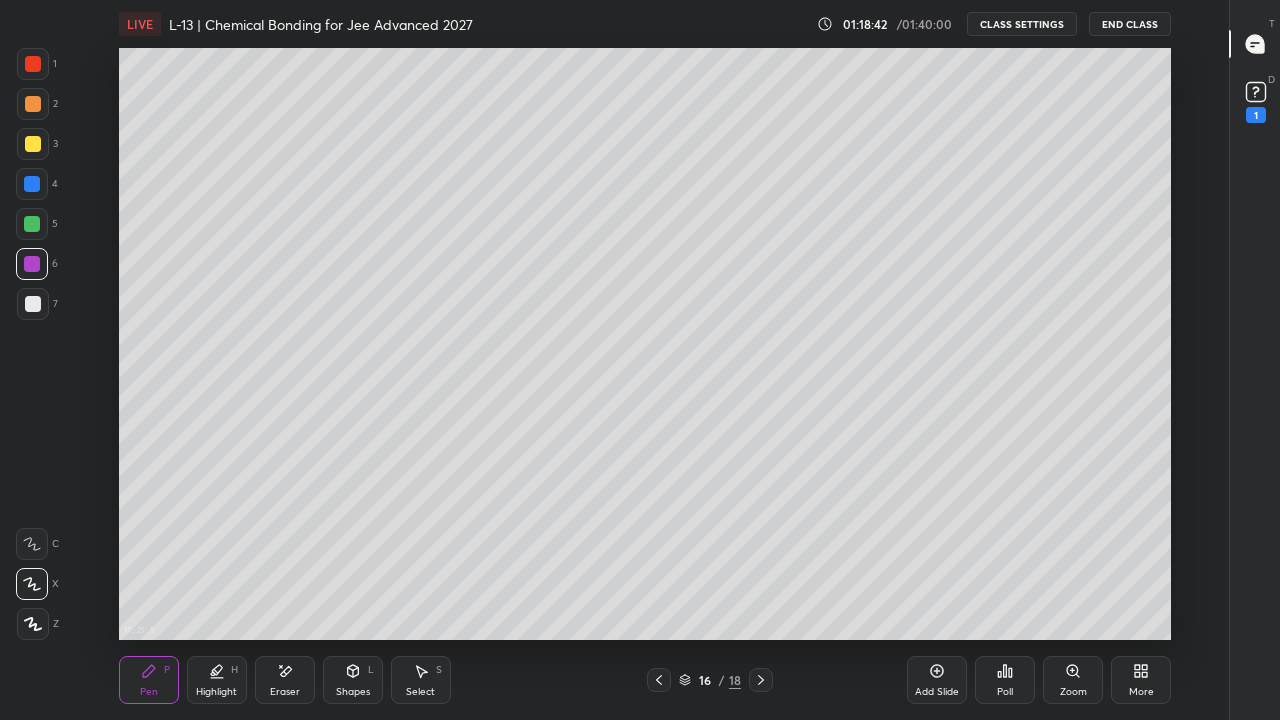 click on "Add Slide" at bounding box center [937, 692] 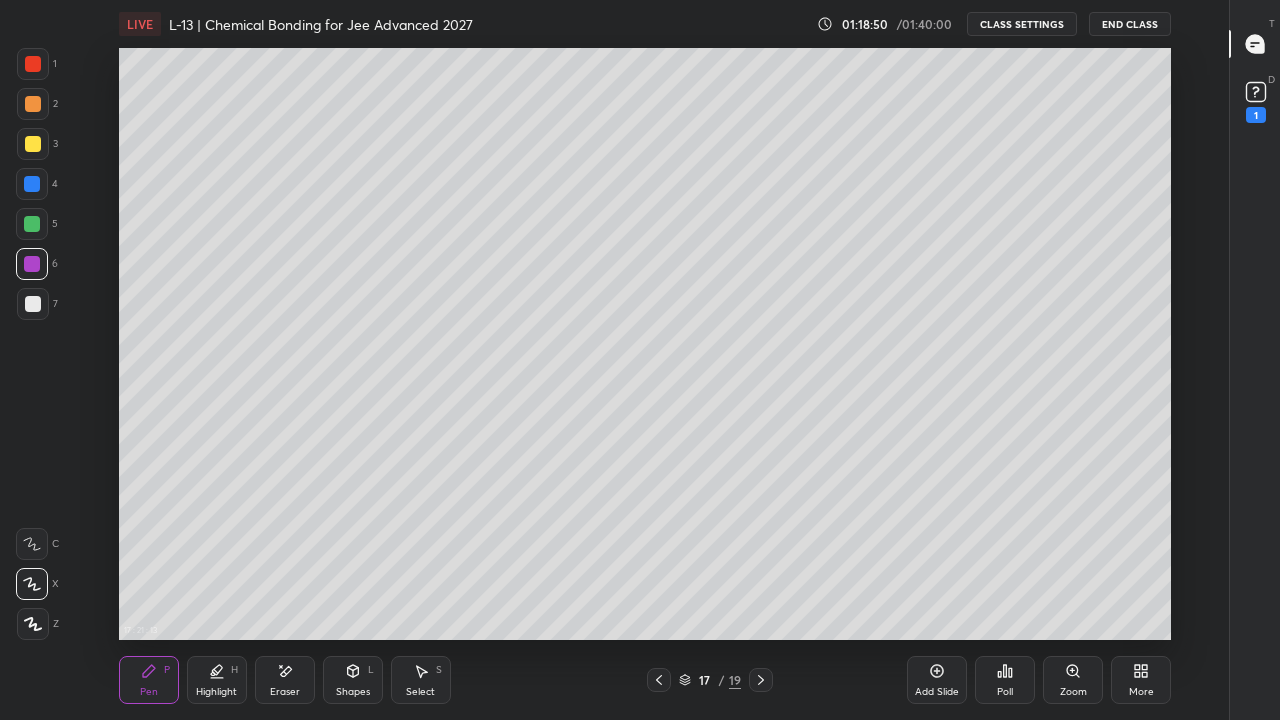 click at bounding box center [33, 144] 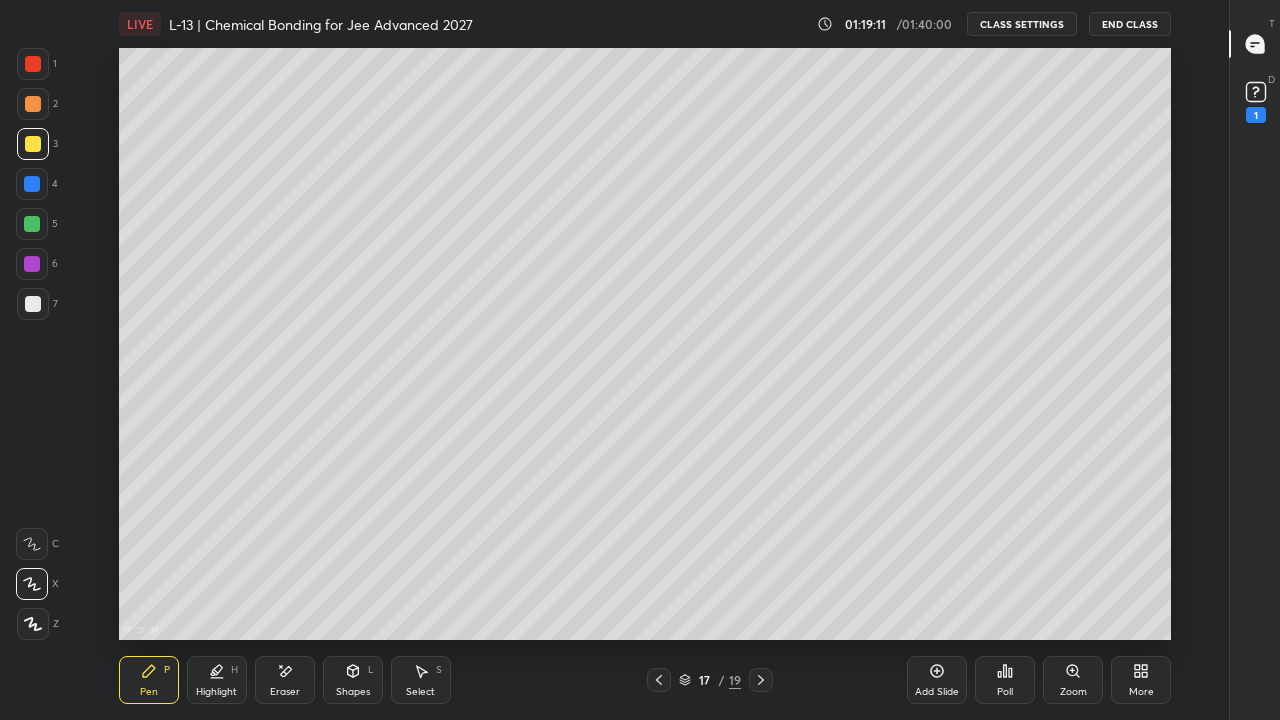 click at bounding box center [32, 224] 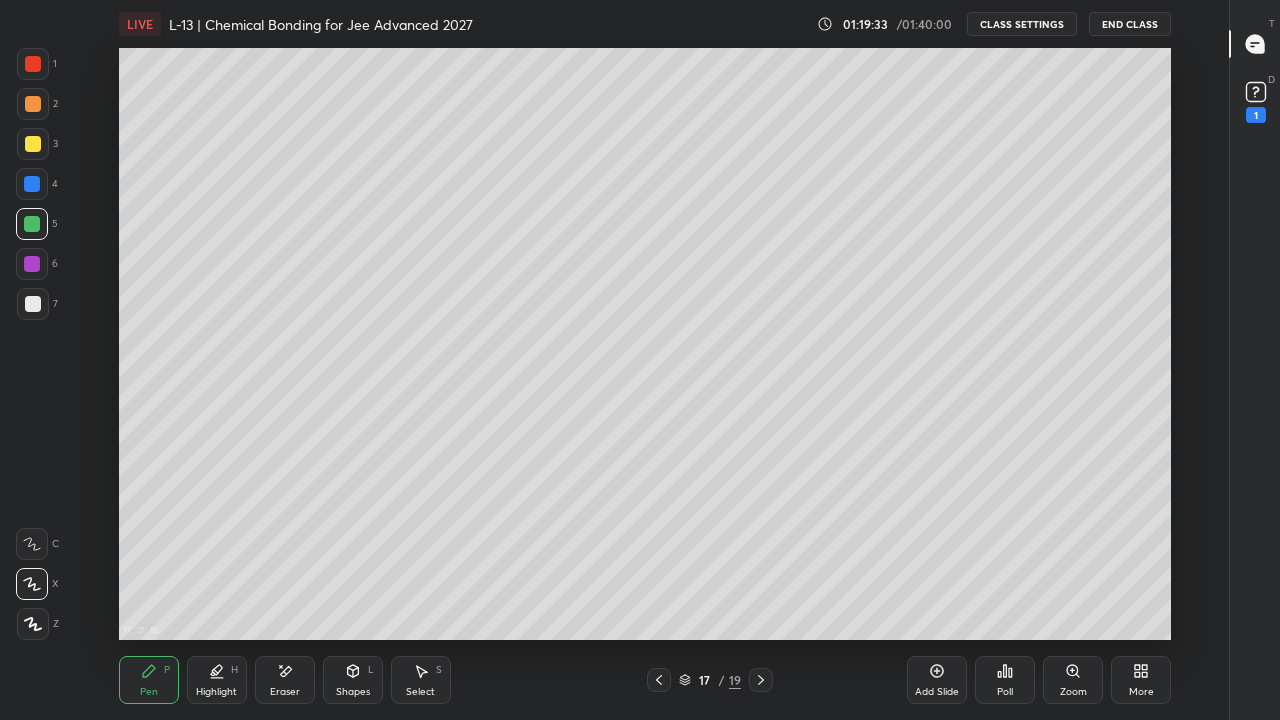 click 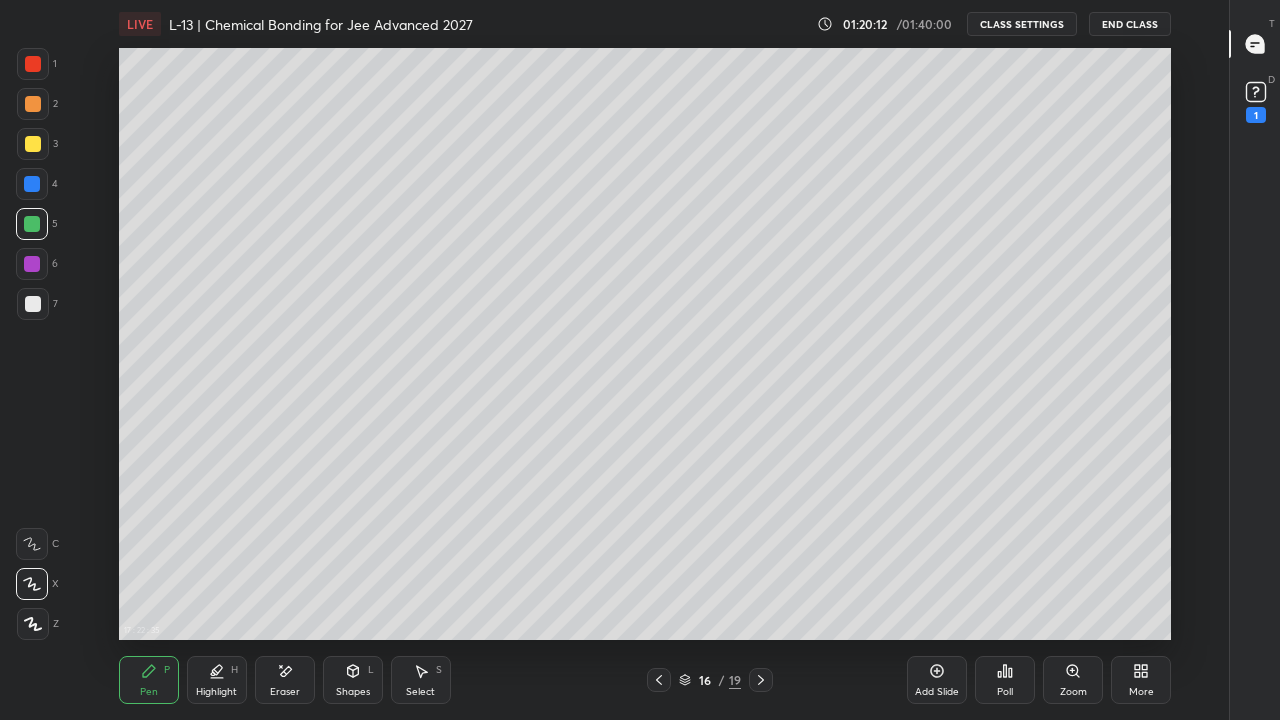 click on "Add Slide" at bounding box center [937, 680] 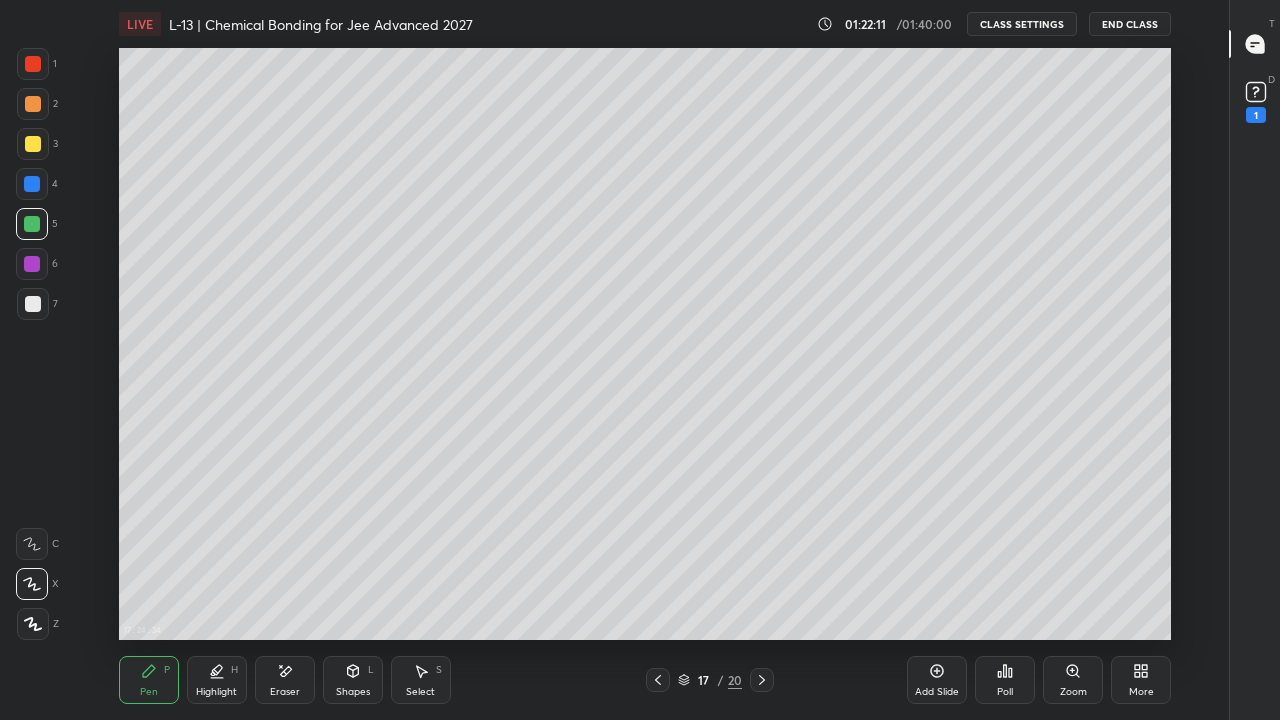 click 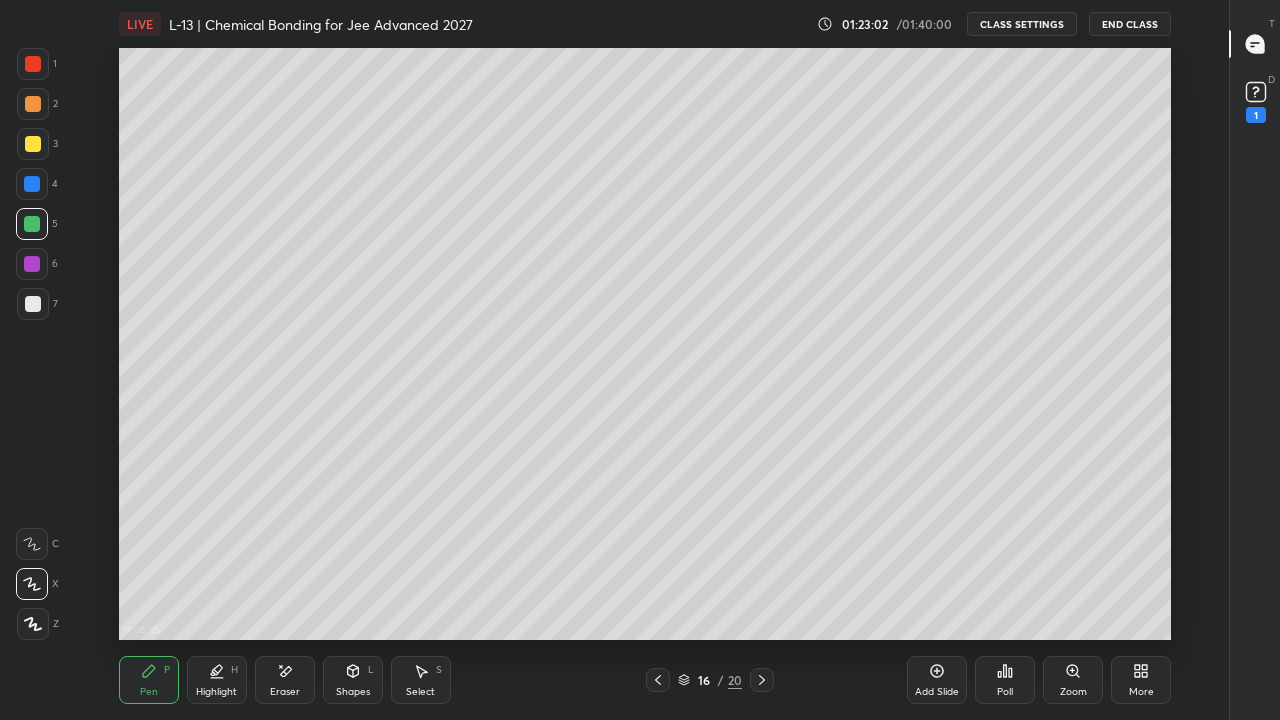 click on "Add Slide" at bounding box center [937, 692] 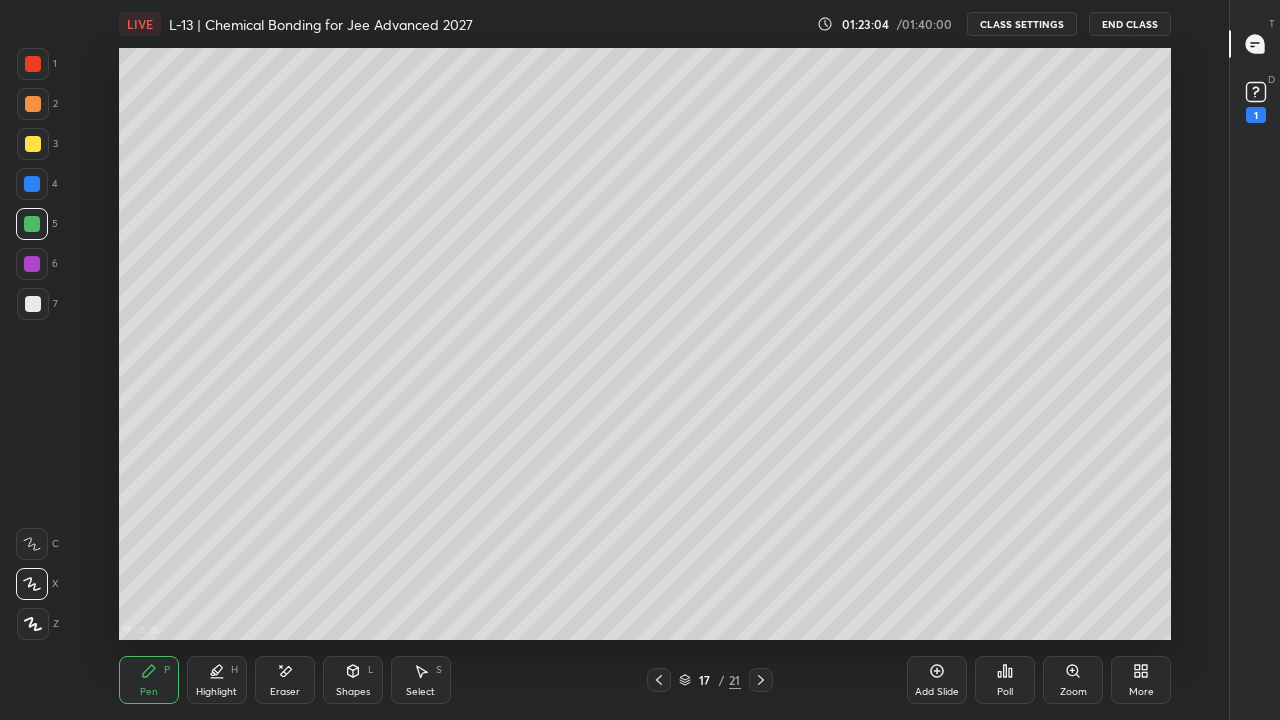 click 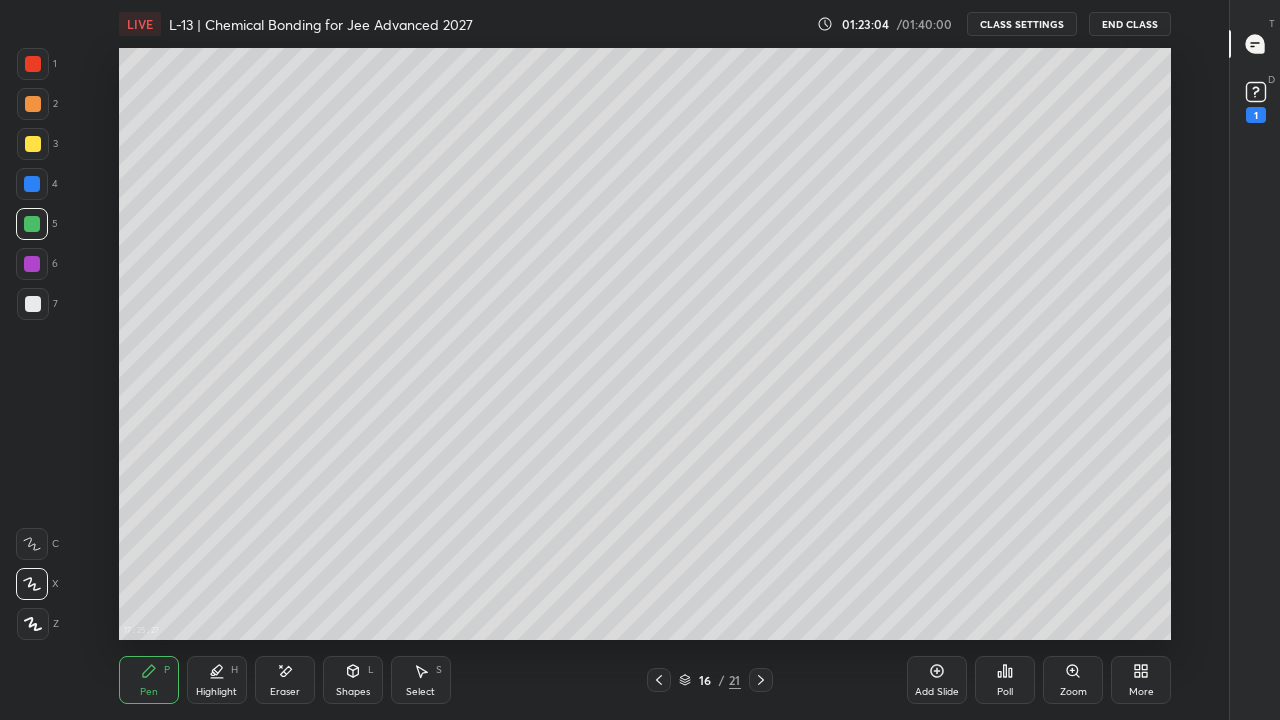 click 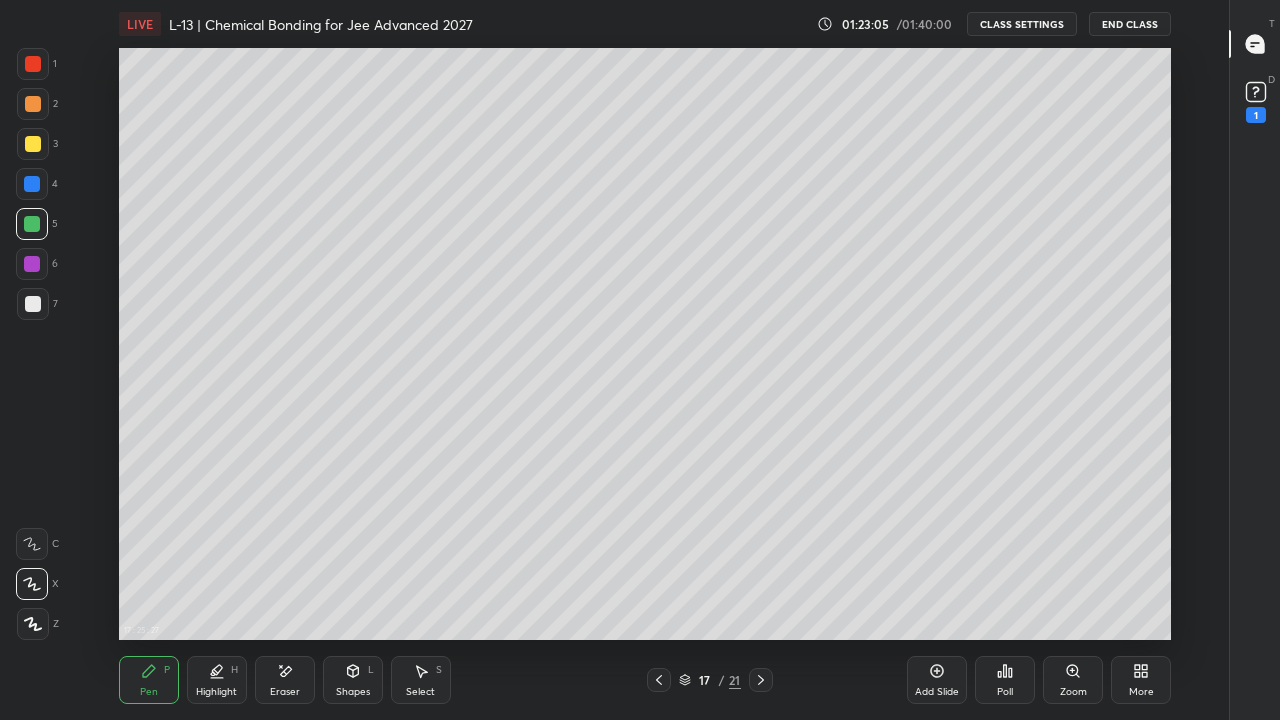 click 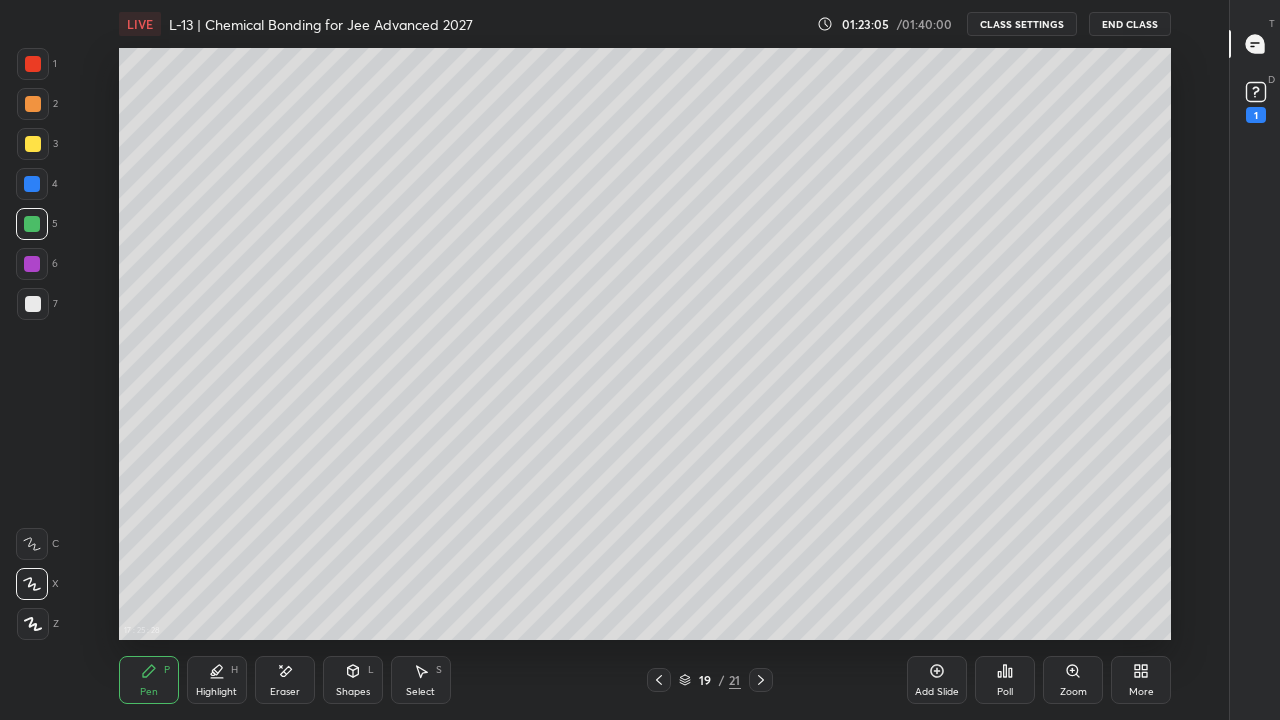 click at bounding box center (761, 680) 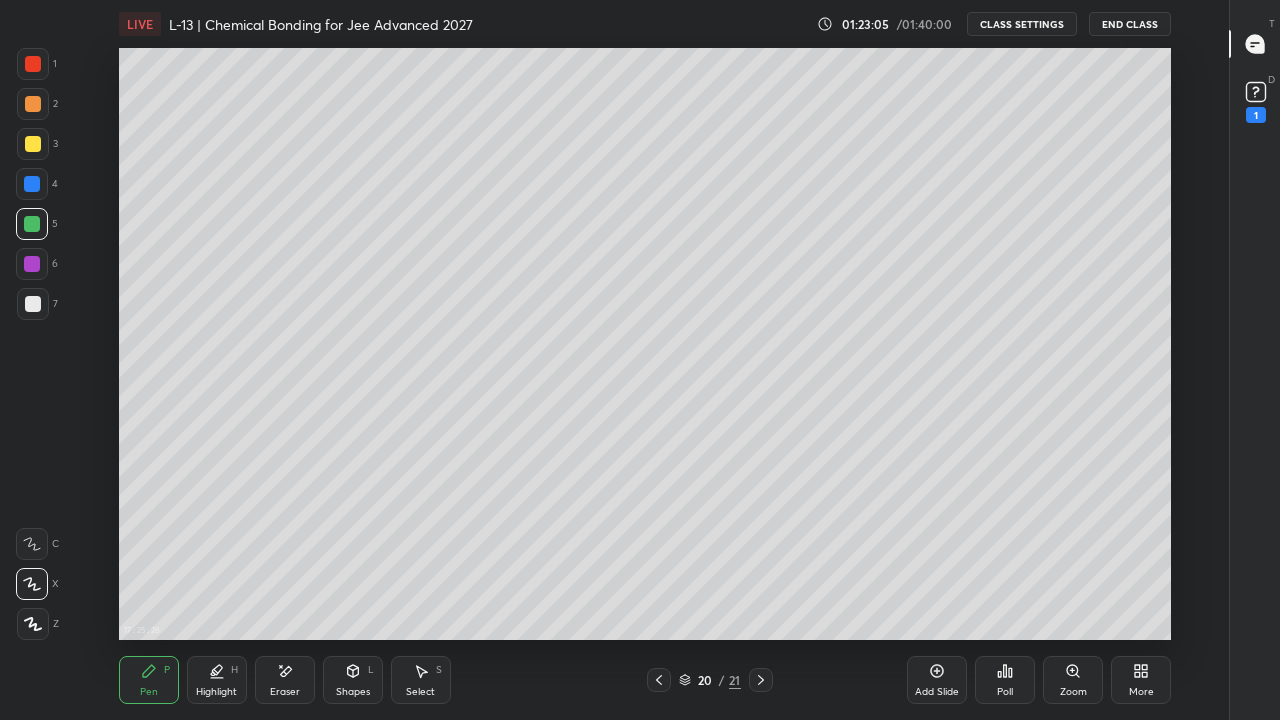 click 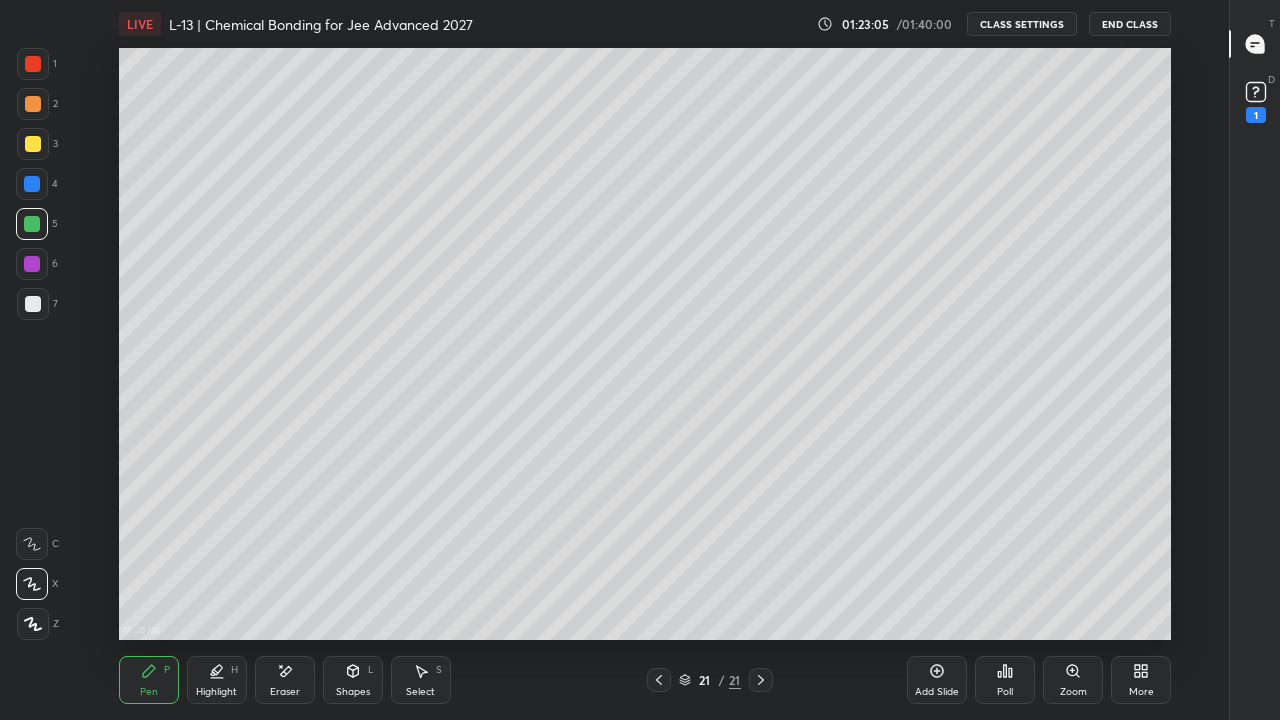 click at bounding box center (761, 680) 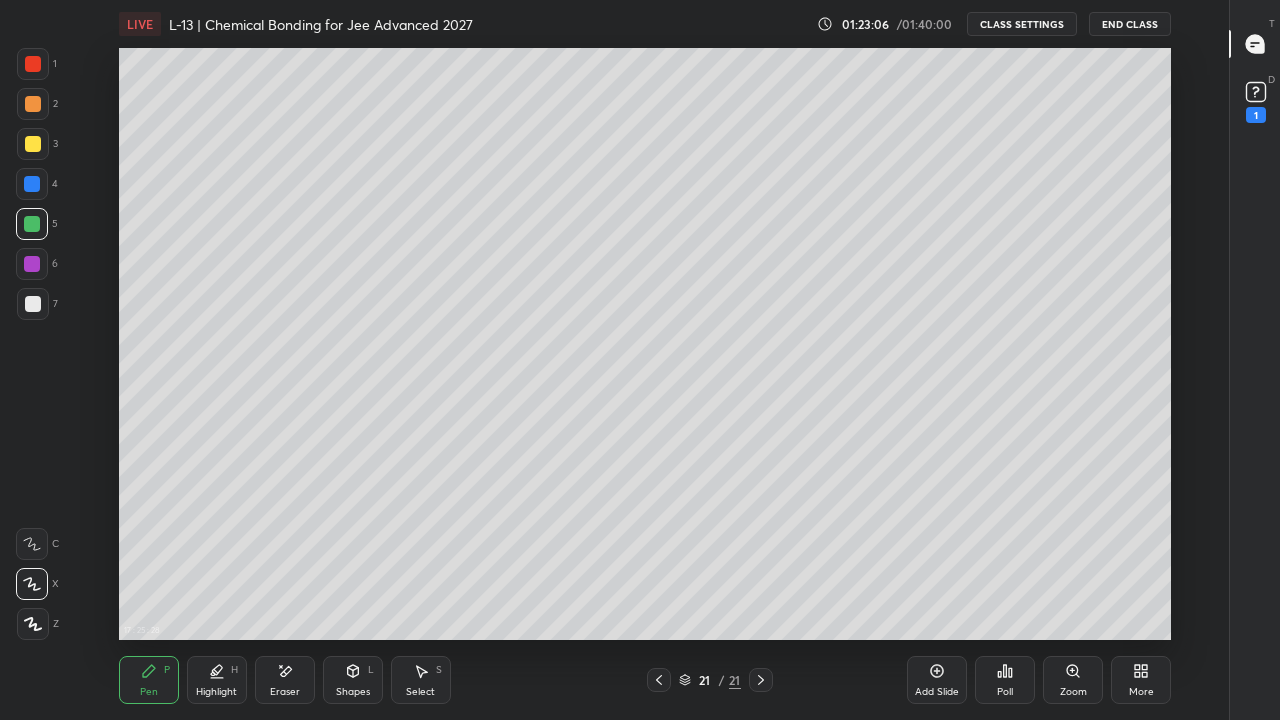 click at bounding box center (761, 680) 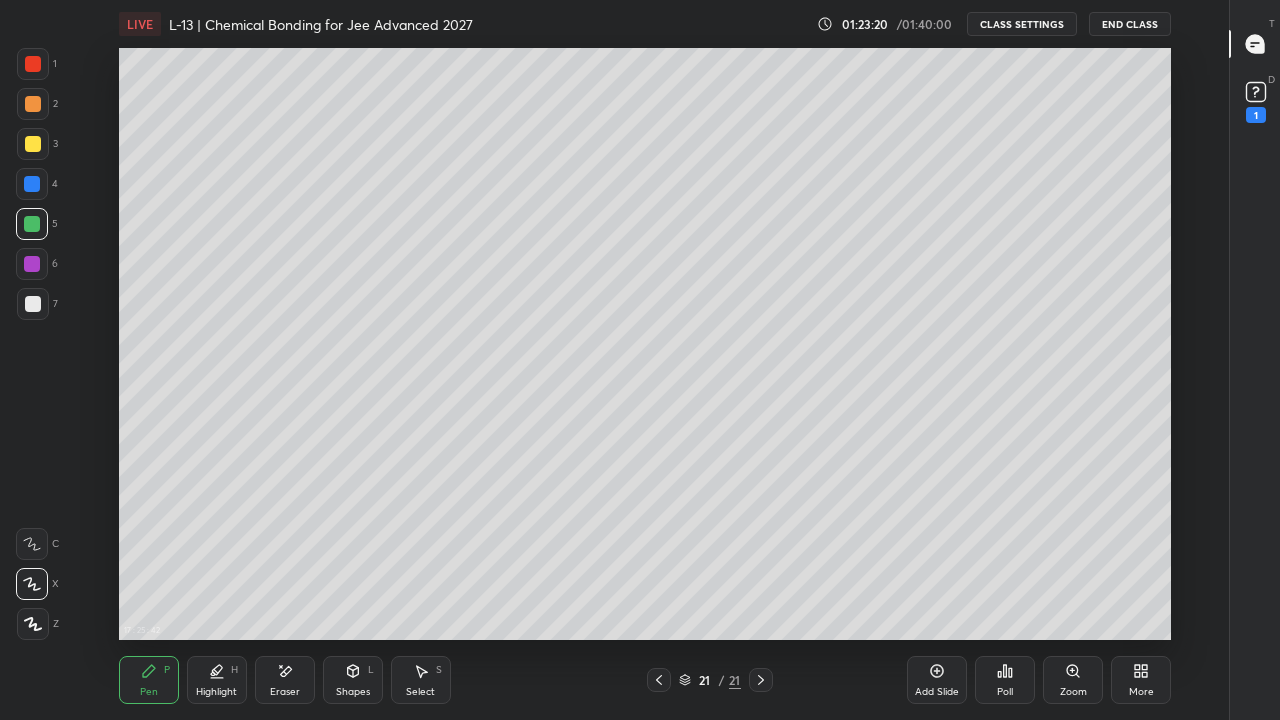 click 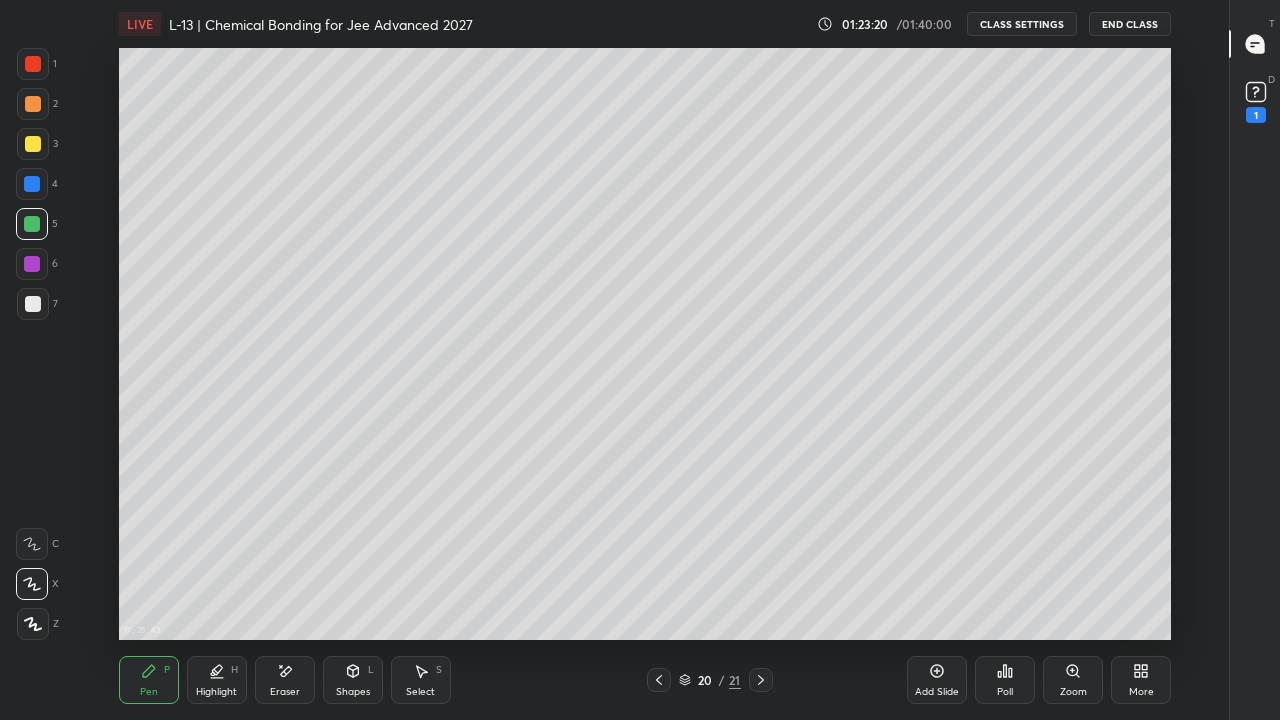 click 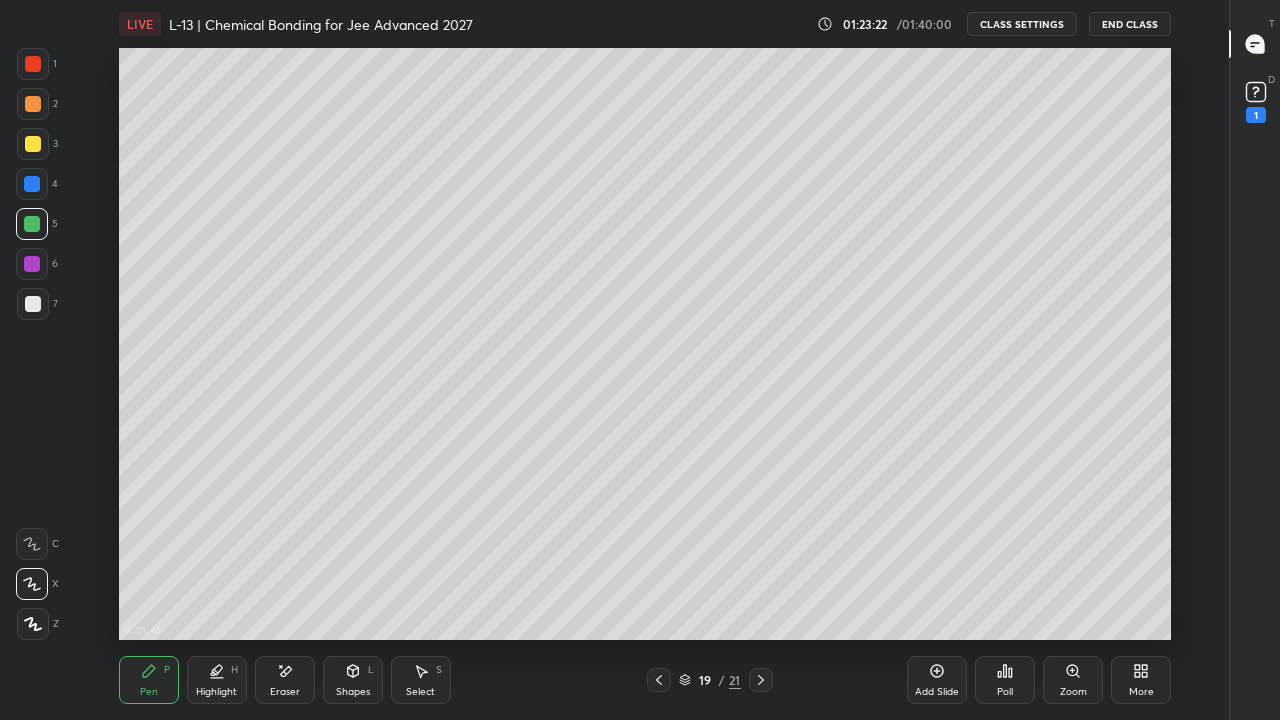 click 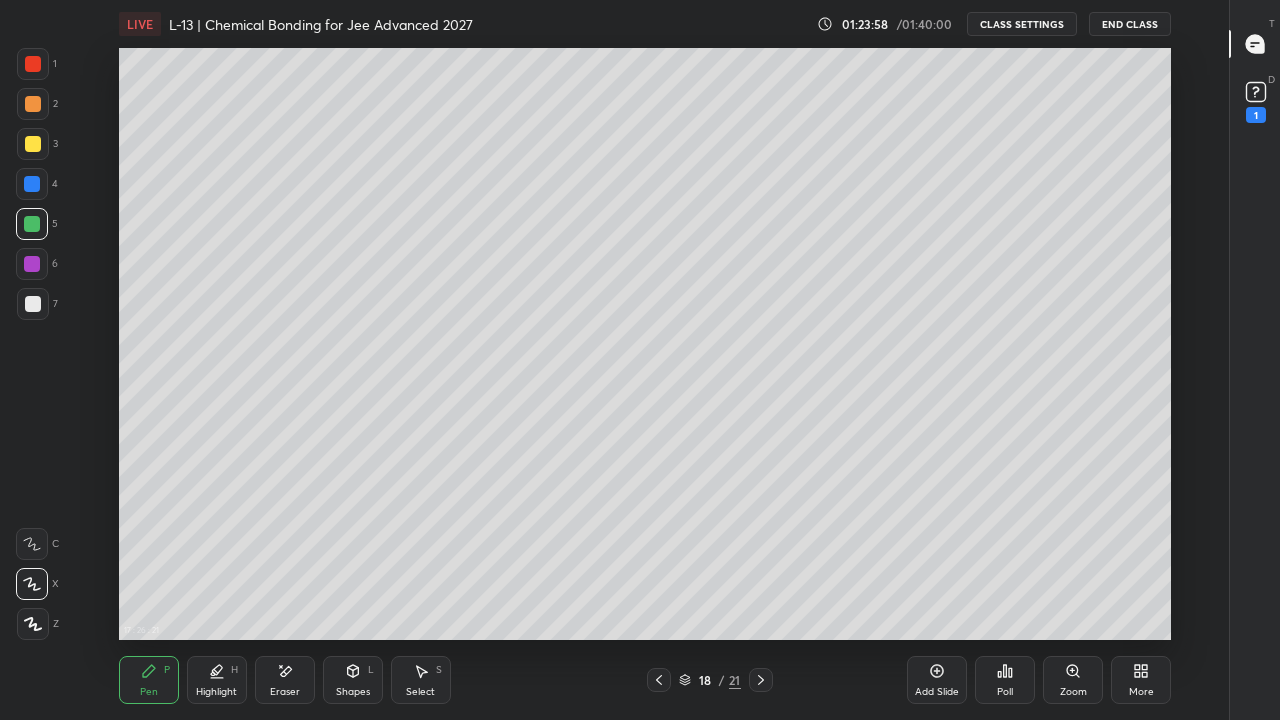 click on "Pen P Highlight H Eraser Shapes L Select S 18 / 21 Add Slide Poll Zoom More" at bounding box center [645, 680] 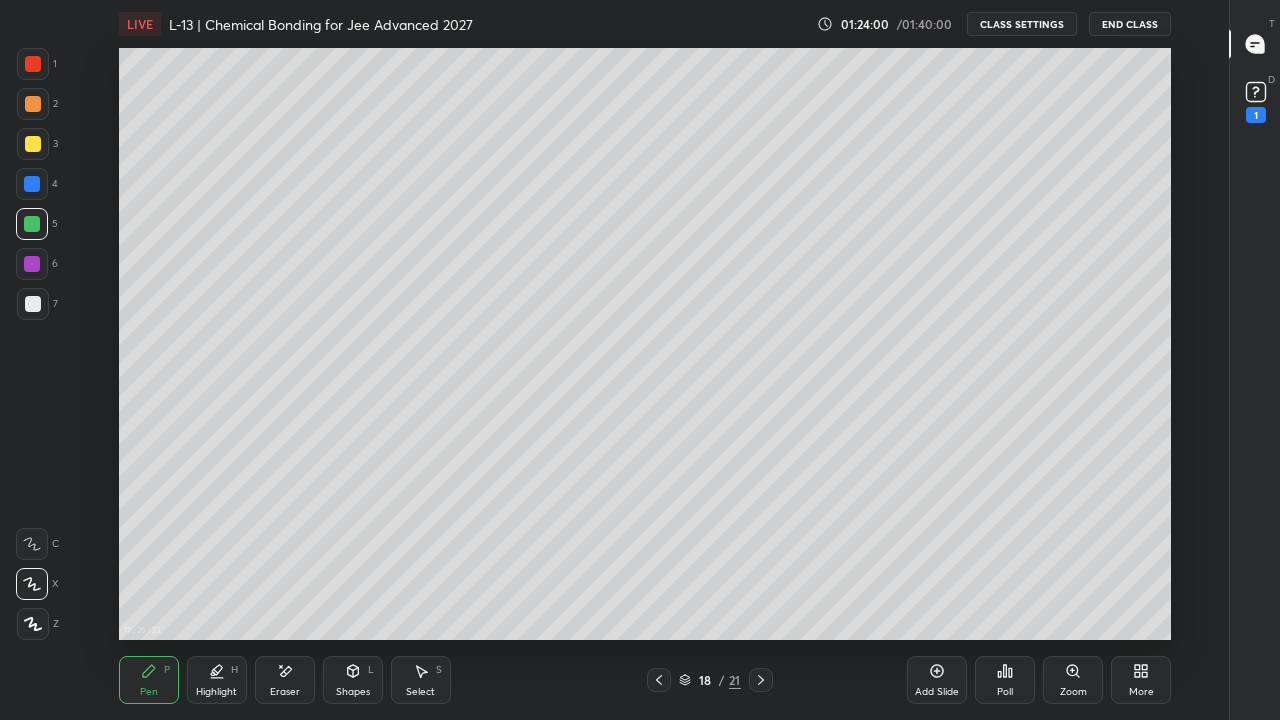 click 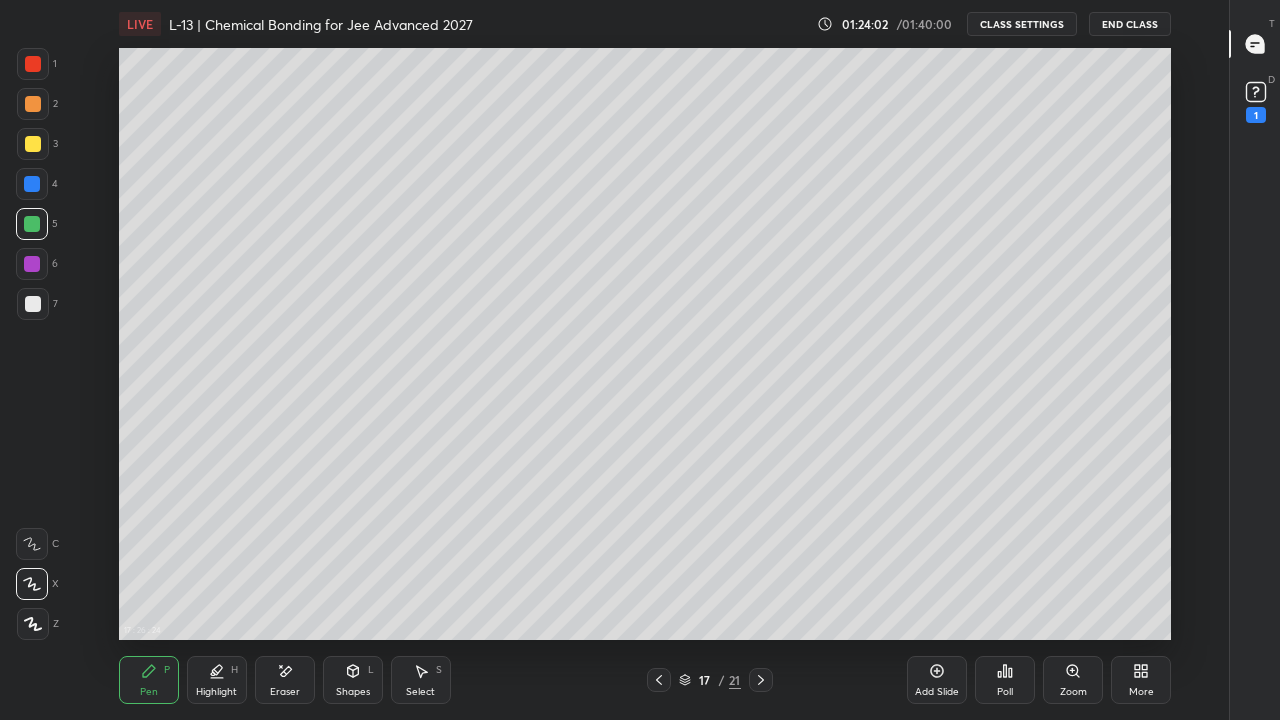 click 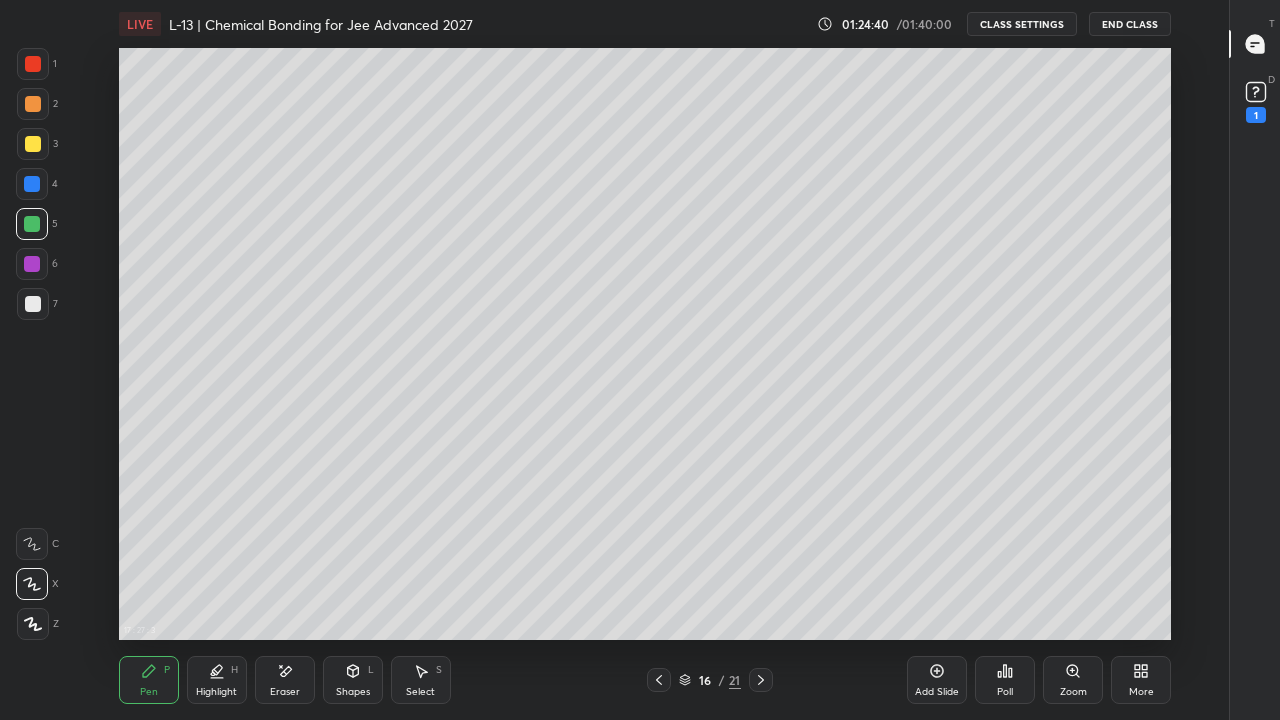 click on "End Class" at bounding box center (1130, 24) 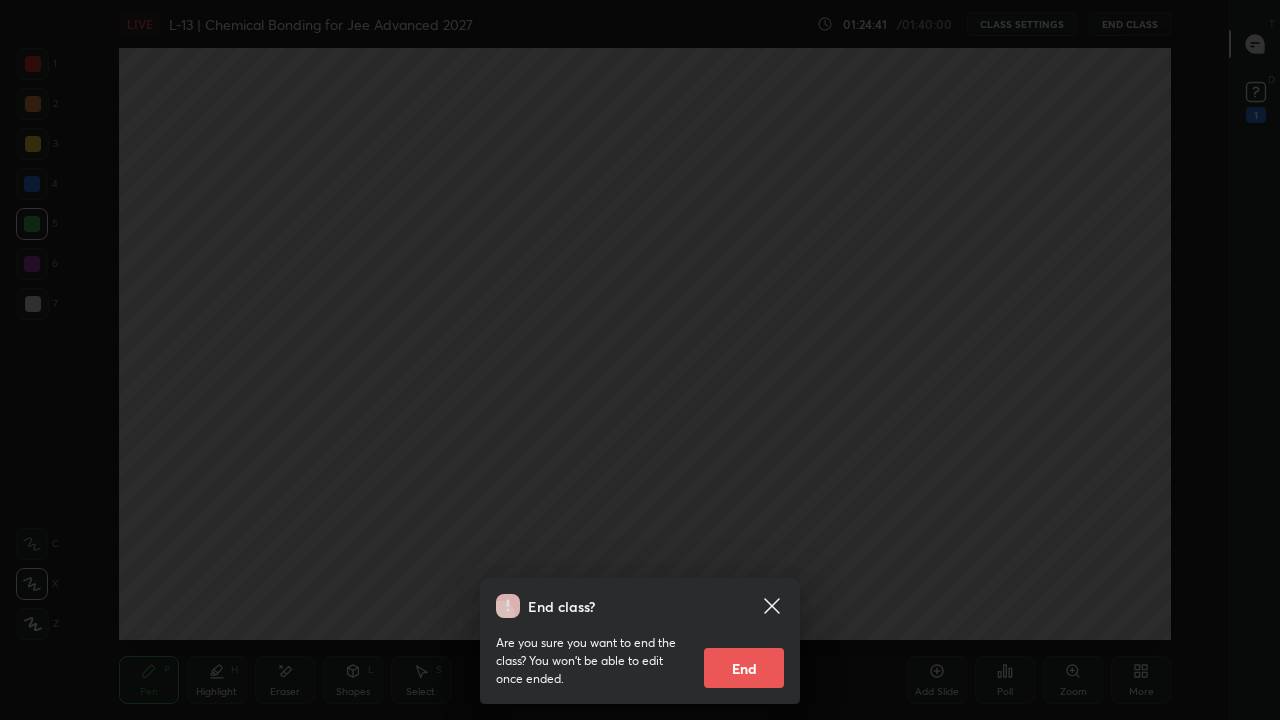 click on "End" at bounding box center [744, 668] 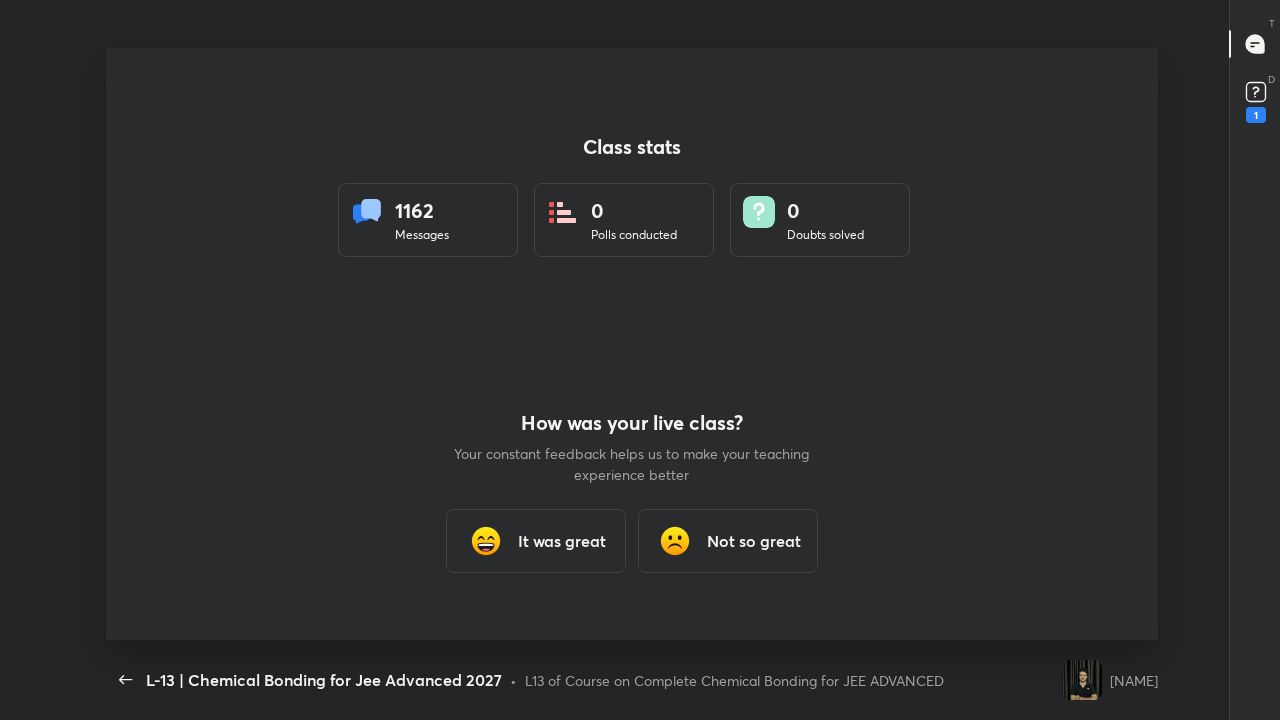 scroll, scrollTop: 99408, scrollLeft: 98736, axis: both 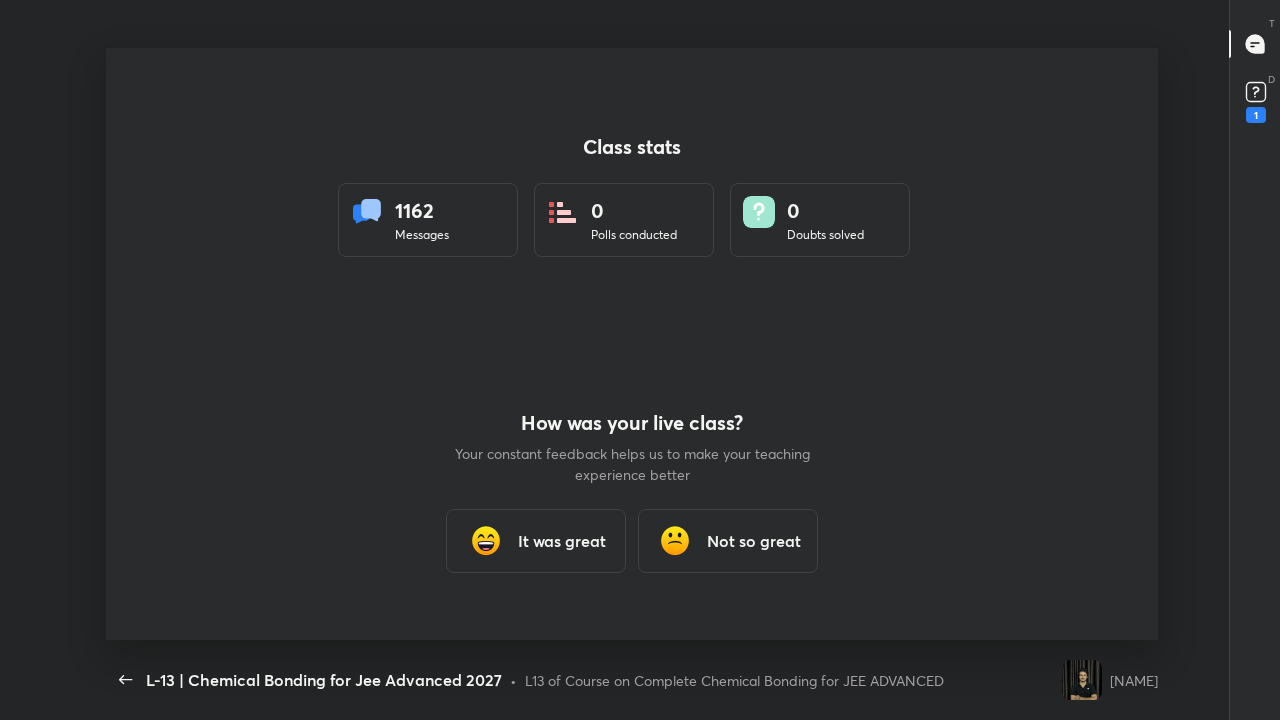 type on "x" 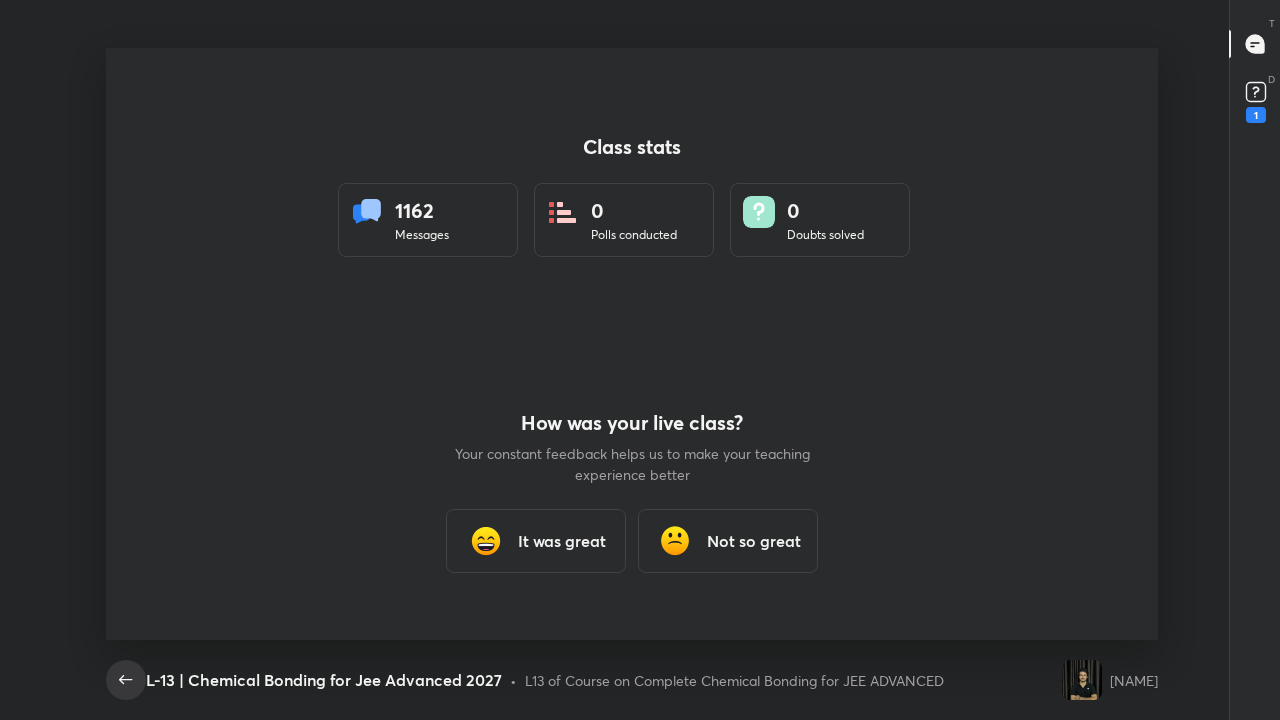 click 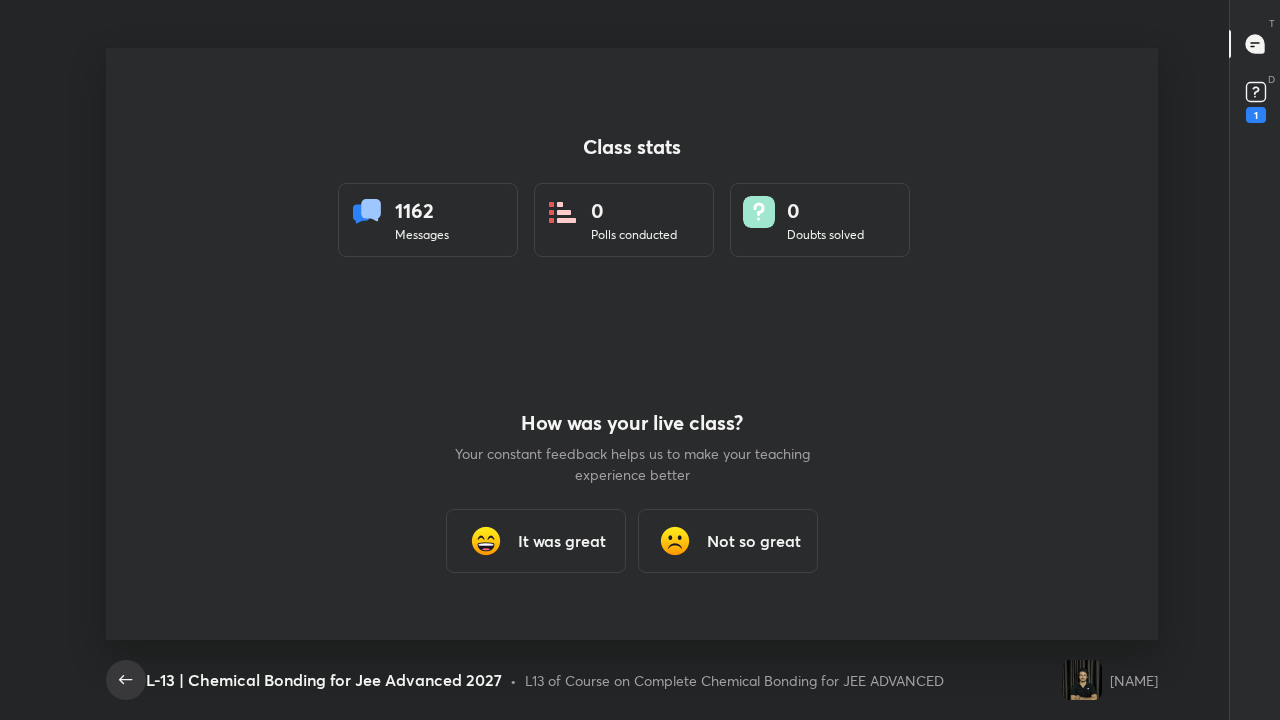 click 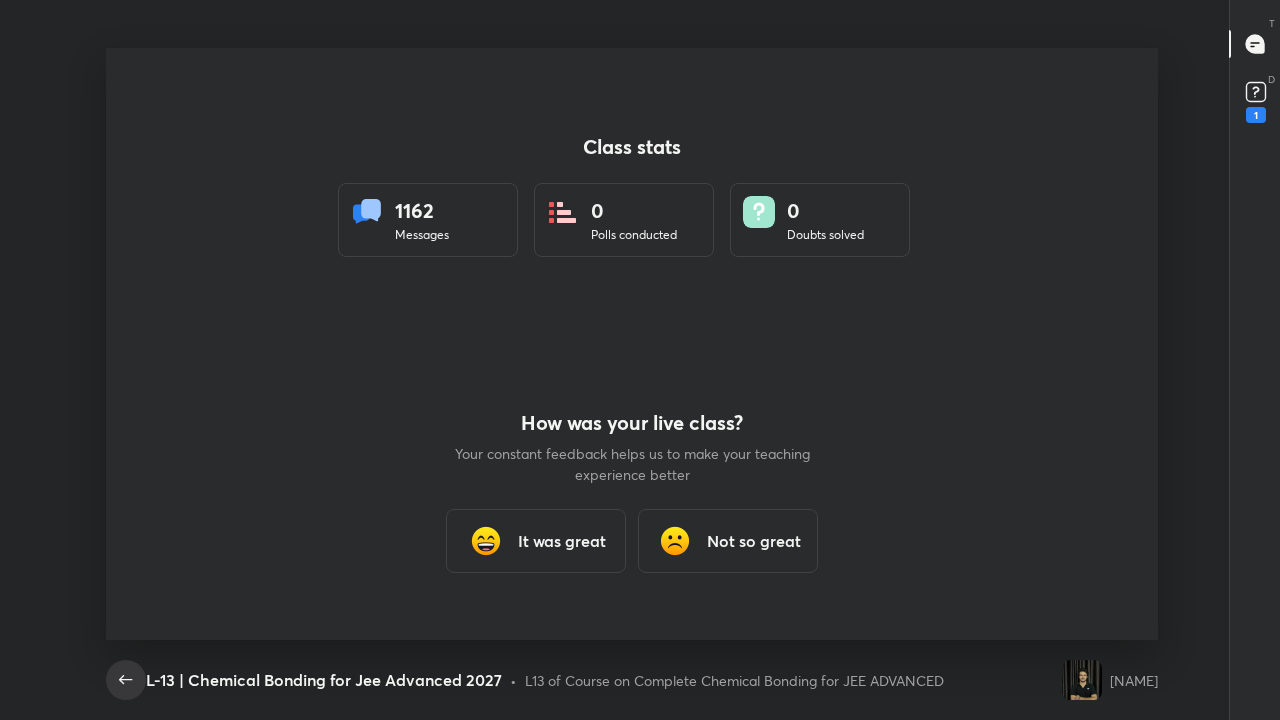 click 